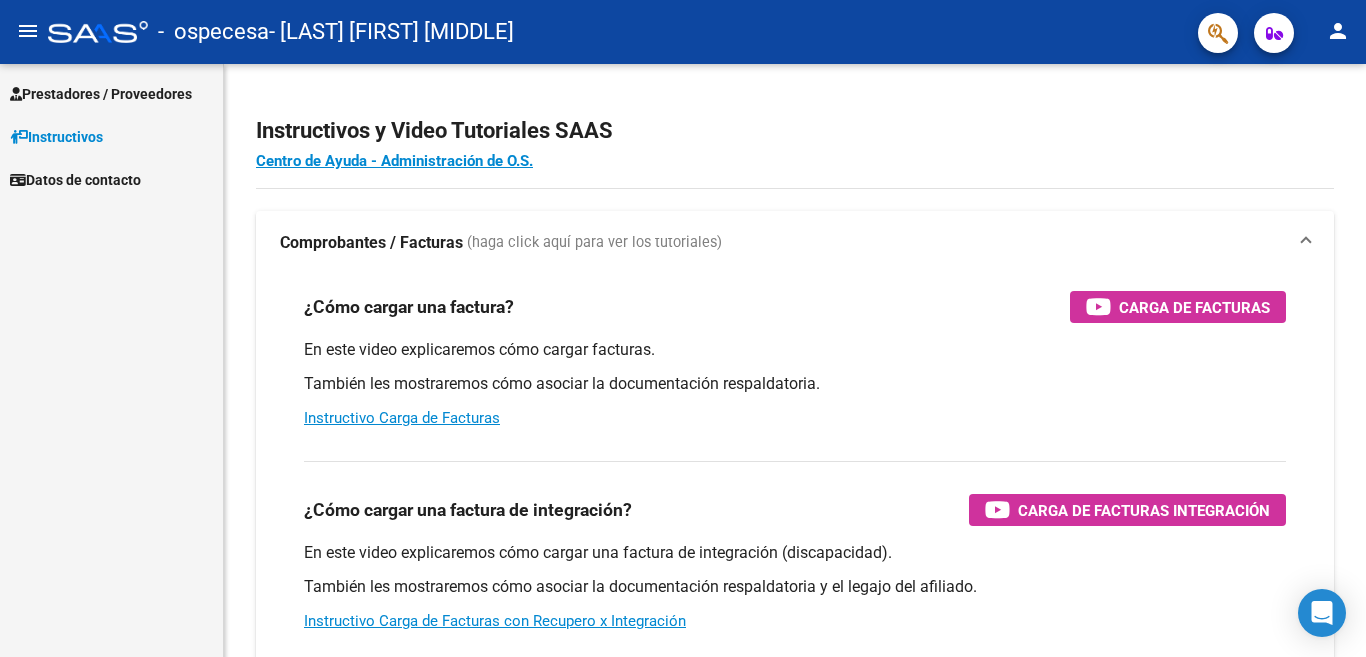 scroll, scrollTop: 0, scrollLeft: 0, axis: both 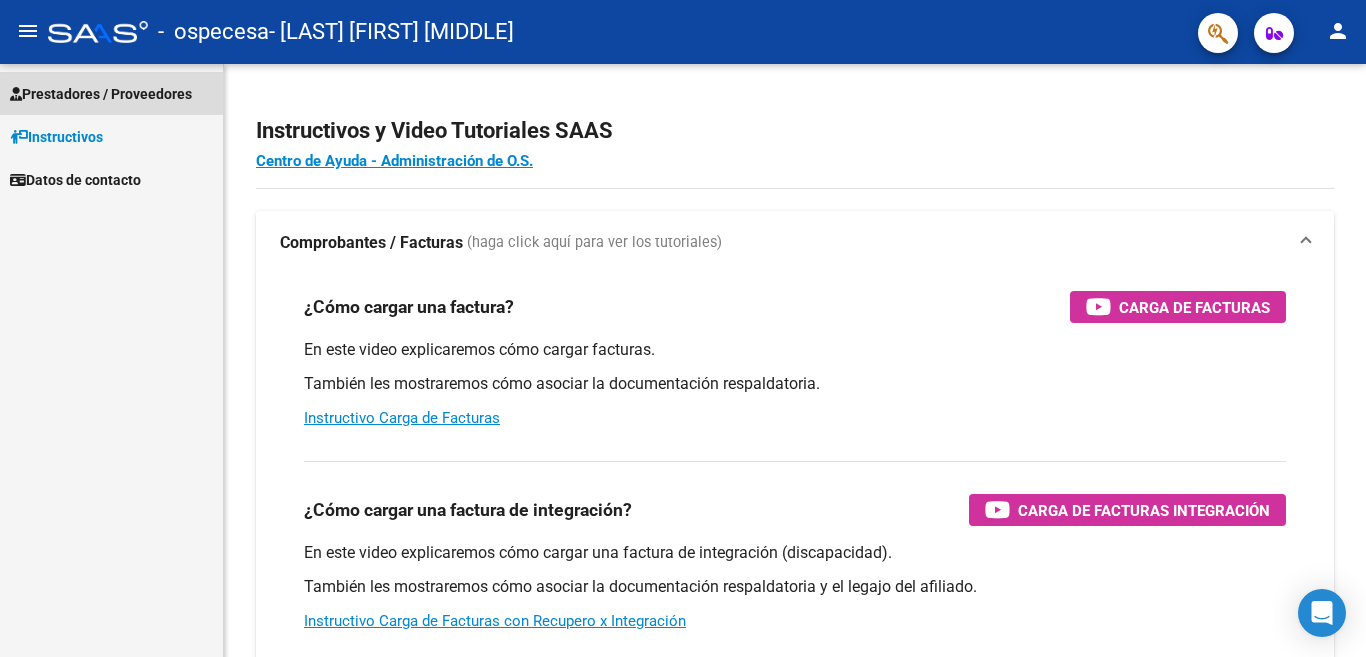 click on "Prestadores / Proveedores" at bounding box center [101, 94] 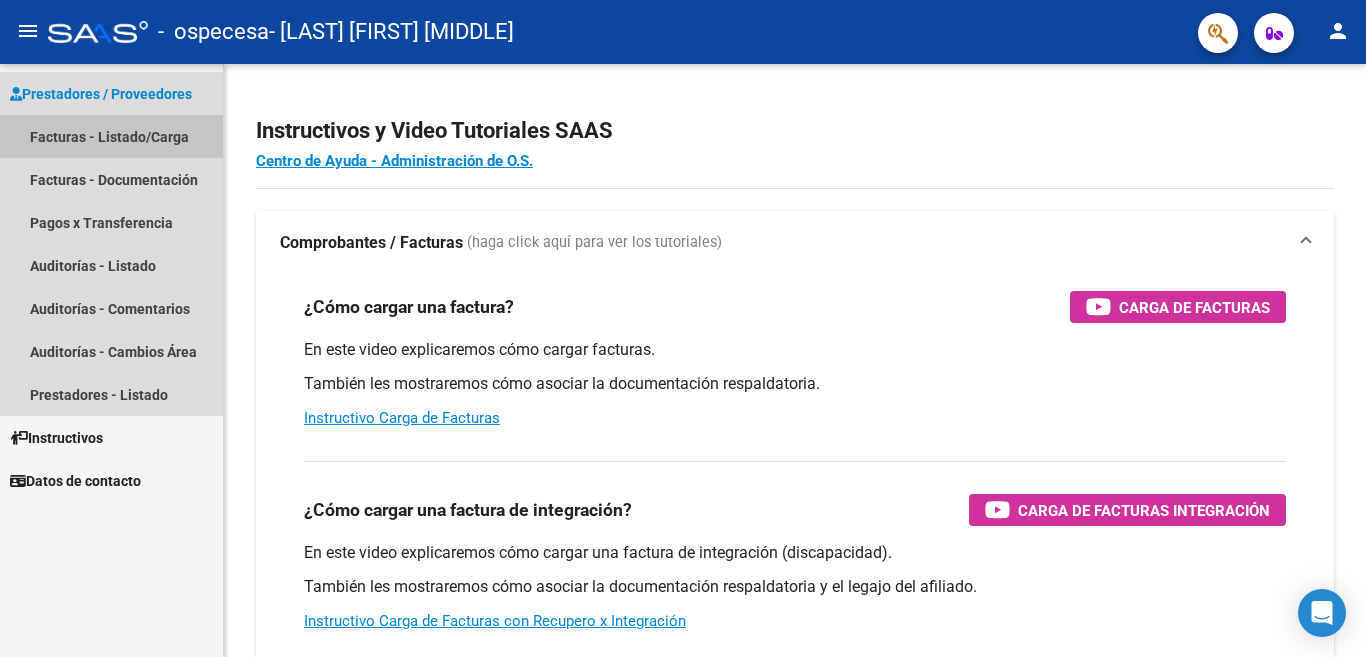 click on "Facturas - Listado/Carga" at bounding box center (111, 136) 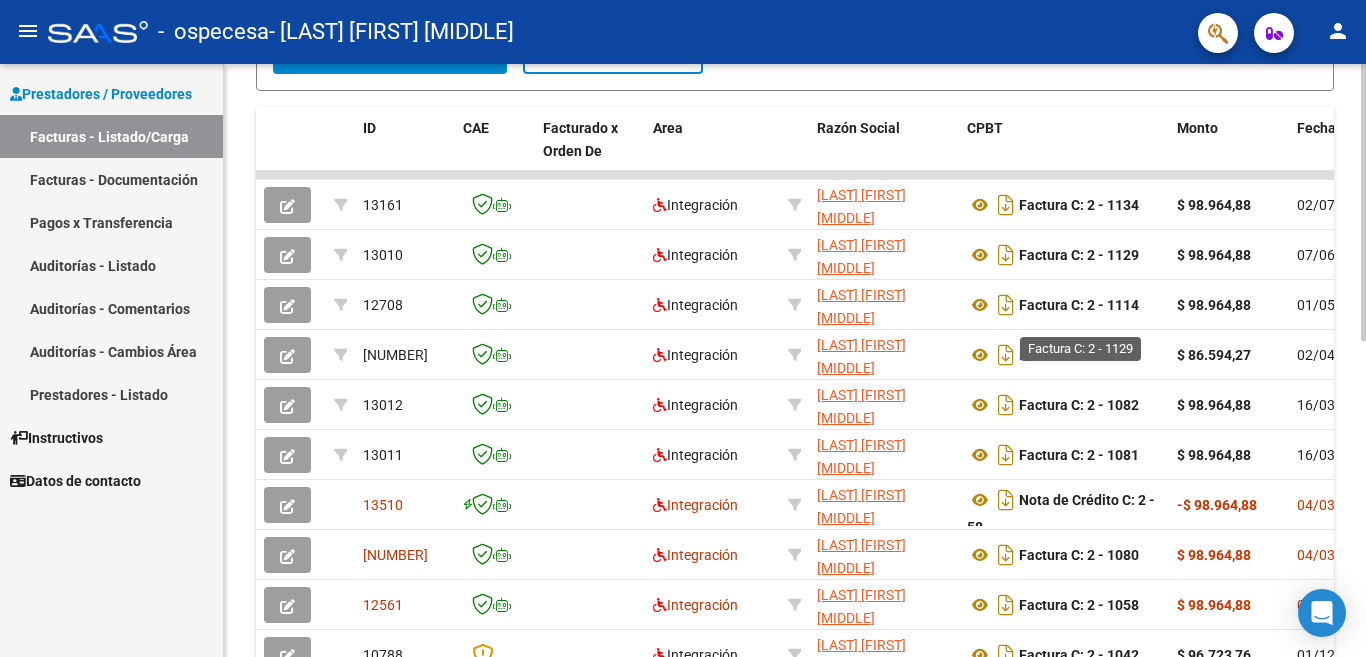 scroll, scrollTop: 549, scrollLeft: 0, axis: vertical 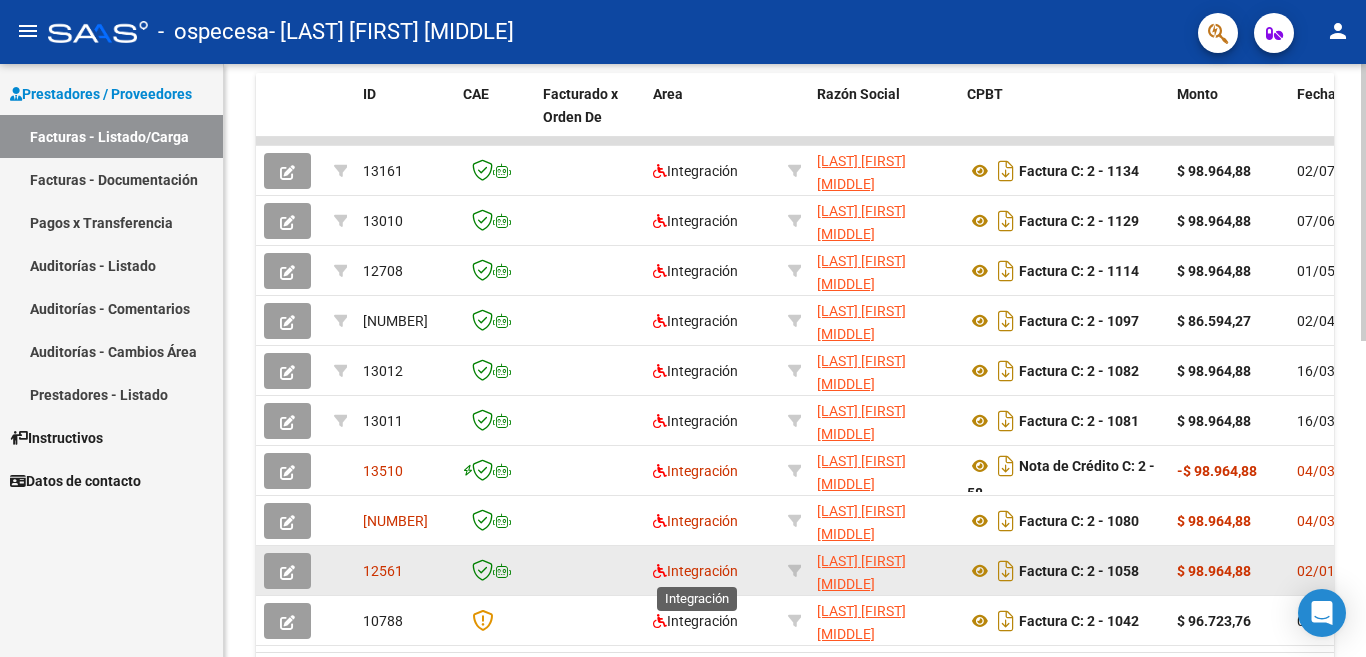click on "Integración" 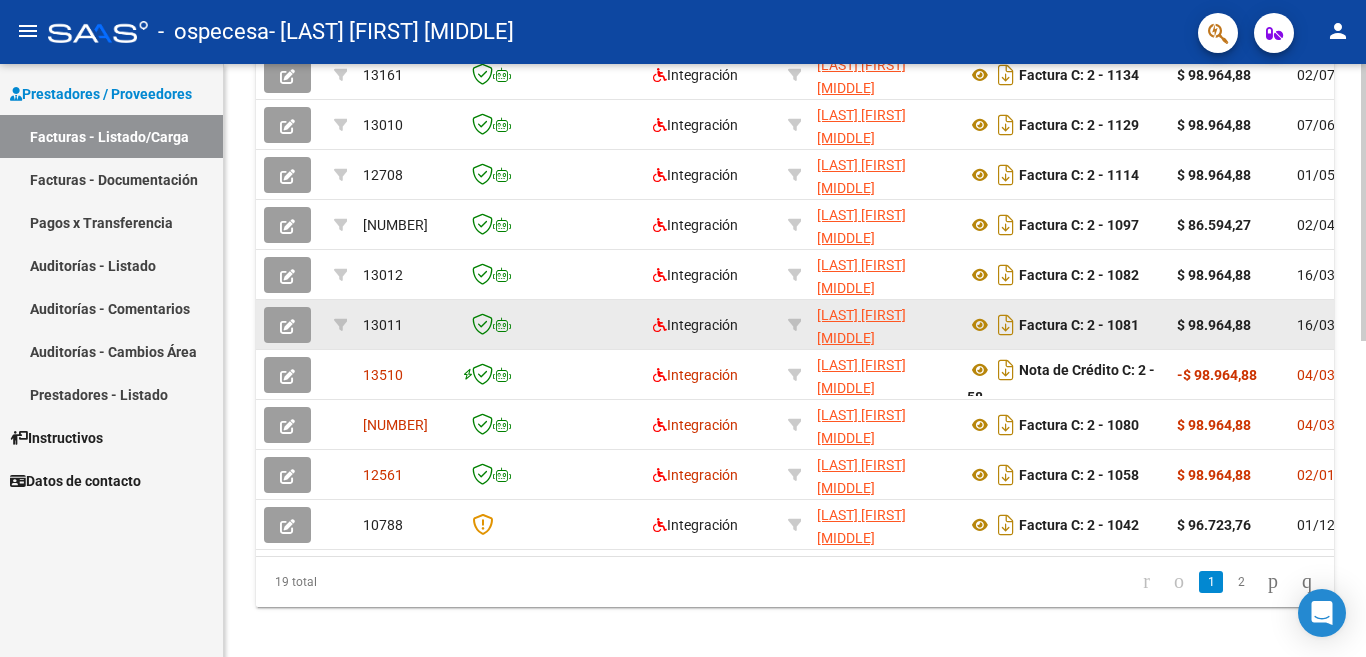 scroll, scrollTop: 649, scrollLeft: 0, axis: vertical 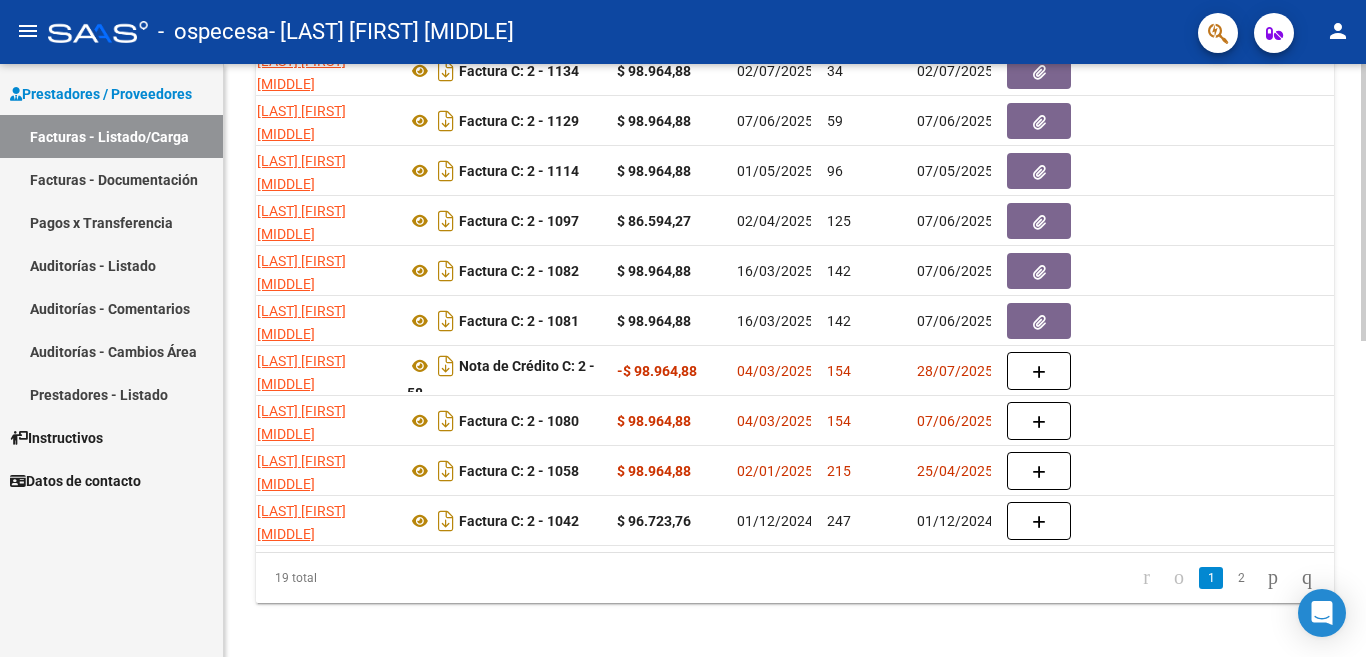 click on "Video tutorial   PRESTADORES -> Listado de CPBTs Emitidos por Prestadores / Proveedores (alt+q)   Cargar Comprobante
cloud_download  CSV  cloud_download  EXCEL  cloud_download  Estandar   Descarga Masiva
Filtros Id Area Area Todos Confirmado   Mostrar totalizadores   FILTROS DEL COMPROBANTE  Comprobante Tipo Comprobante Tipo Start date – End date Fec. Comprobante Desde / Hasta Días Emisión Desde(cant. días) Días Emisión Hasta(cant. días) CUIT / Razón Social Pto. Venta Nro. Comprobante Código SSS CAE Válido CAE Válido Todos Cargado Módulo Hosp. Todos Tiene facturacion Apócrifa Hospital Refes  FILTROS DE INTEGRACION  Período De Prestación Campos del Archivo de Rendición Devuelto x SSS (dr_envio) Todos Rendido x SSS (dr_envio) Tipo de Registro Tipo de Registro Período Presentación Período Presentación Campos del Legajo Asociado (preaprobación) Afiliado Legajo (cuil/nombre) Todos Solo facturas preaprobadas  MAS FILTROS  Todos Con Doc. Respaldatoria Todos Con Trazabilidad Todos – –" 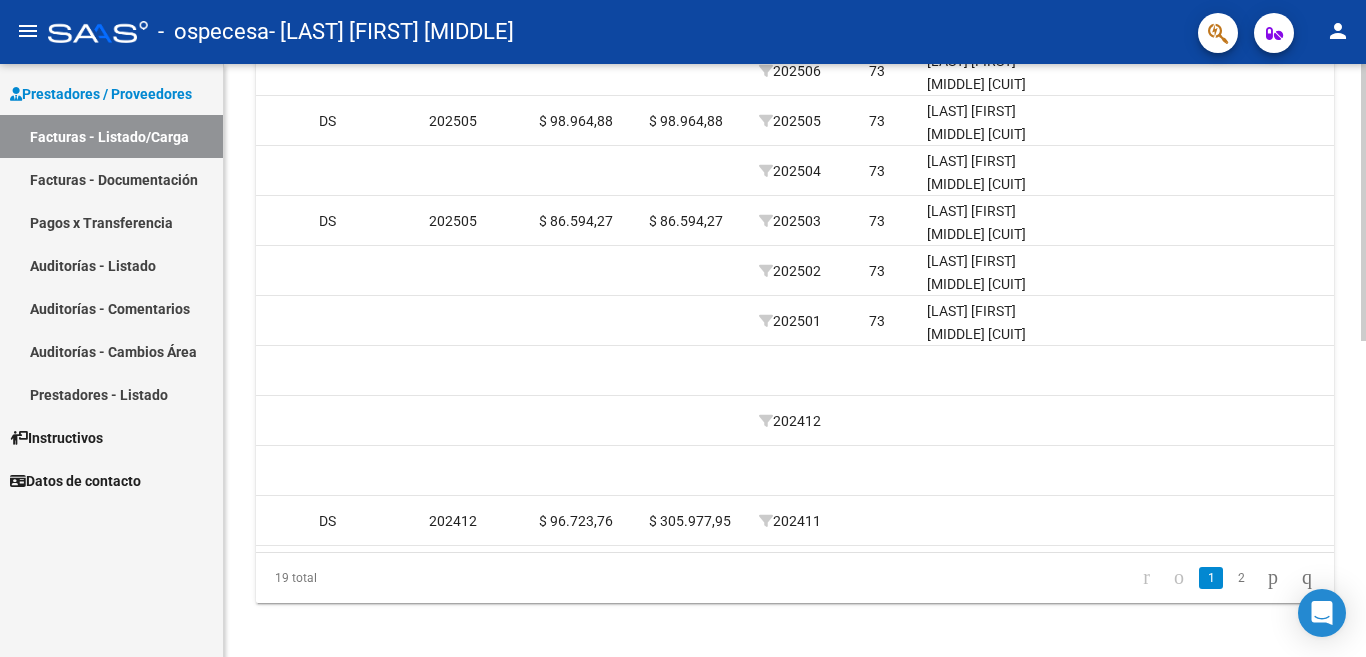 scroll, scrollTop: 0, scrollLeft: 2160, axis: horizontal 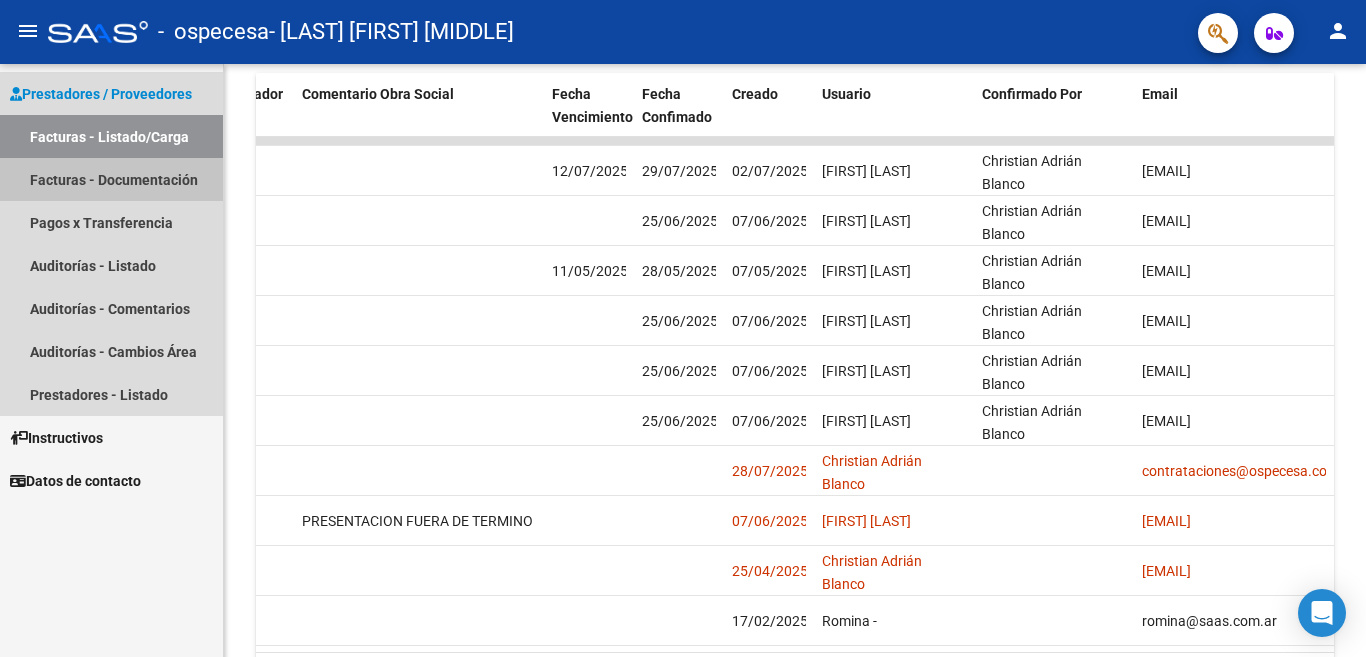 click on "Facturas - Documentación" at bounding box center [111, 179] 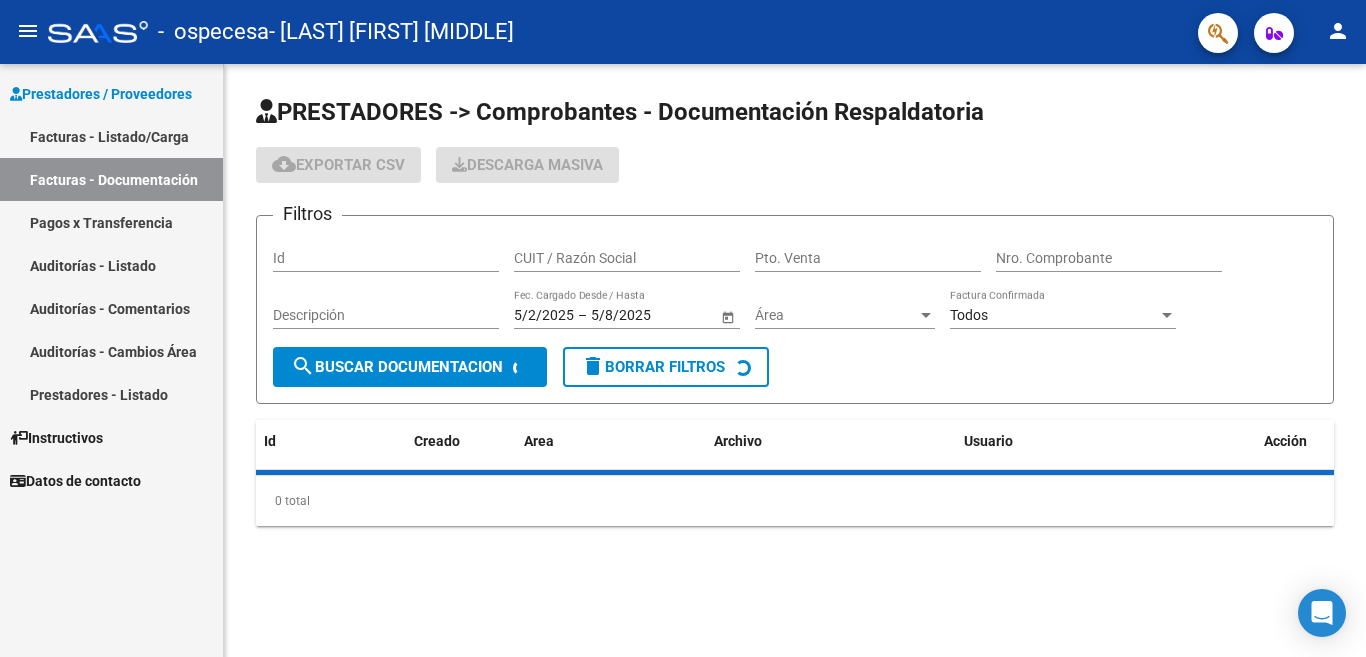 scroll, scrollTop: 0, scrollLeft: 0, axis: both 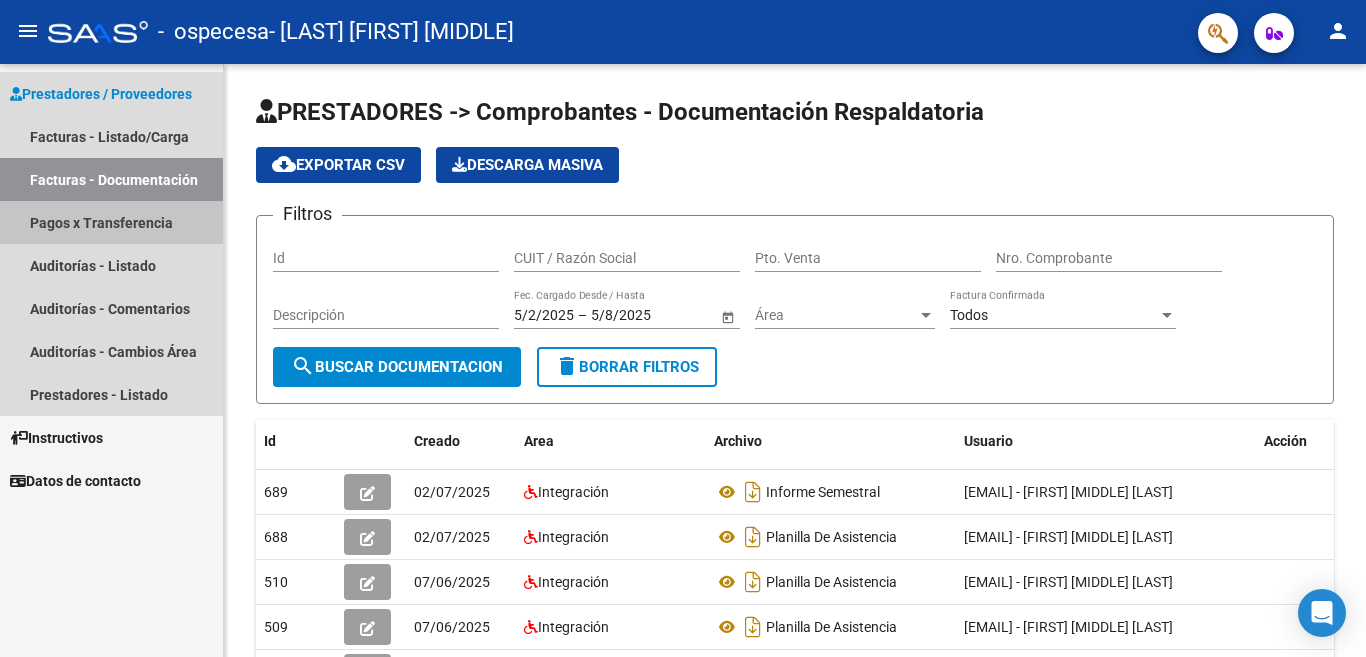 click on "Pagos x Transferencia" at bounding box center (111, 222) 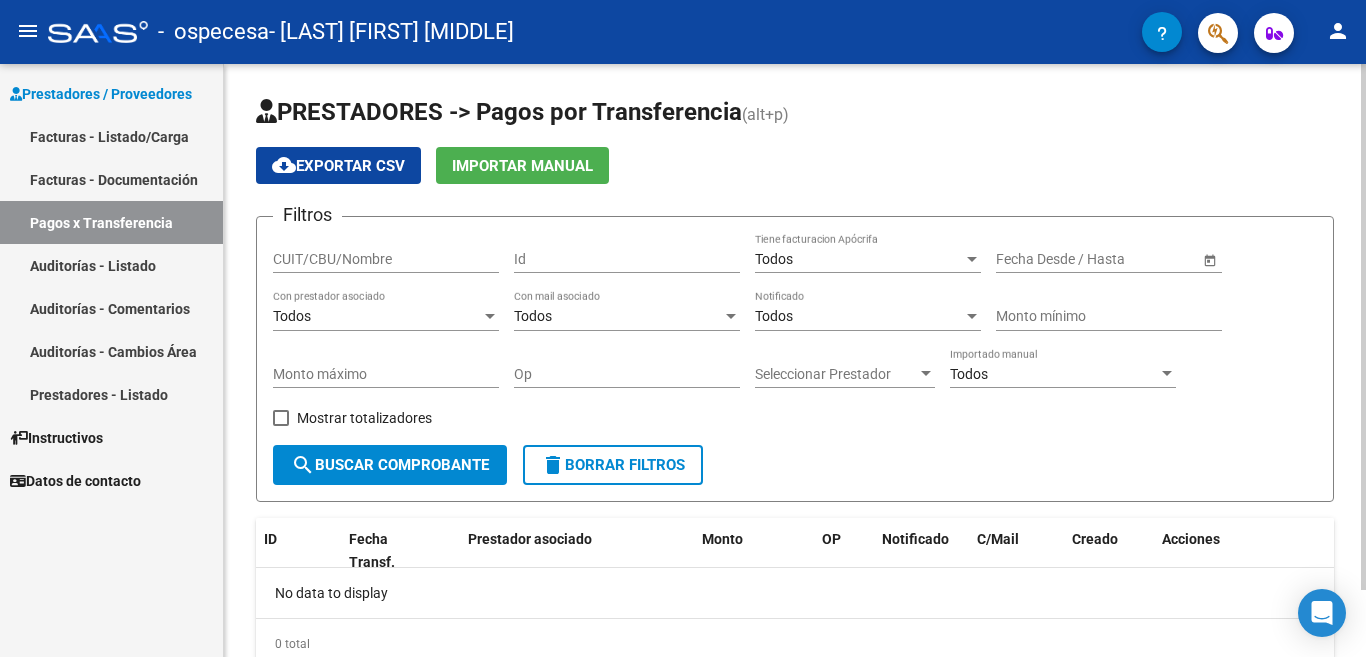 click on "Seleccionar Prestador" at bounding box center (836, 374) 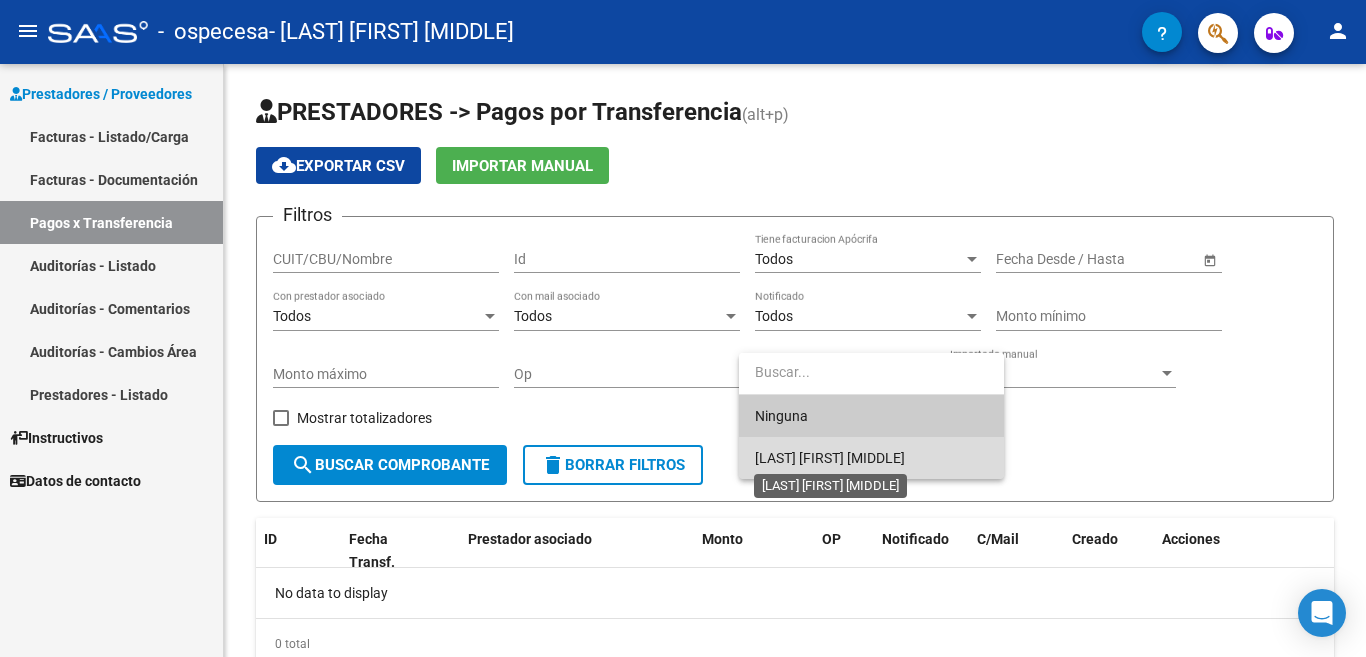 click on "[LAST] [FIRST] [MIDDLE]" at bounding box center (830, 458) 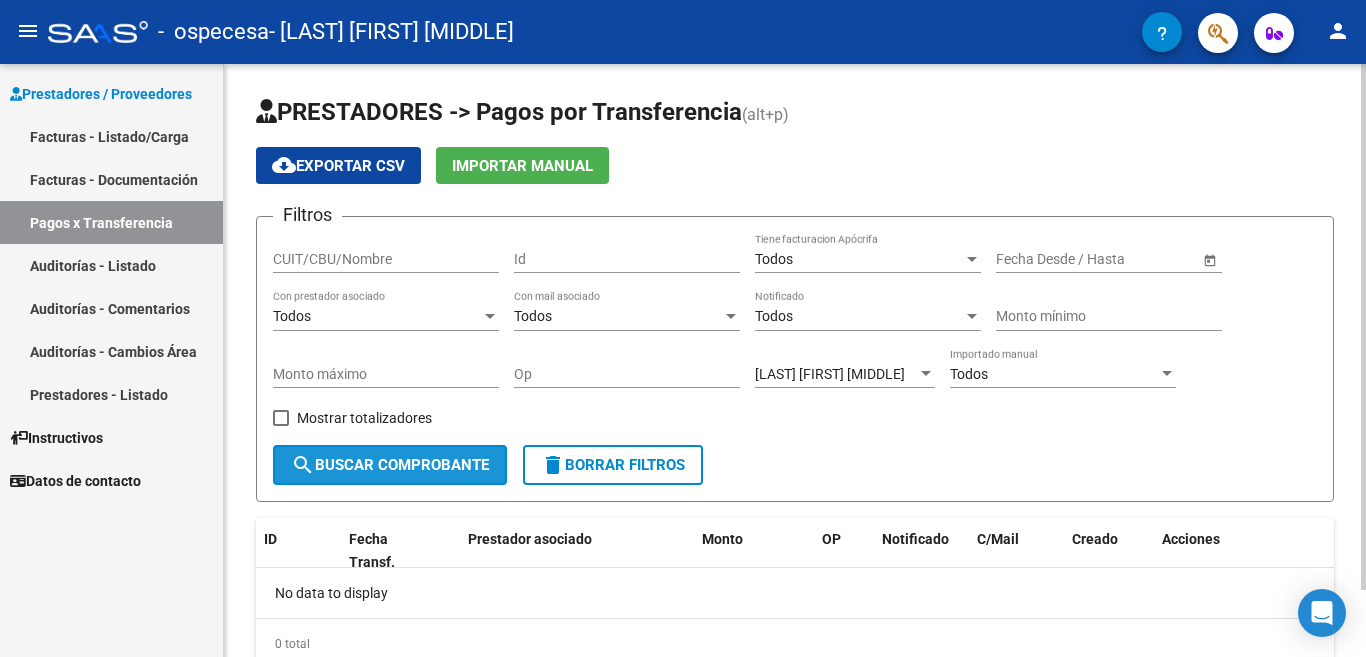 click on "search  Buscar Comprobante" 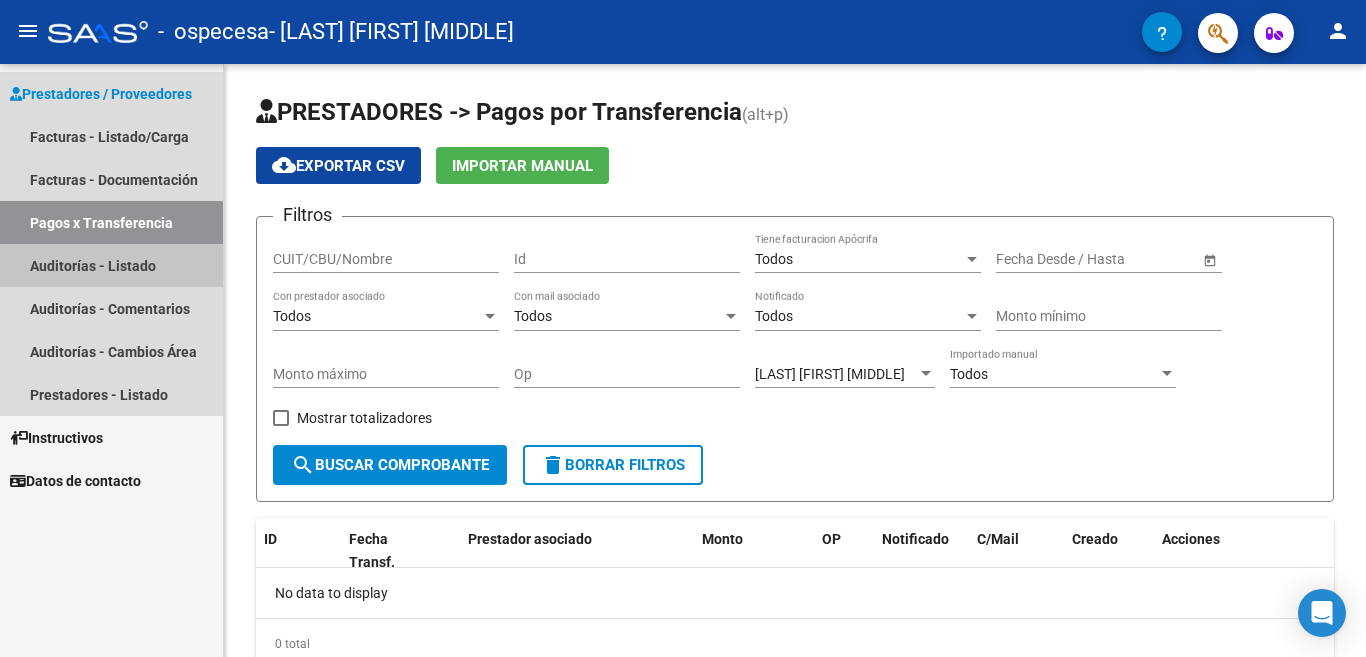 click on "Auditorías - Listado" at bounding box center [111, 265] 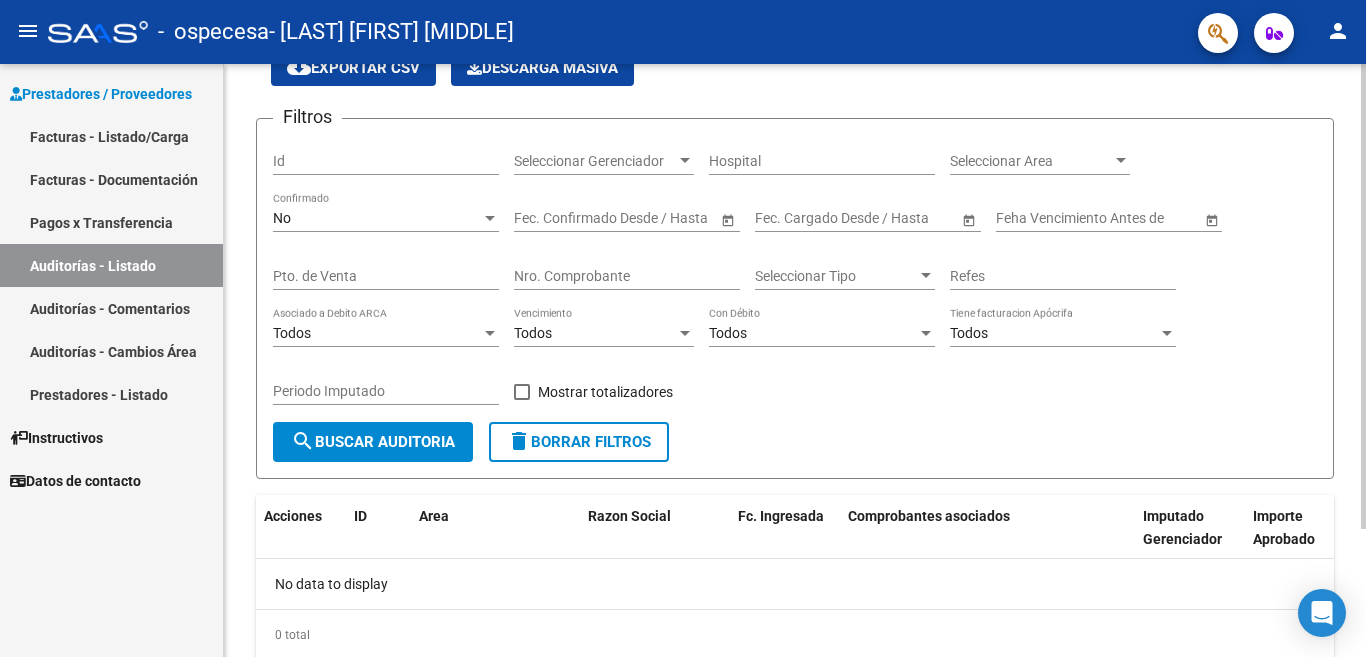 scroll, scrollTop: 64, scrollLeft: 0, axis: vertical 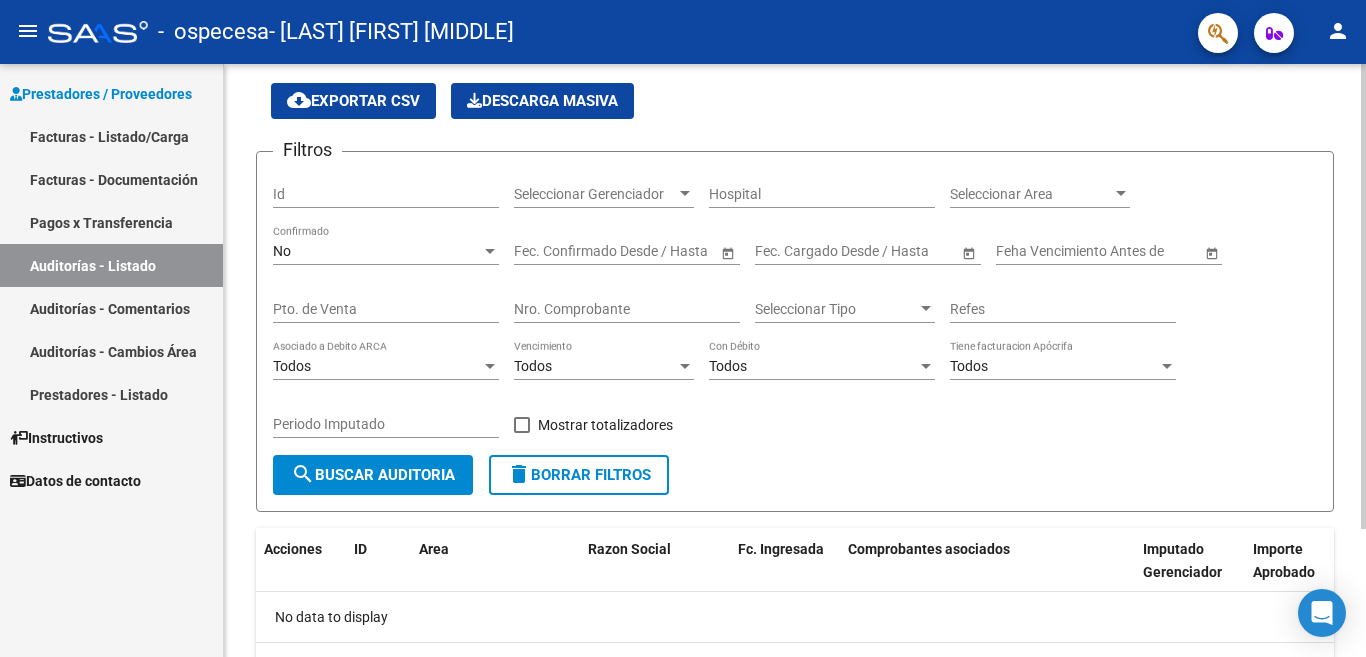 click on "Seleccionar Tipo" at bounding box center (836, 309) 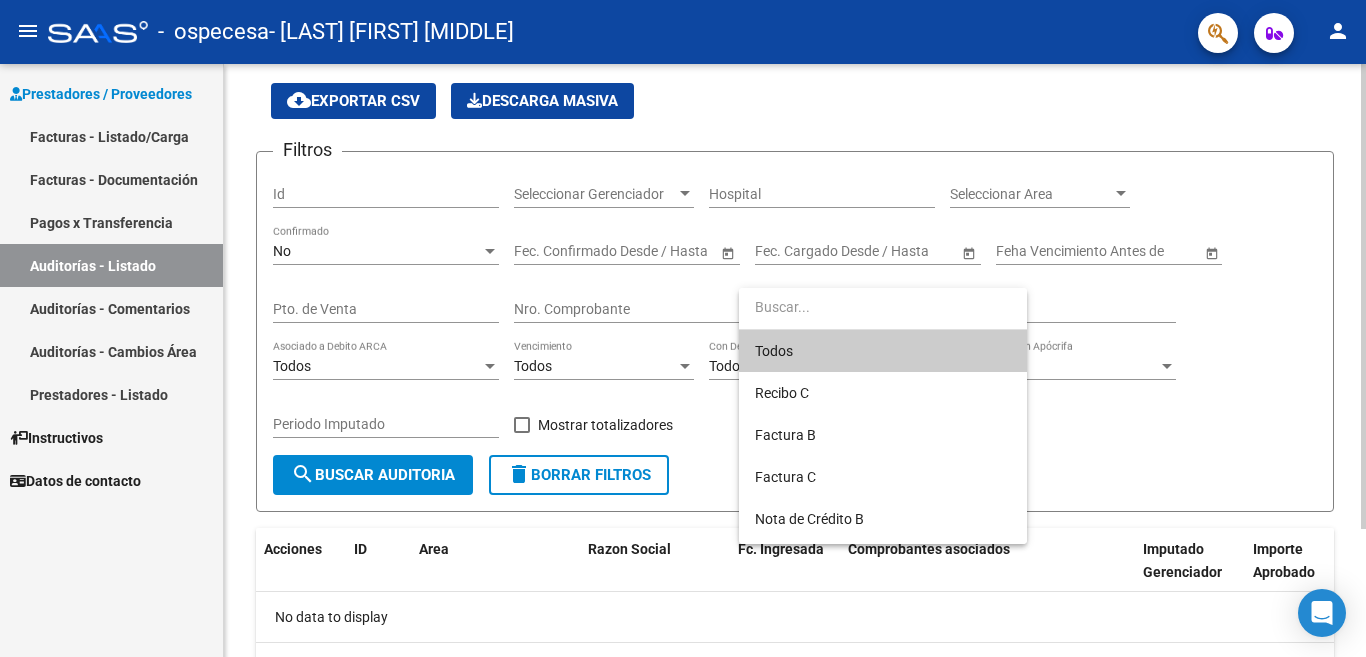 click at bounding box center (883, 307) 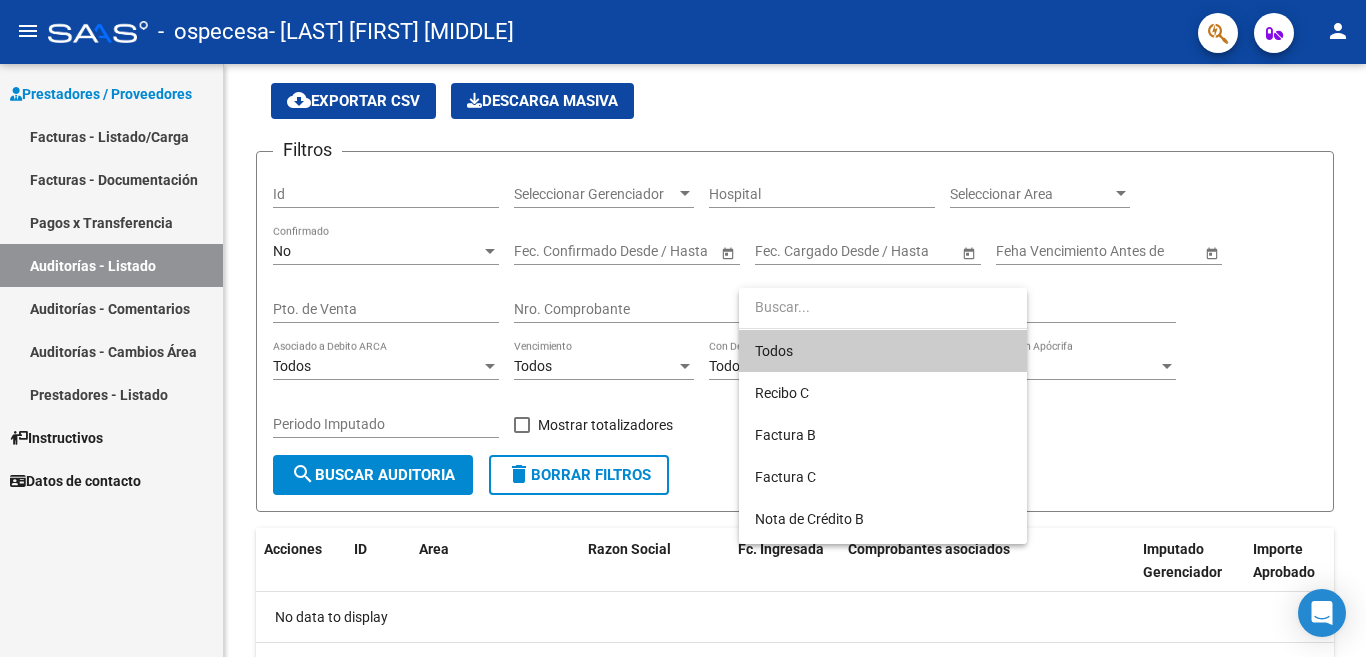 click at bounding box center (683, 328) 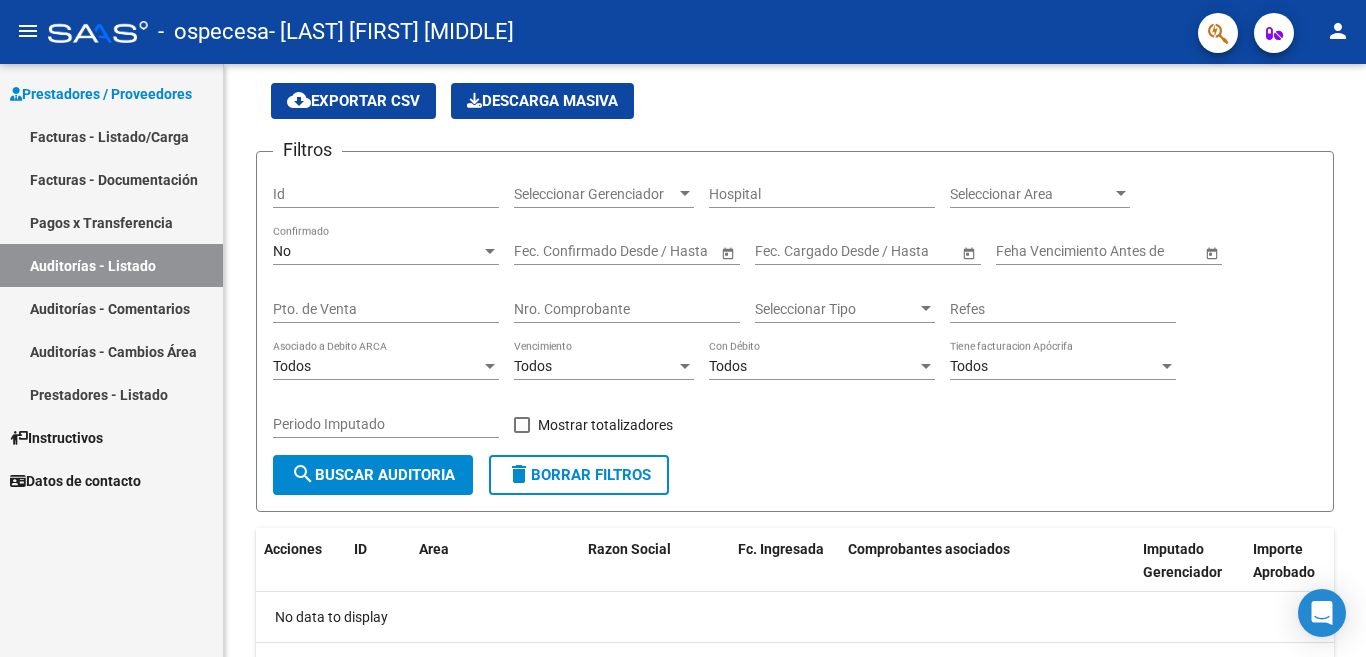 click on "Auditorías - Comentarios" at bounding box center [111, 308] 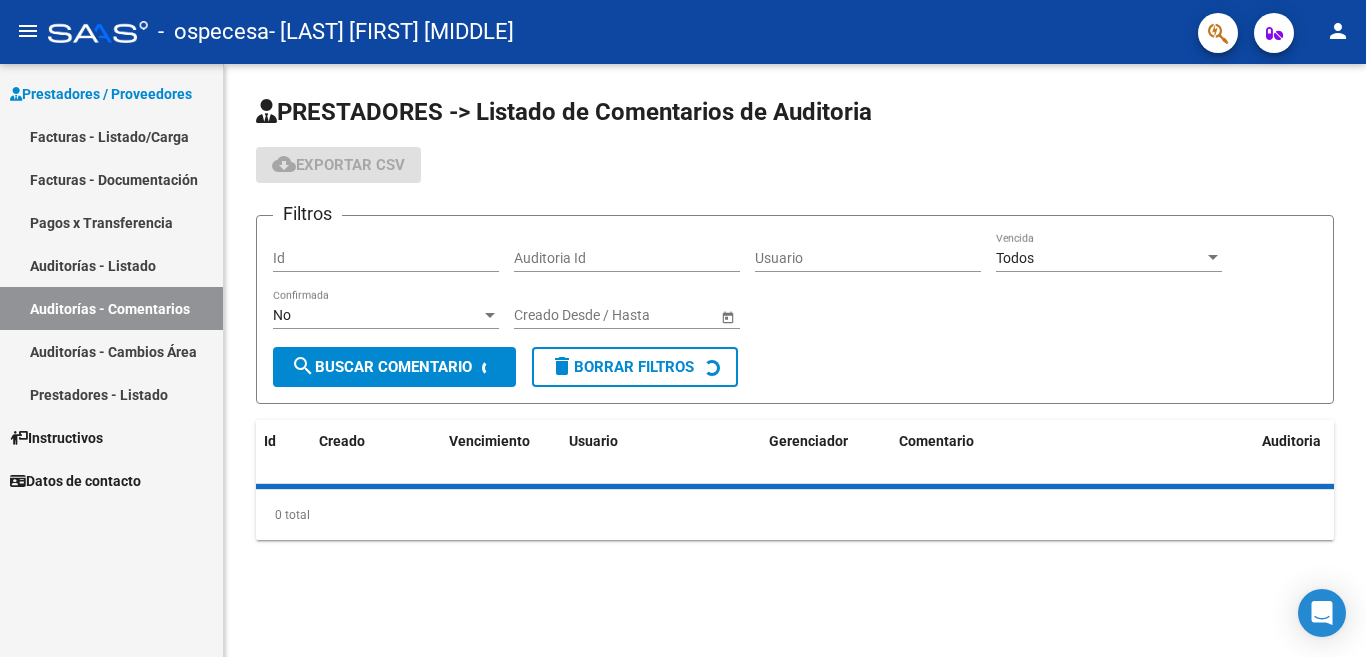 scroll, scrollTop: 0, scrollLeft: 0, axis: both 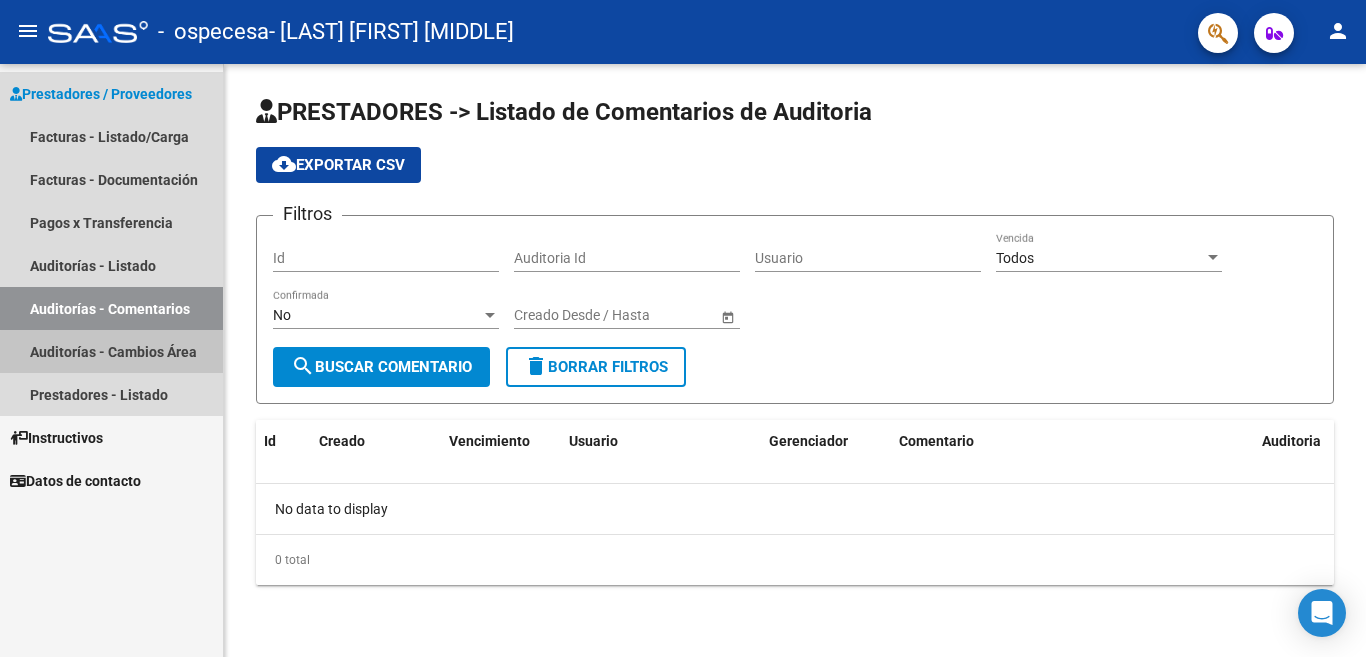 click on "Auditorías - Cambios Área" at bounding box center (111, 351) 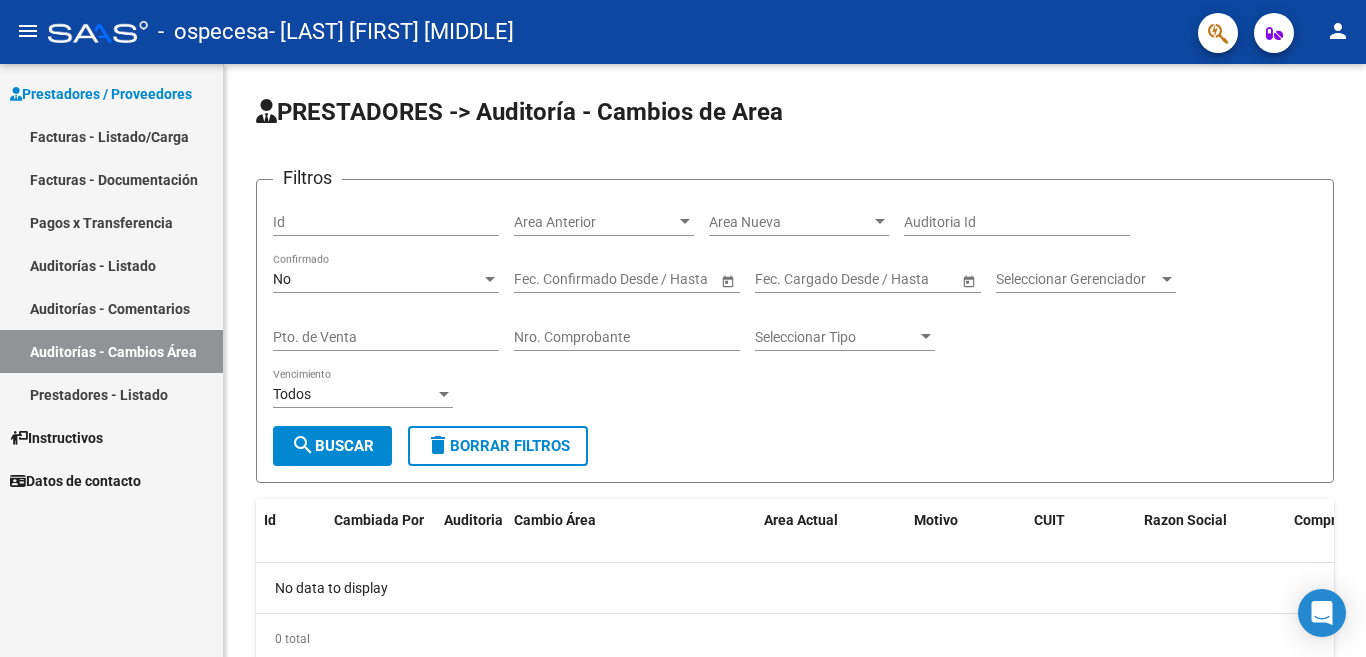 click on "Prestadores - Listado" at bounding box center (111, 394) 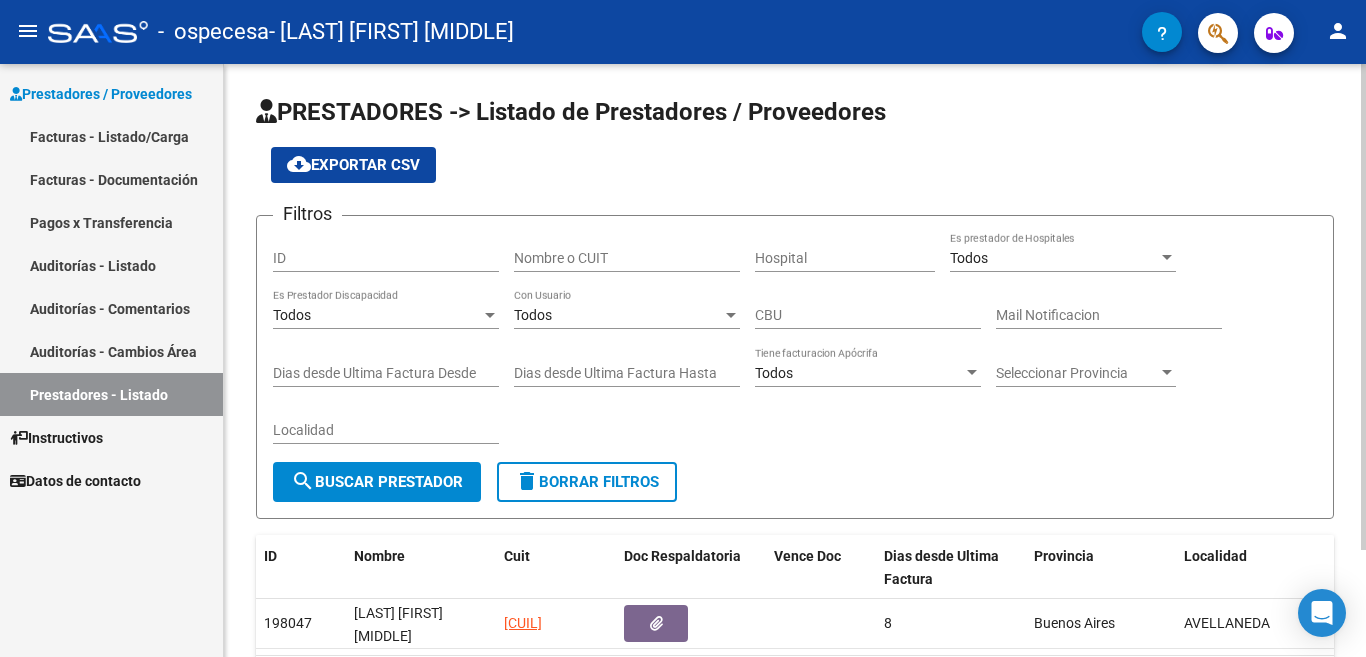 scroll, scrollTop: 100, scrollLeft: 0, axis: vertical 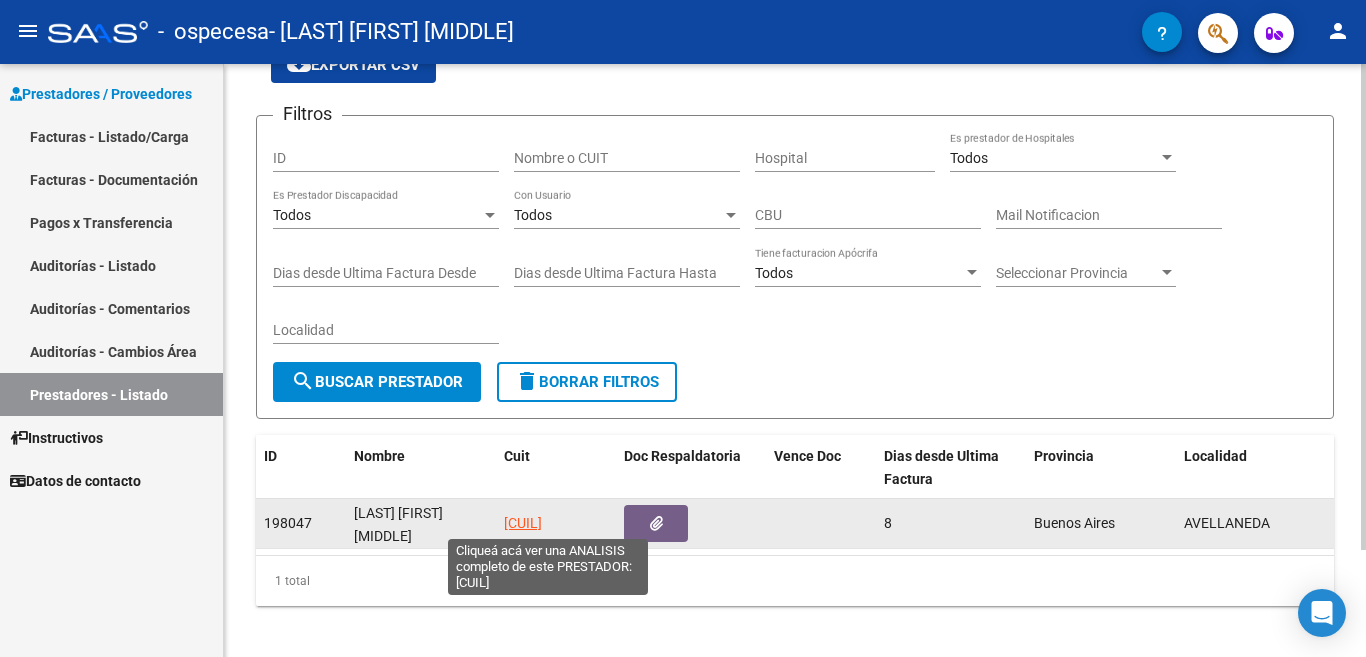click on "[CUIL]" 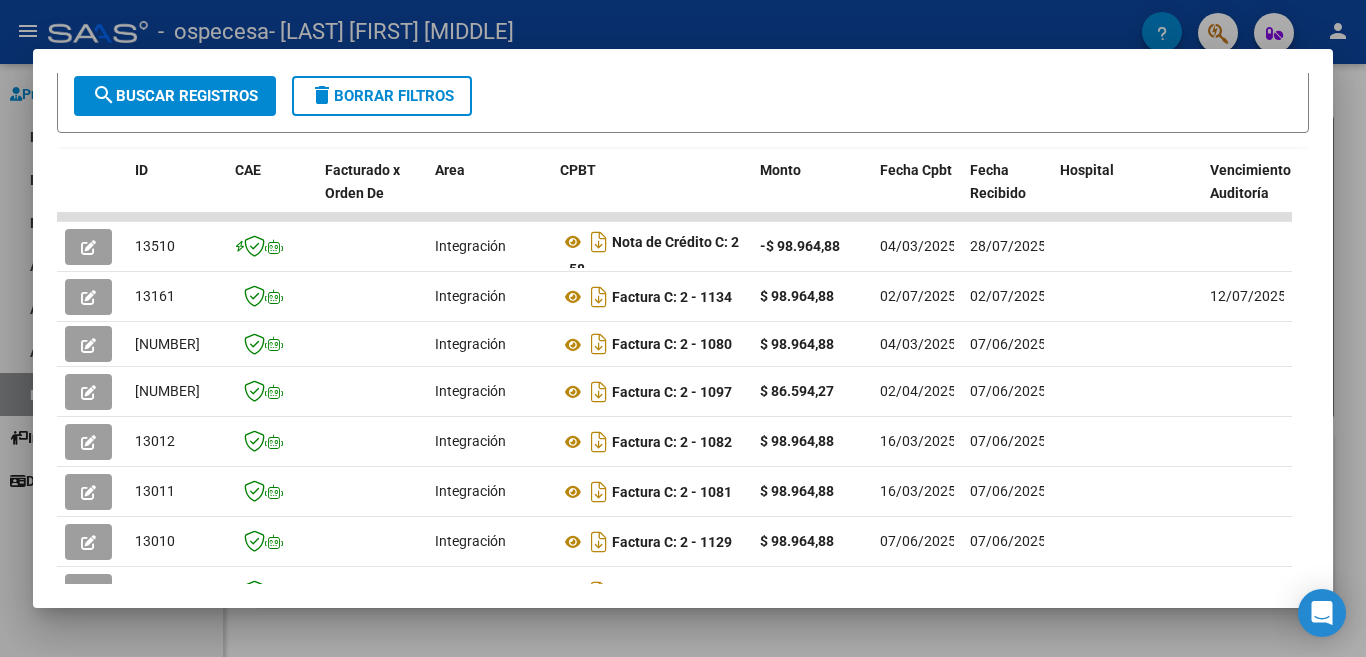 scroll, scrollTop: 600, scrollLeft: 0, axis: vertical 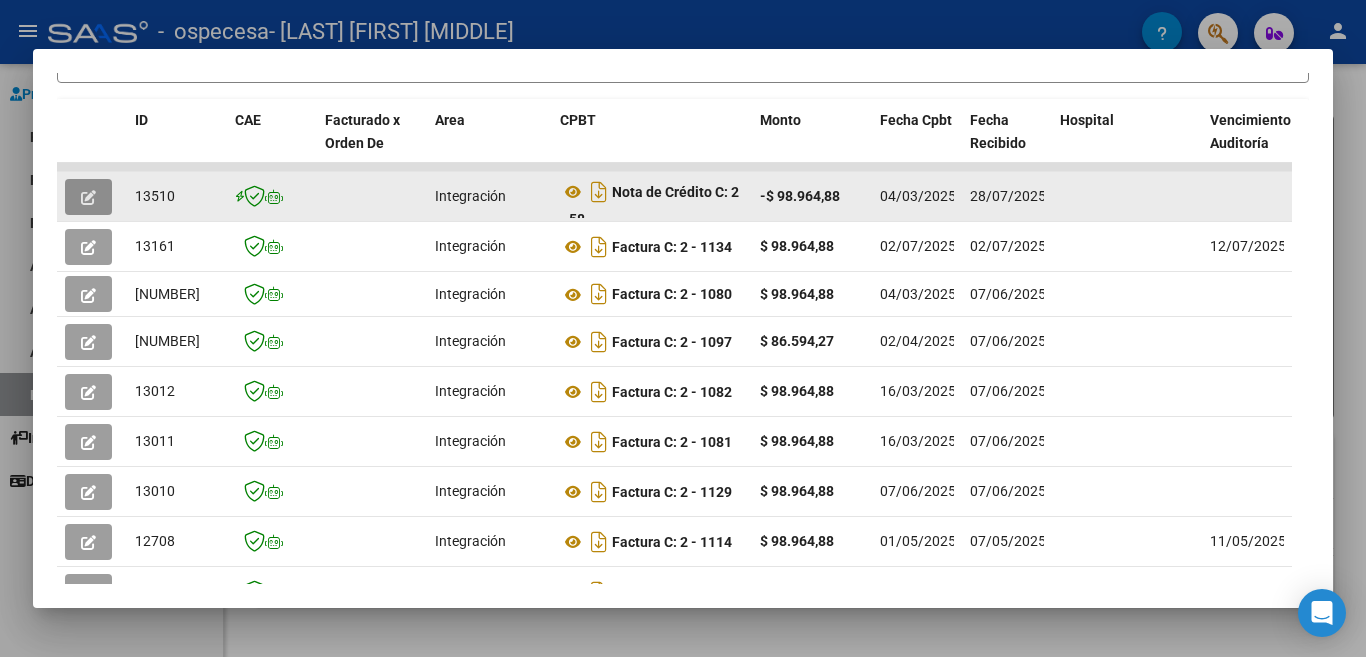 click 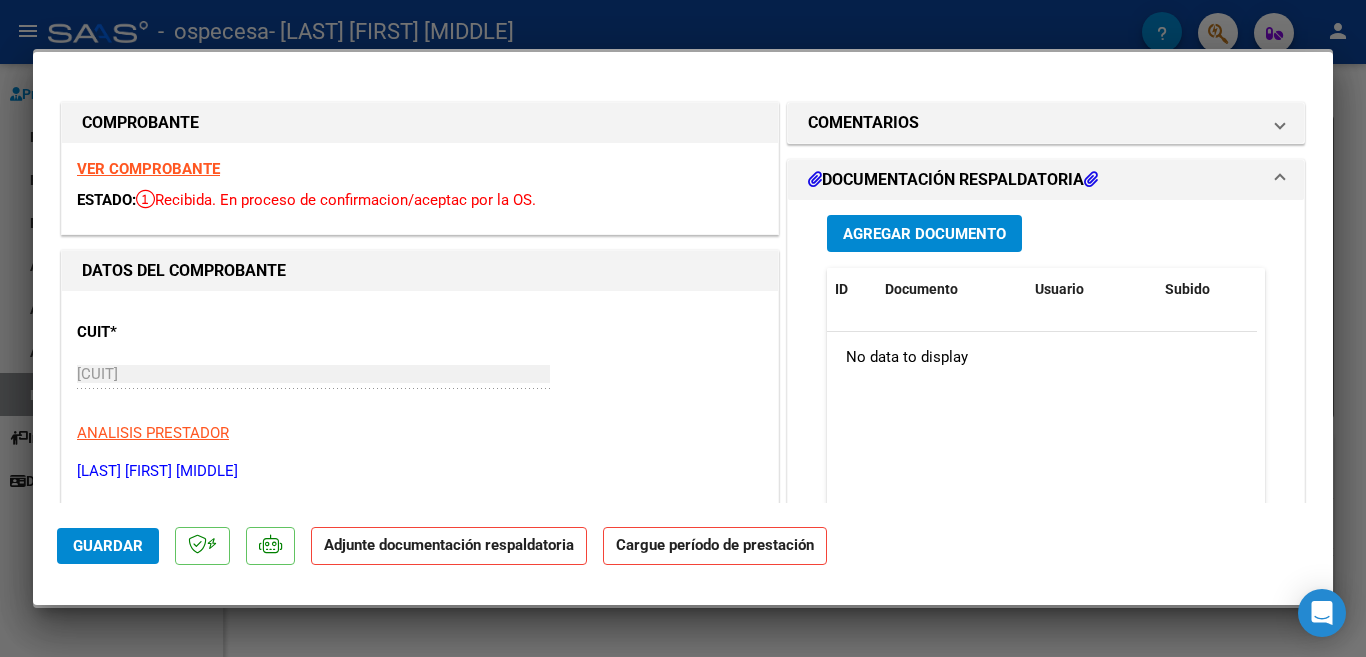 click at bounding box center [683, 328] 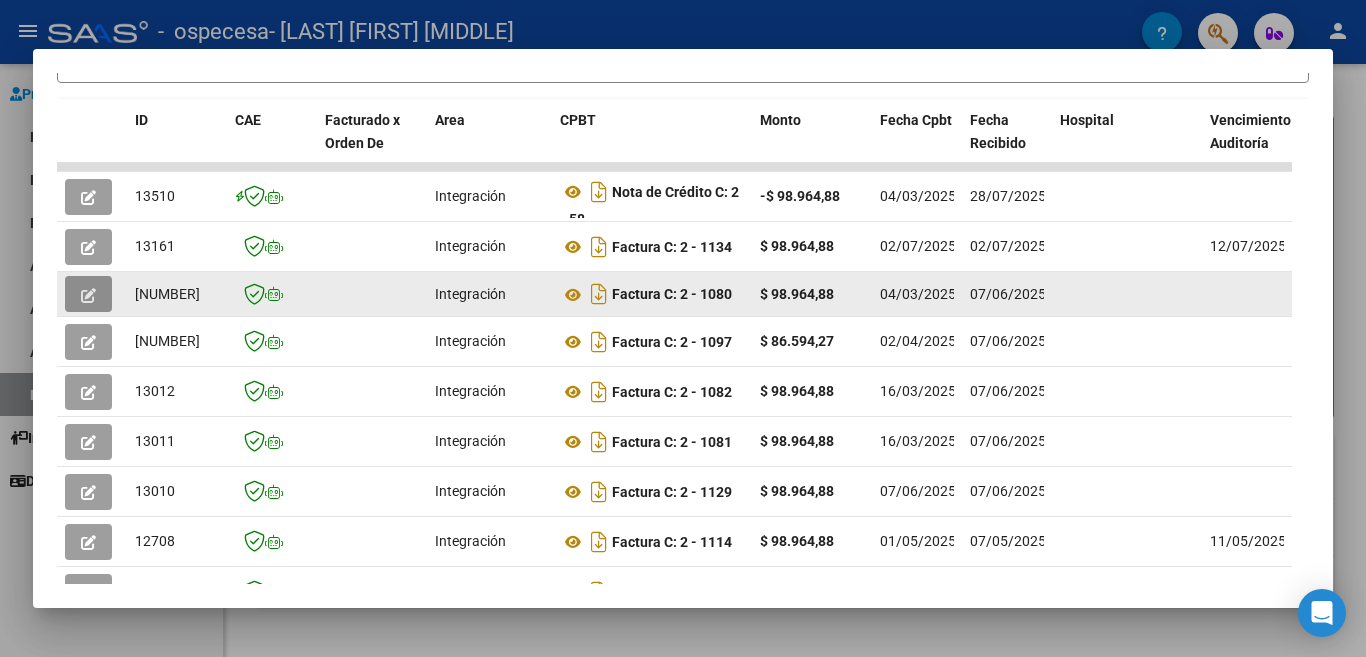 click 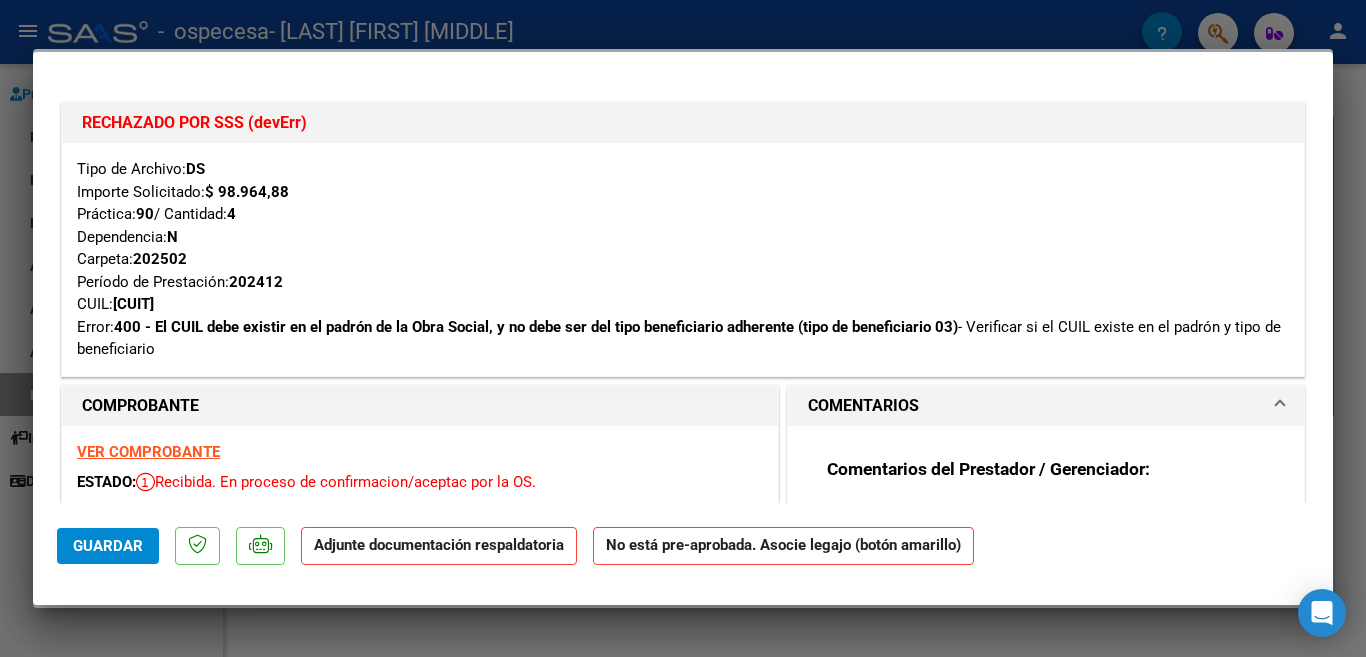 click at bounding box center (683, 328) 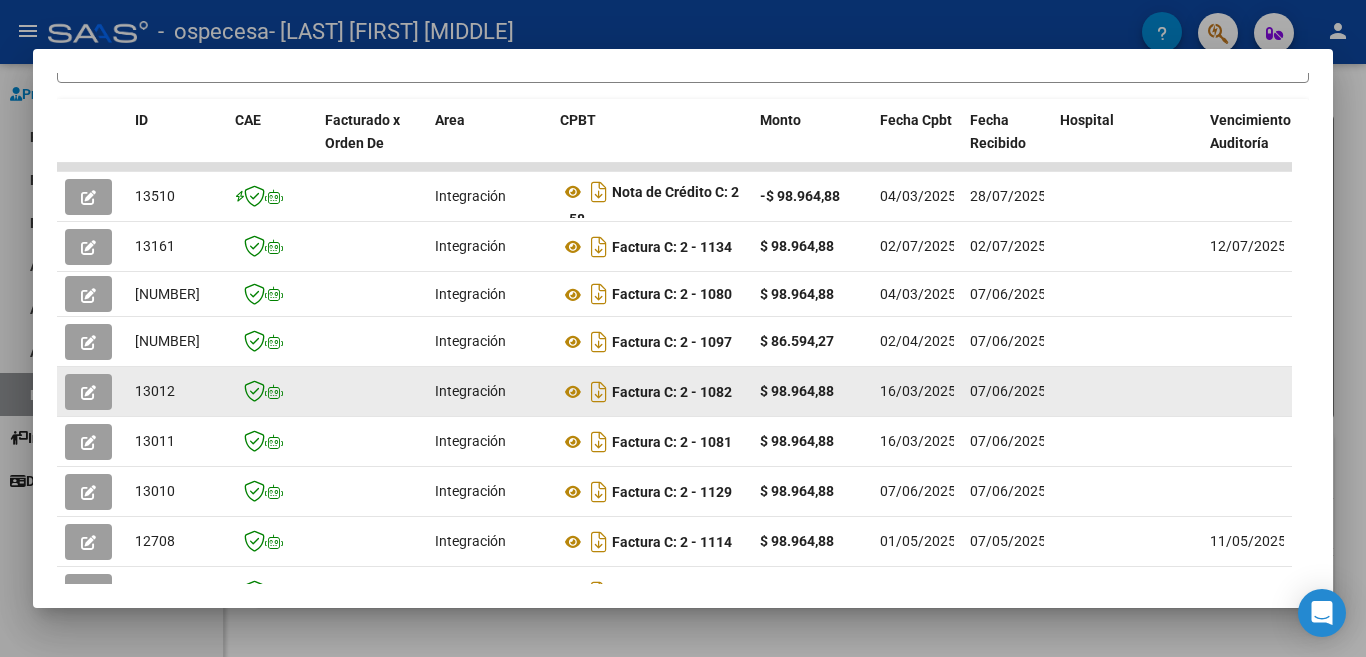 click 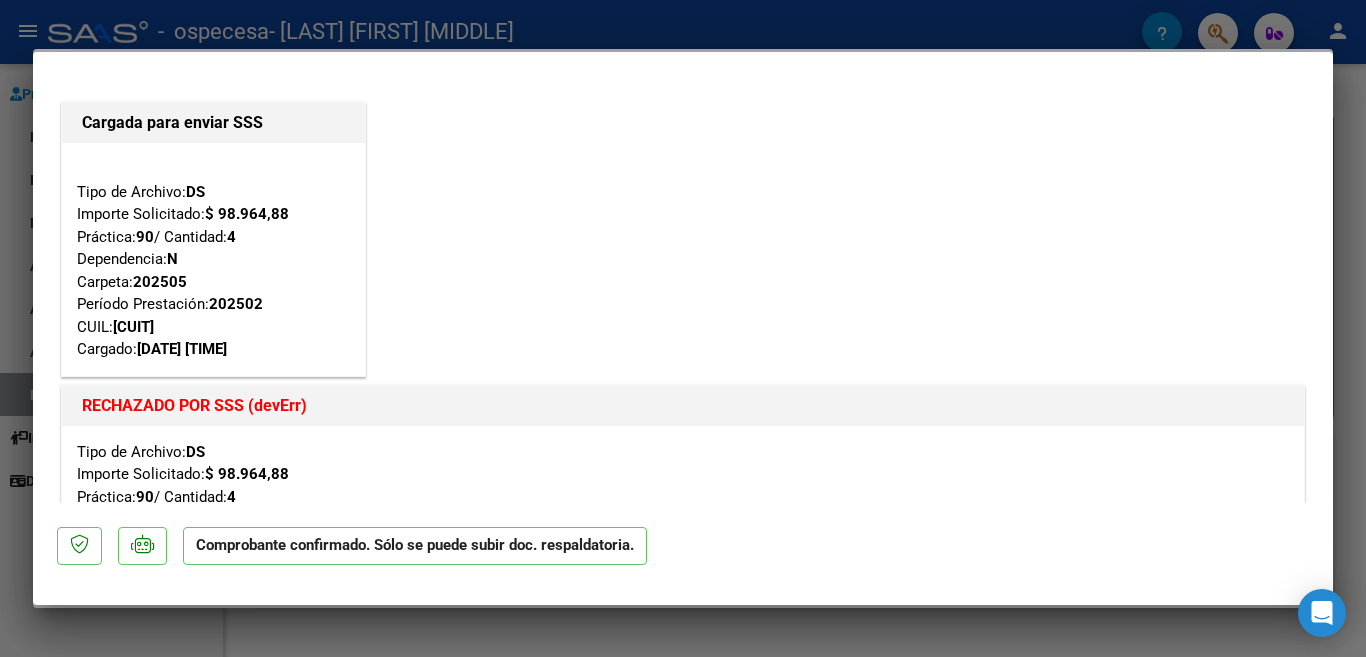 click at bounding box center (683, 328) 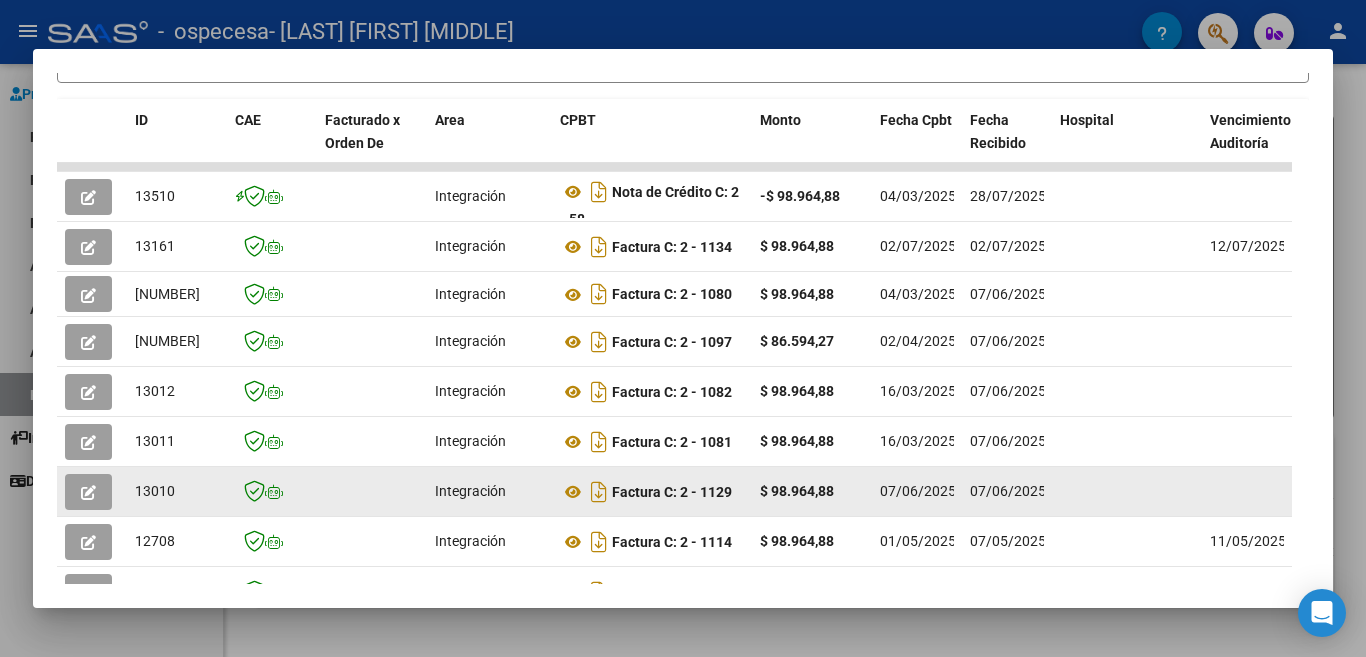 click 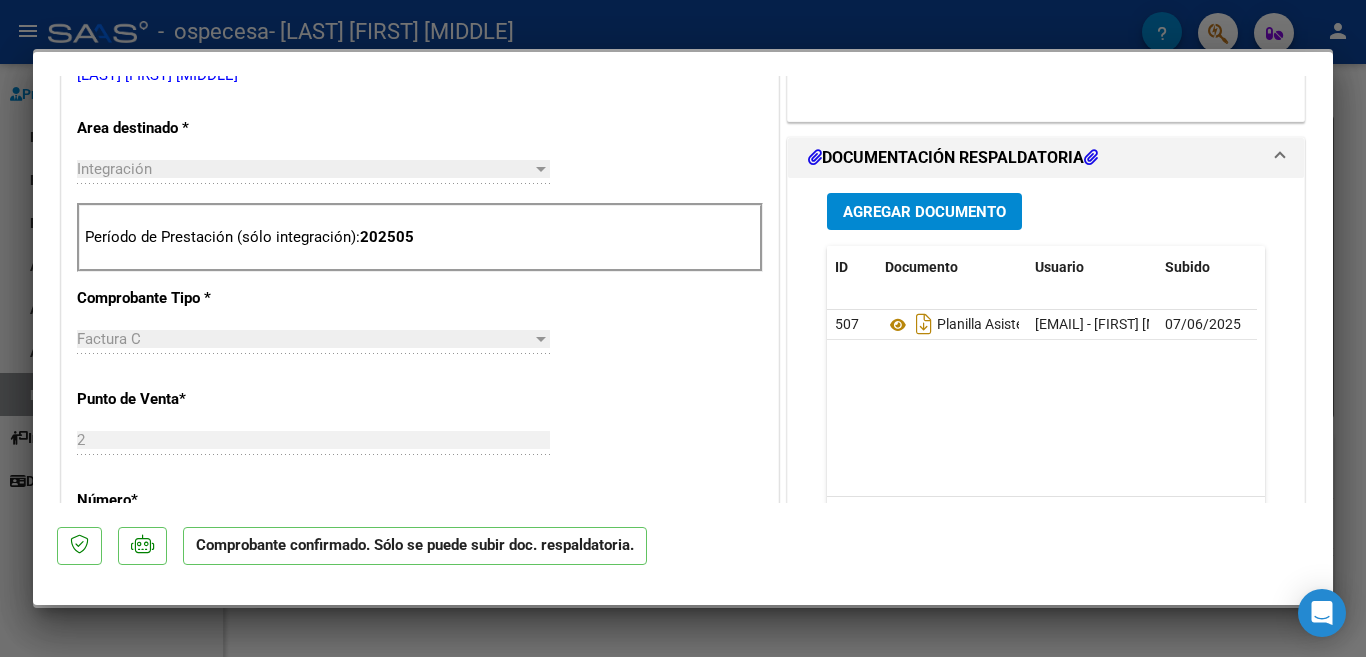 scroll, scrollTop: 698, scrollLeft: 0, axis: vertical 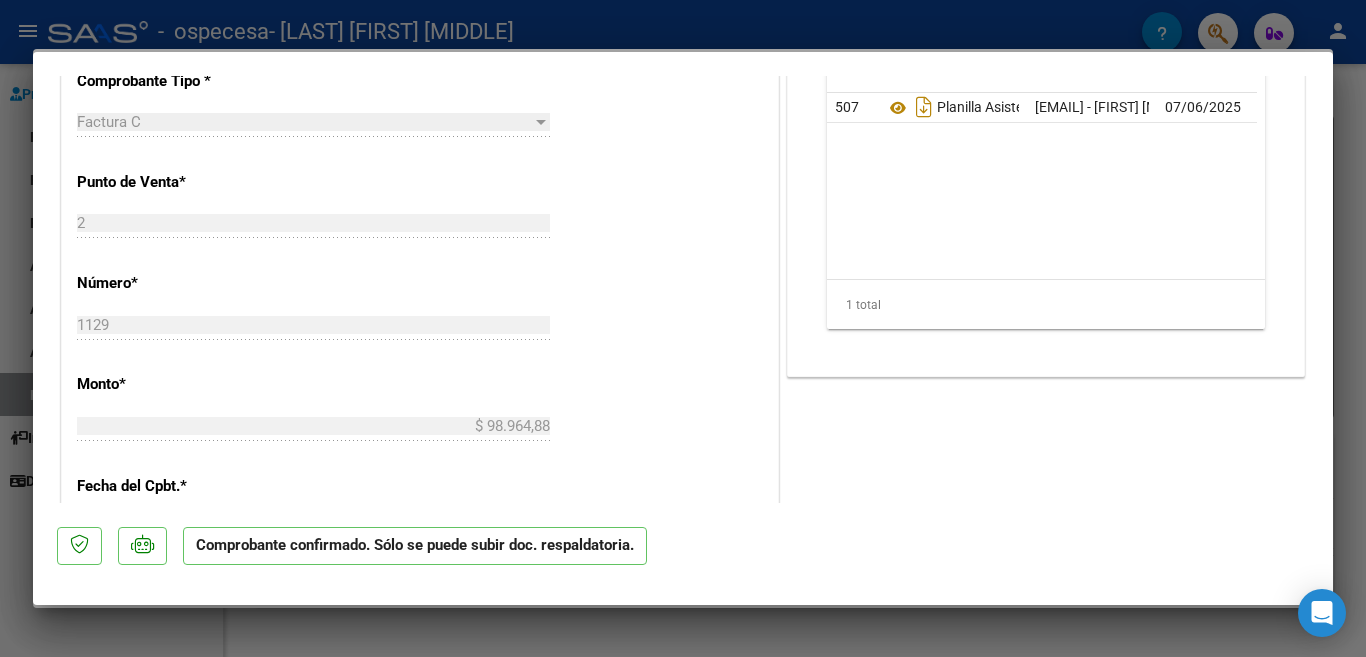 click at bounding box center [683, 328] 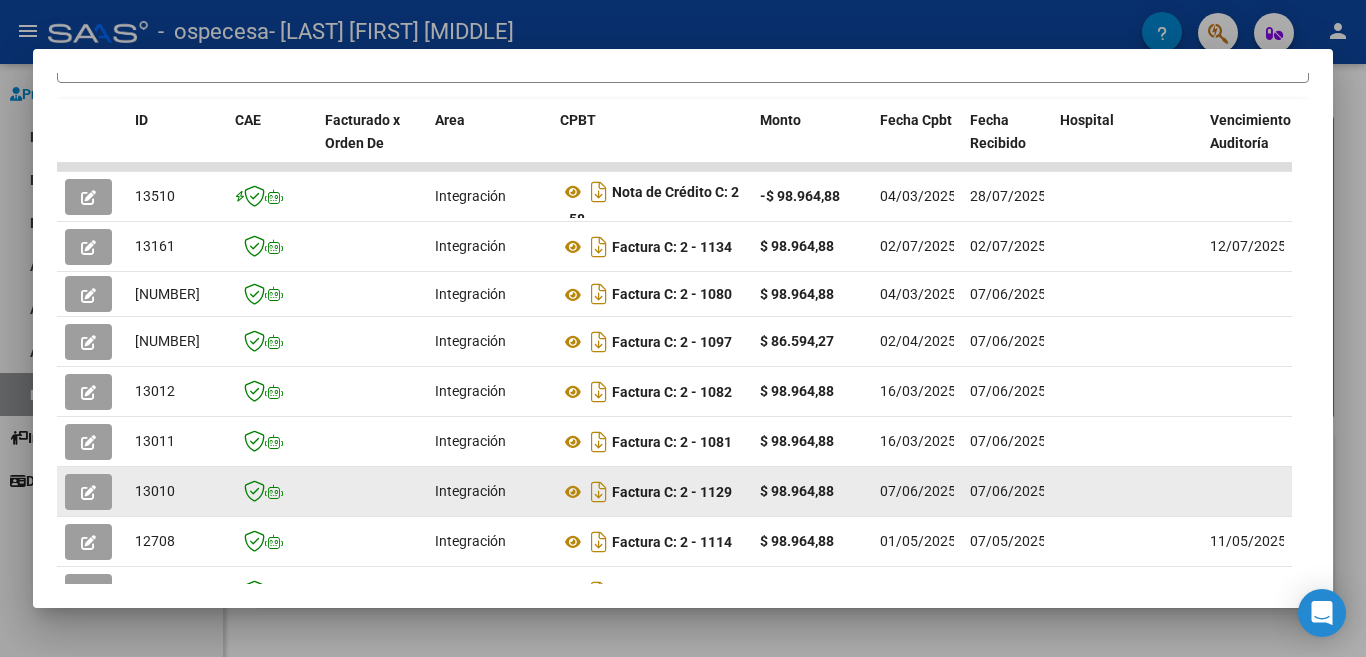click 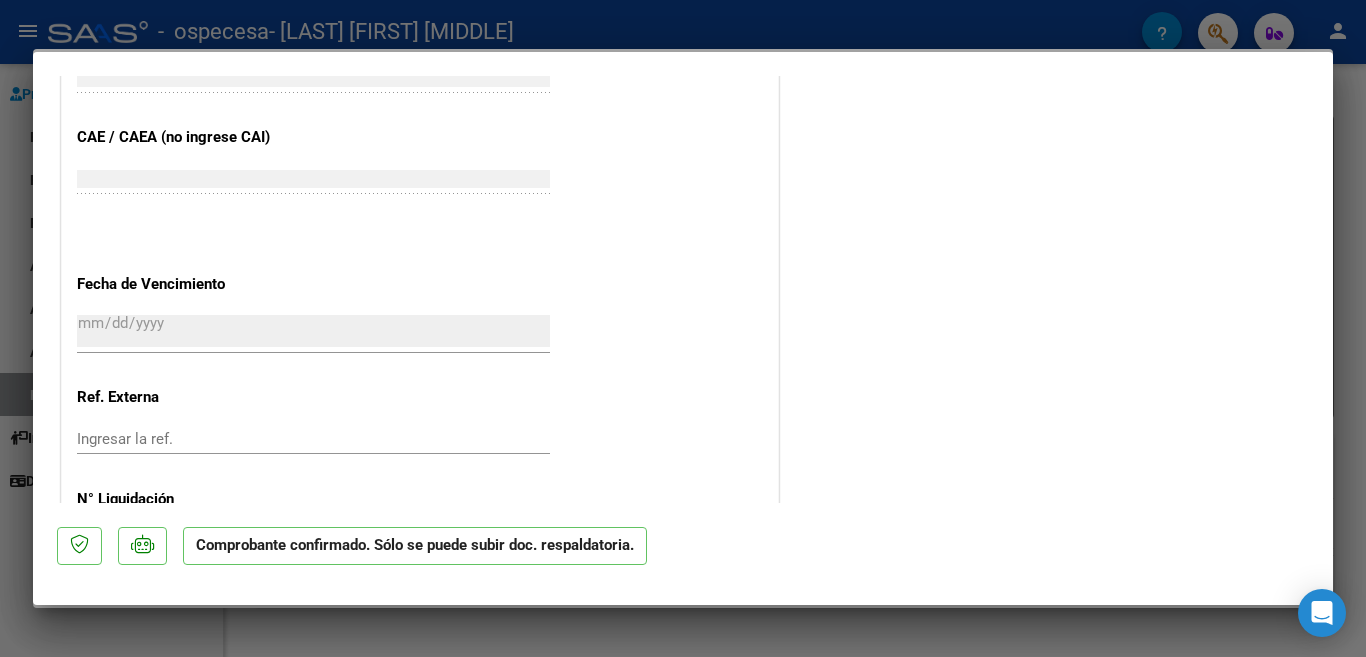 scroll, scrollTop: 1423, scrollLeft: 0, axis: vertical 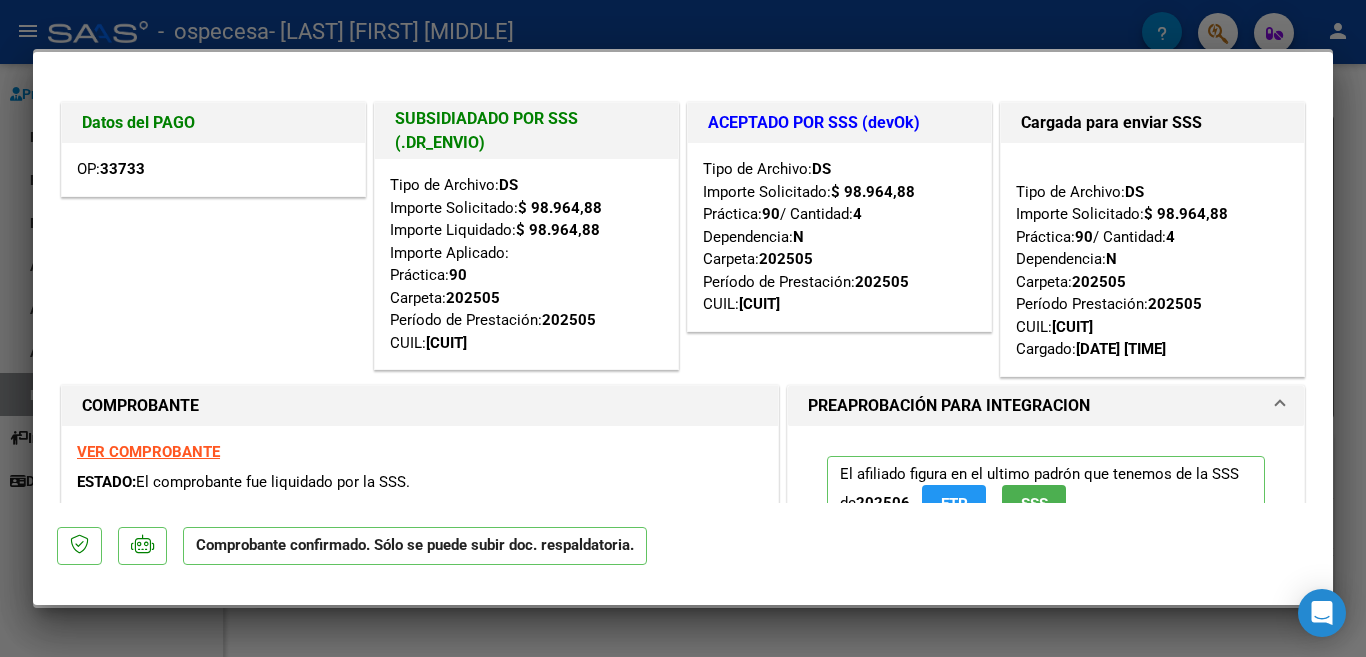 click at bounding box center (683, 328) 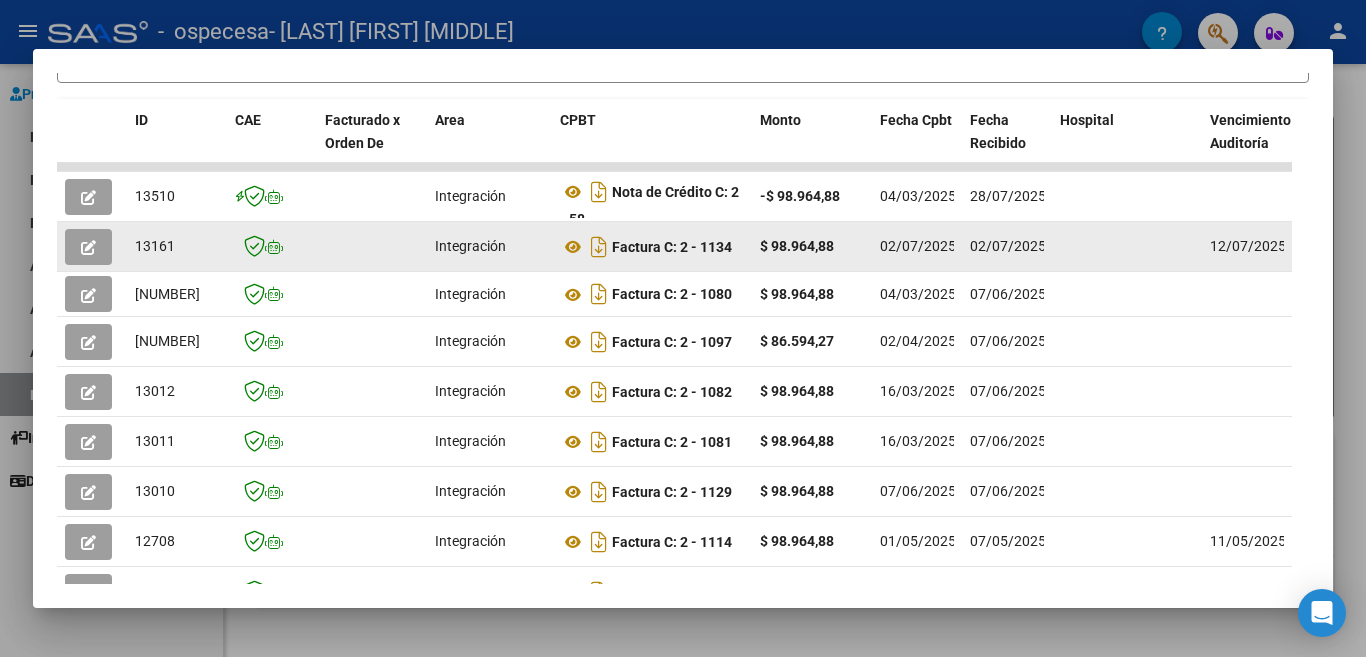 click 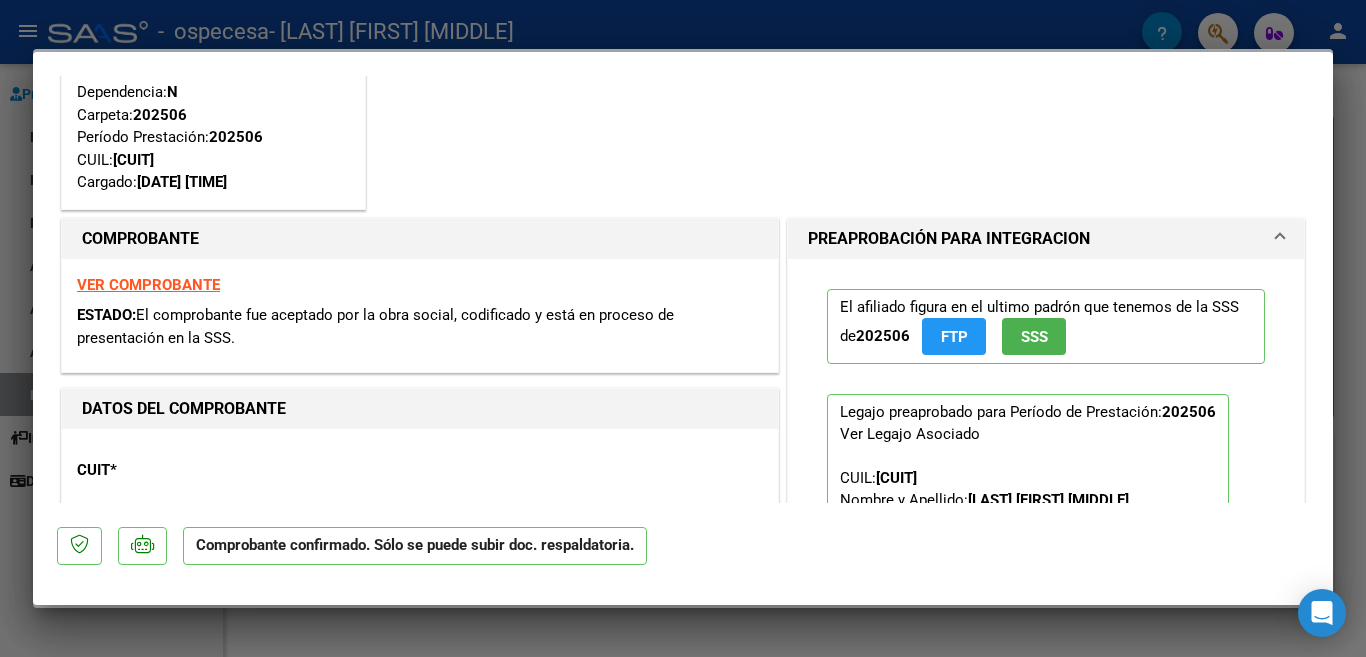 scroll, scrollTop: 210, scrollLeft: 0, axis: vertical 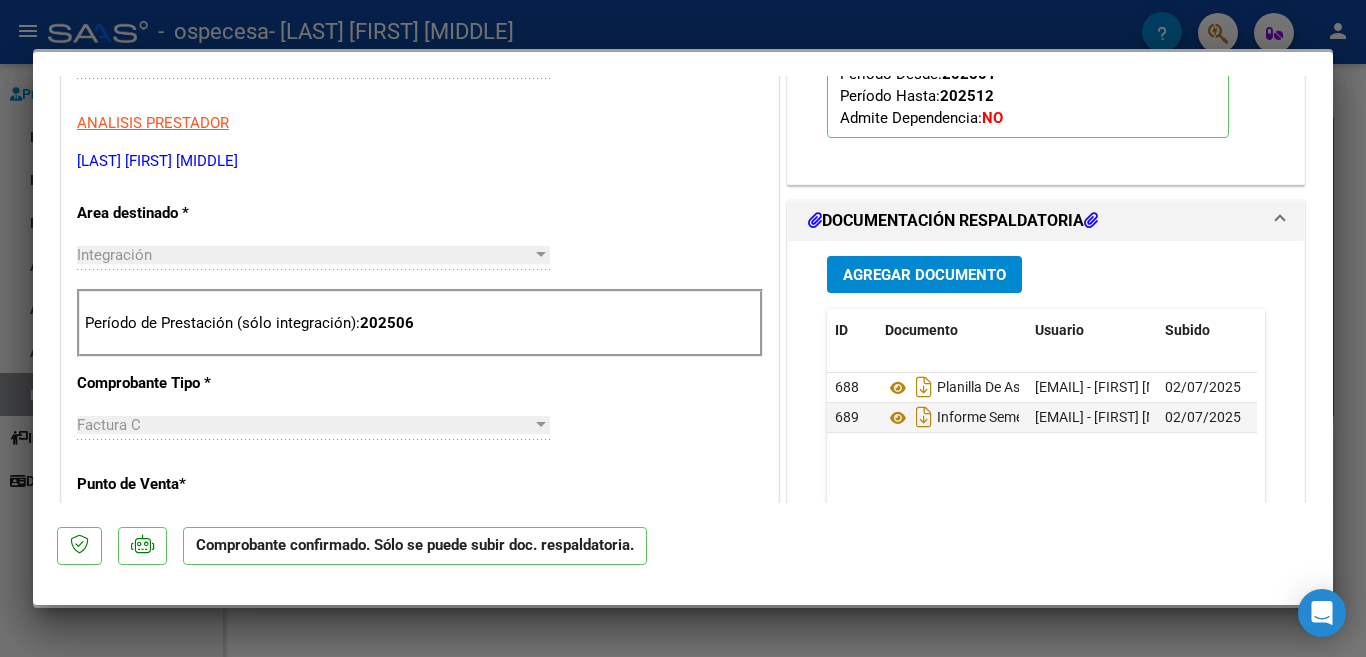 click at bounding box center [683, 328] 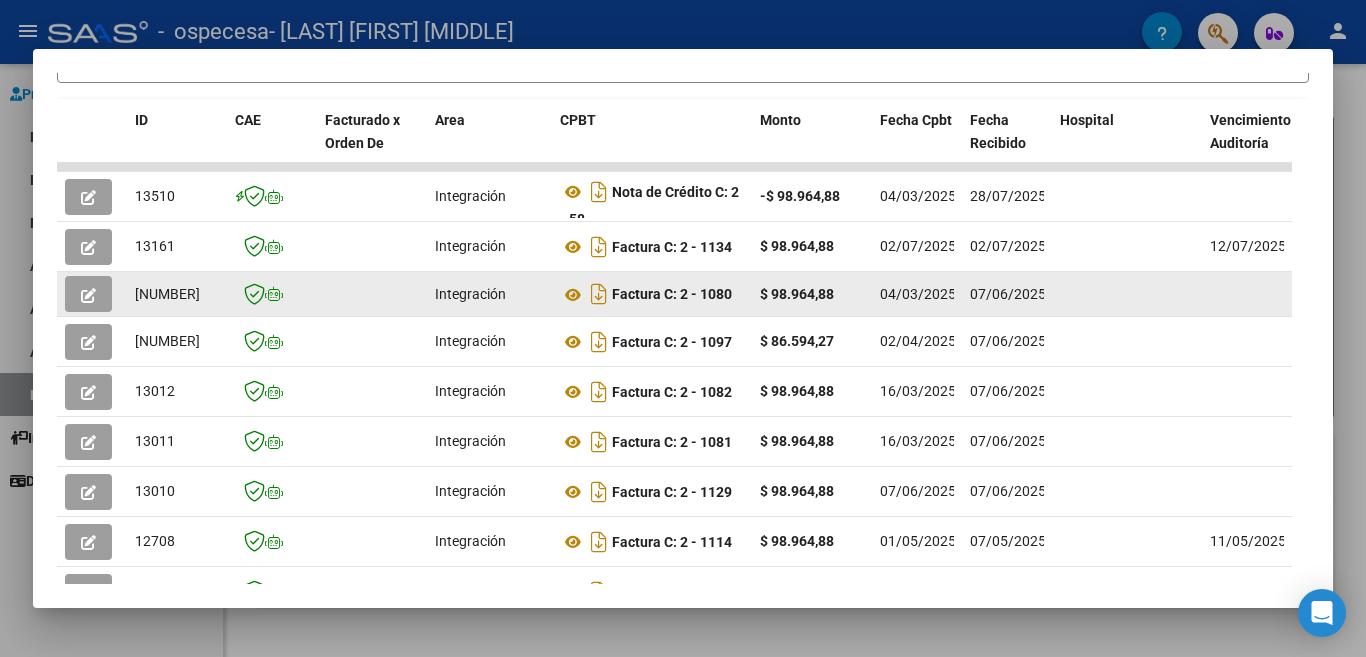 click 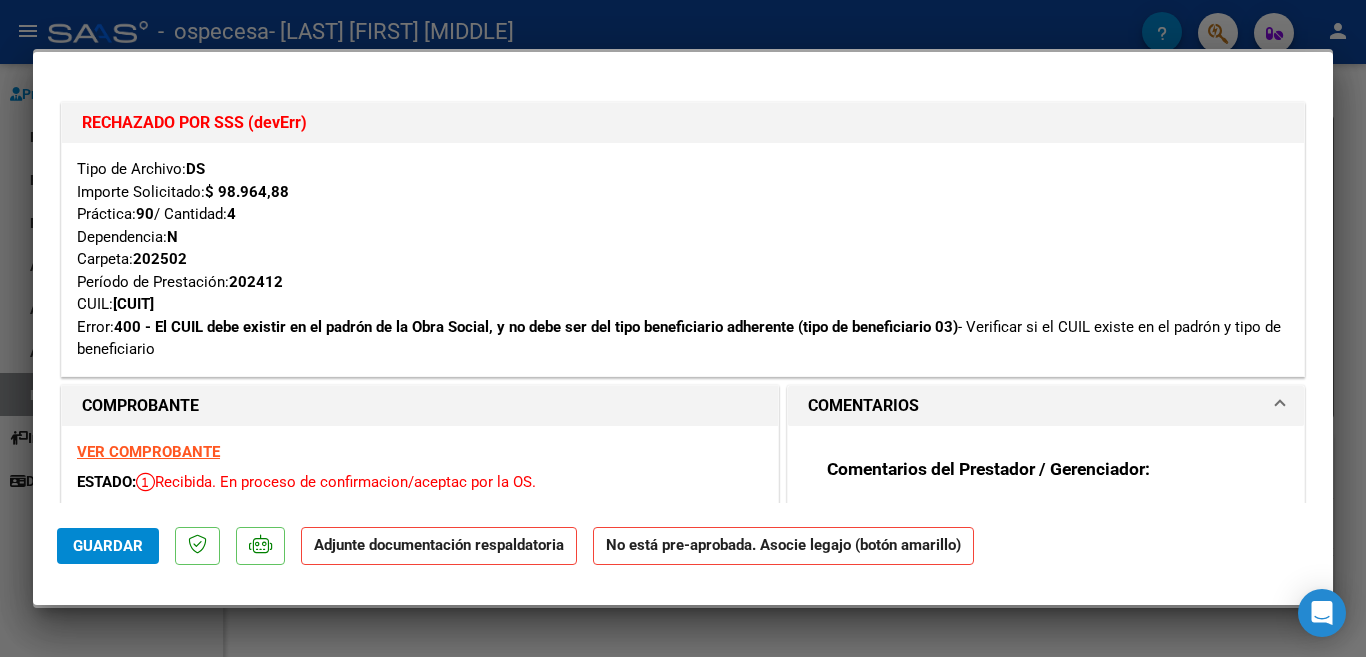 drag, startPoint x: 85, startPoint y: 118, endPoint x: 322, endPoint y: 124, distance: 237.07594 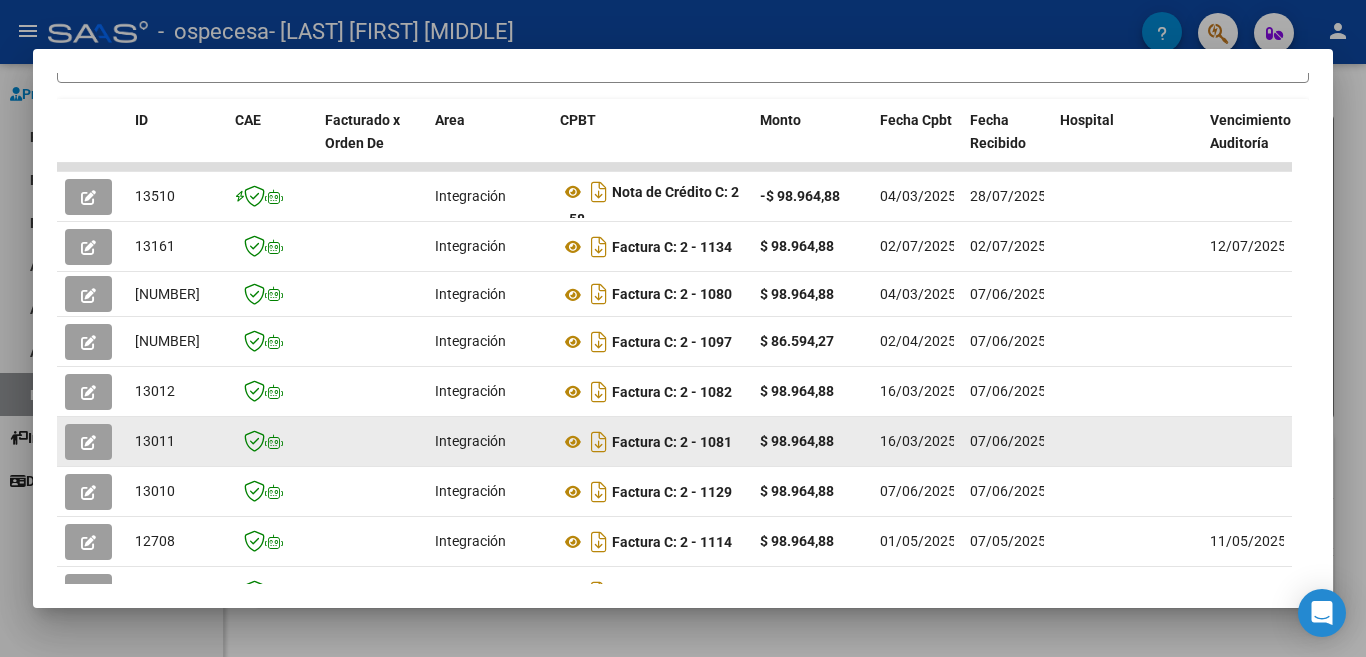 click 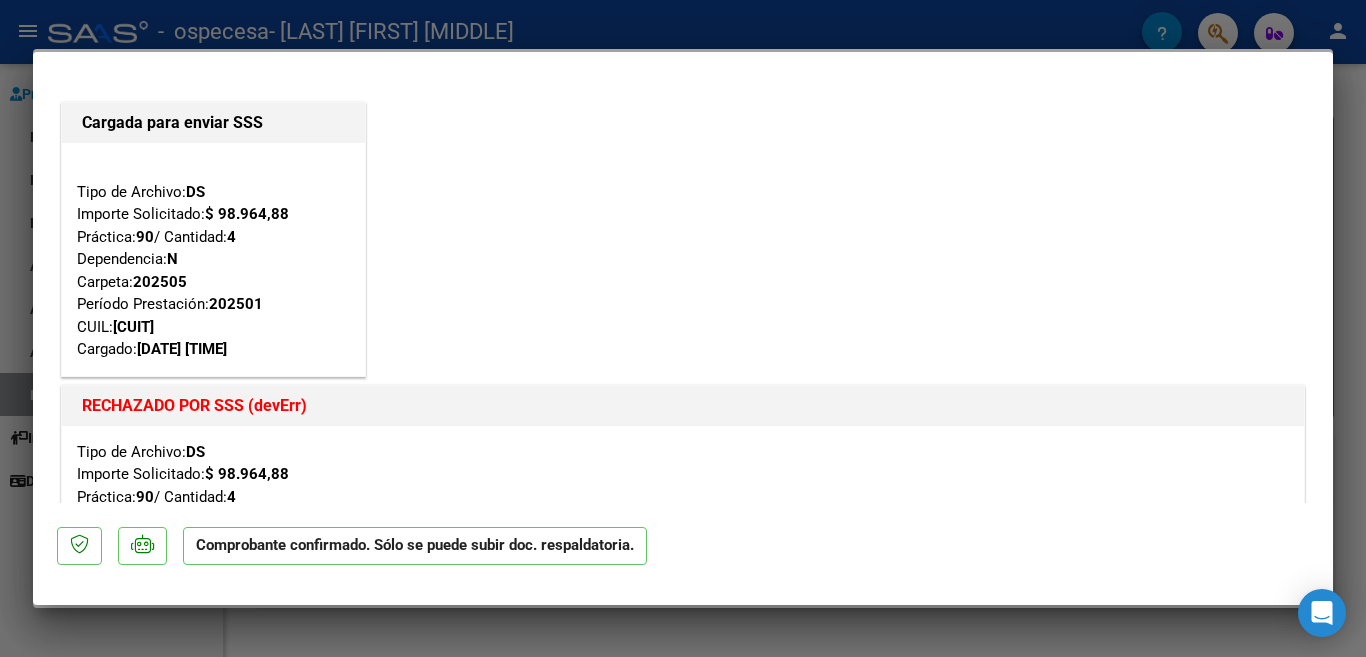click at bounding box center [683, 328] 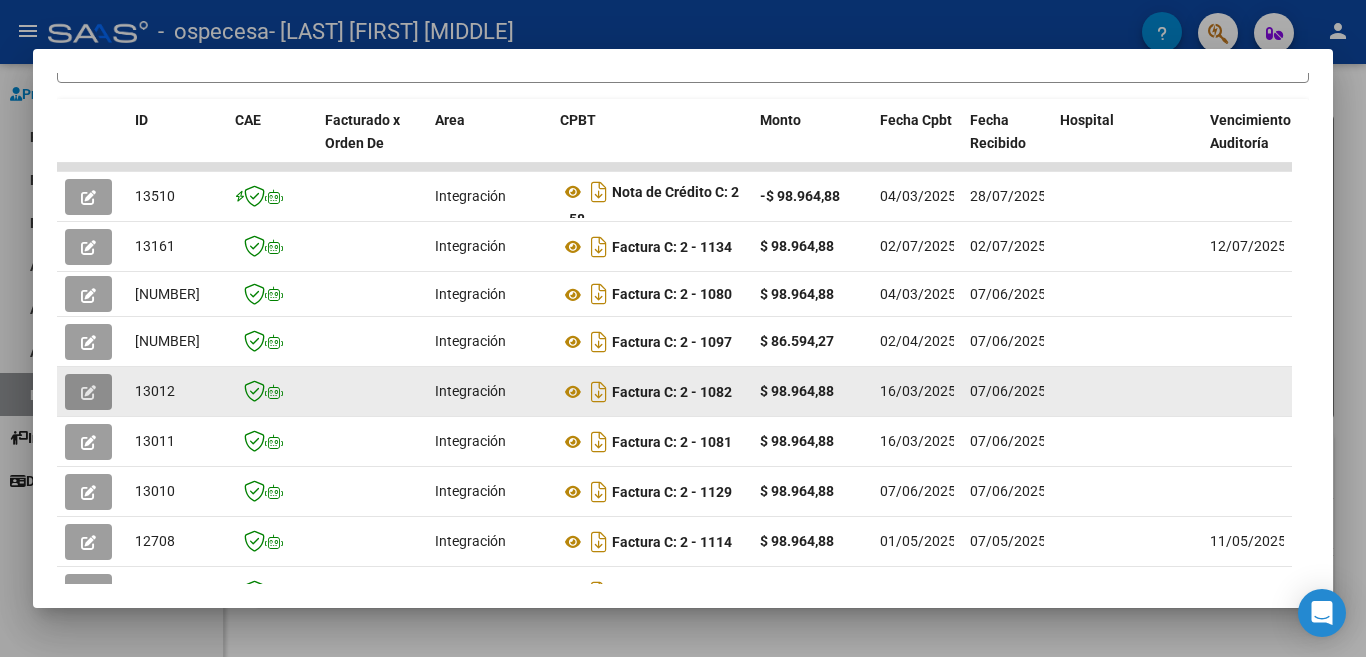 click 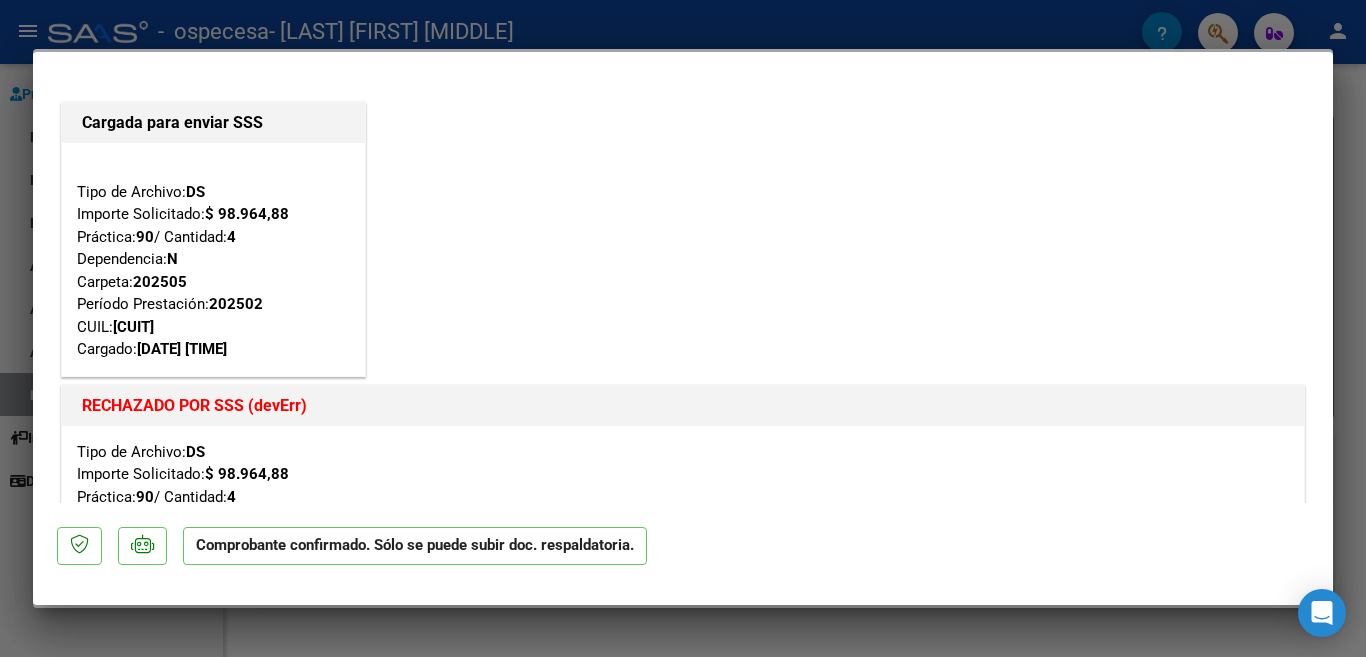 click at bounding box center [683, 328] 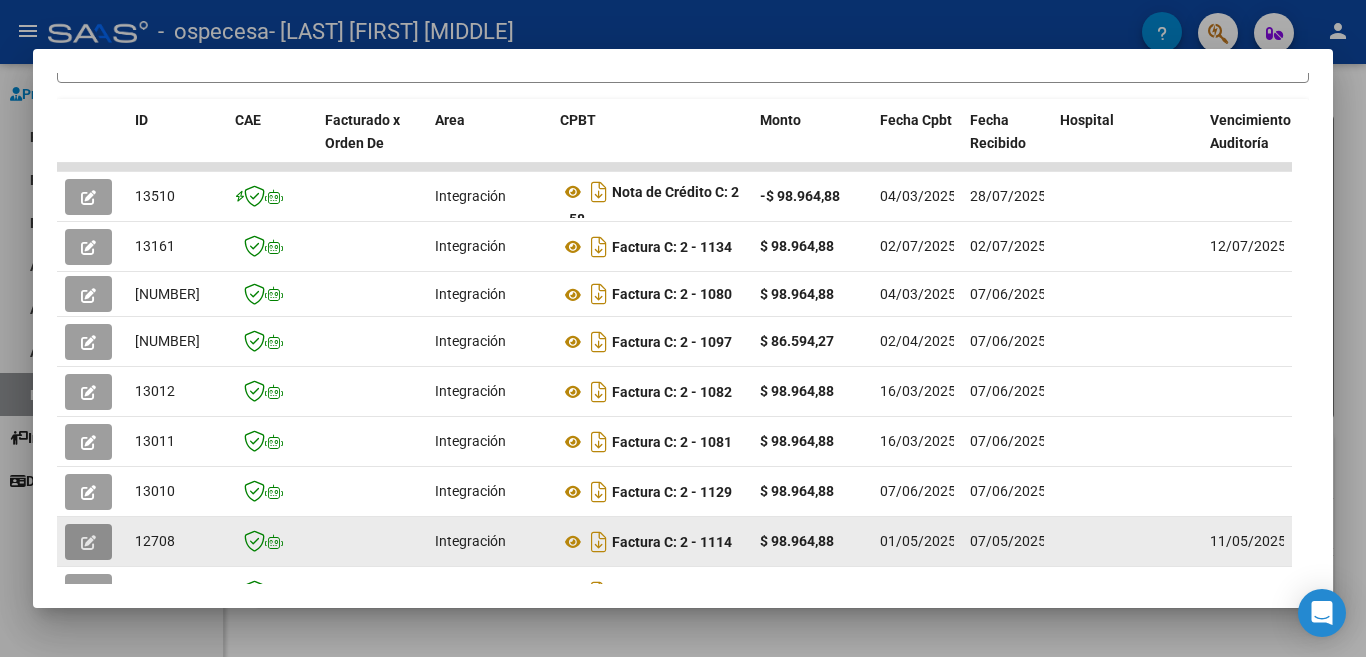 click 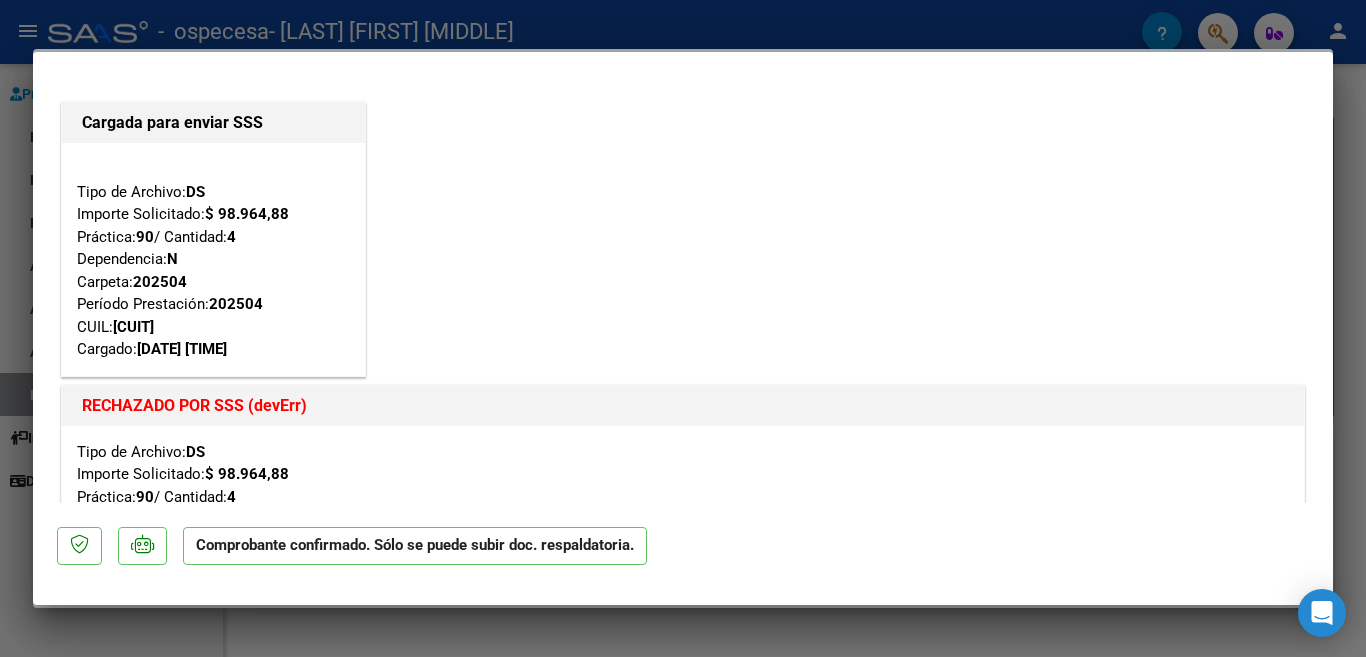 click at bounding box center (683, 328) 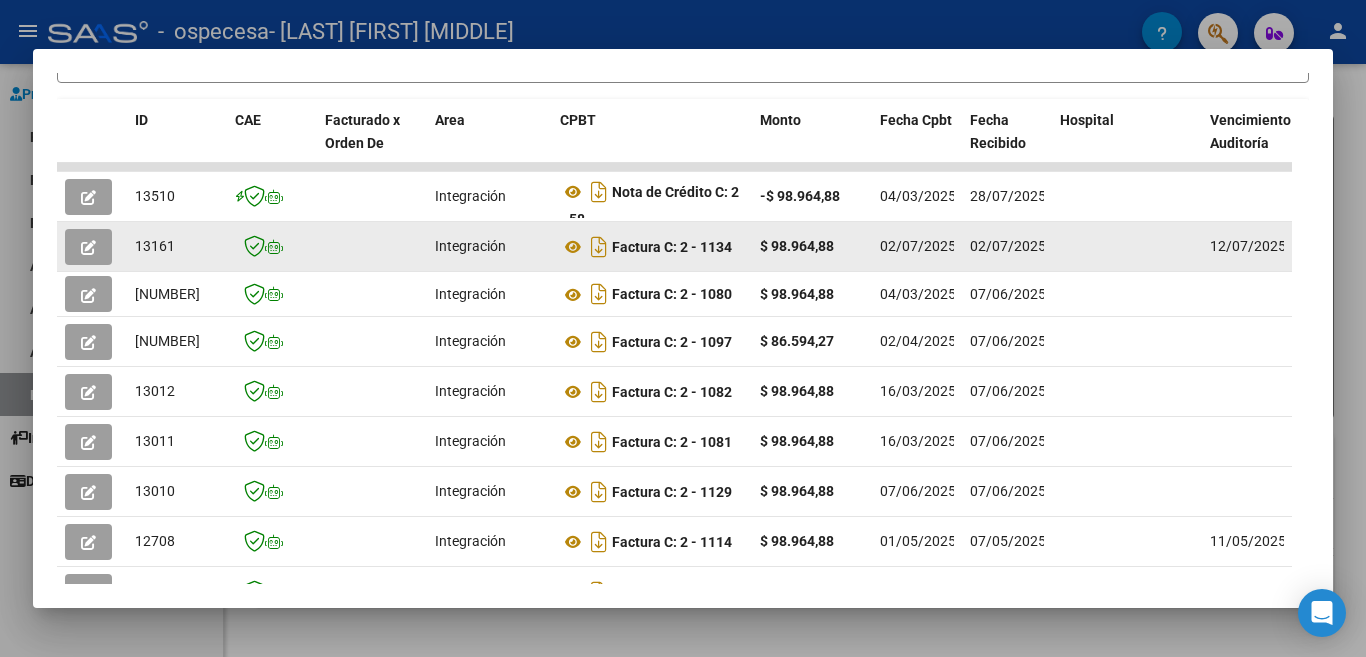 click 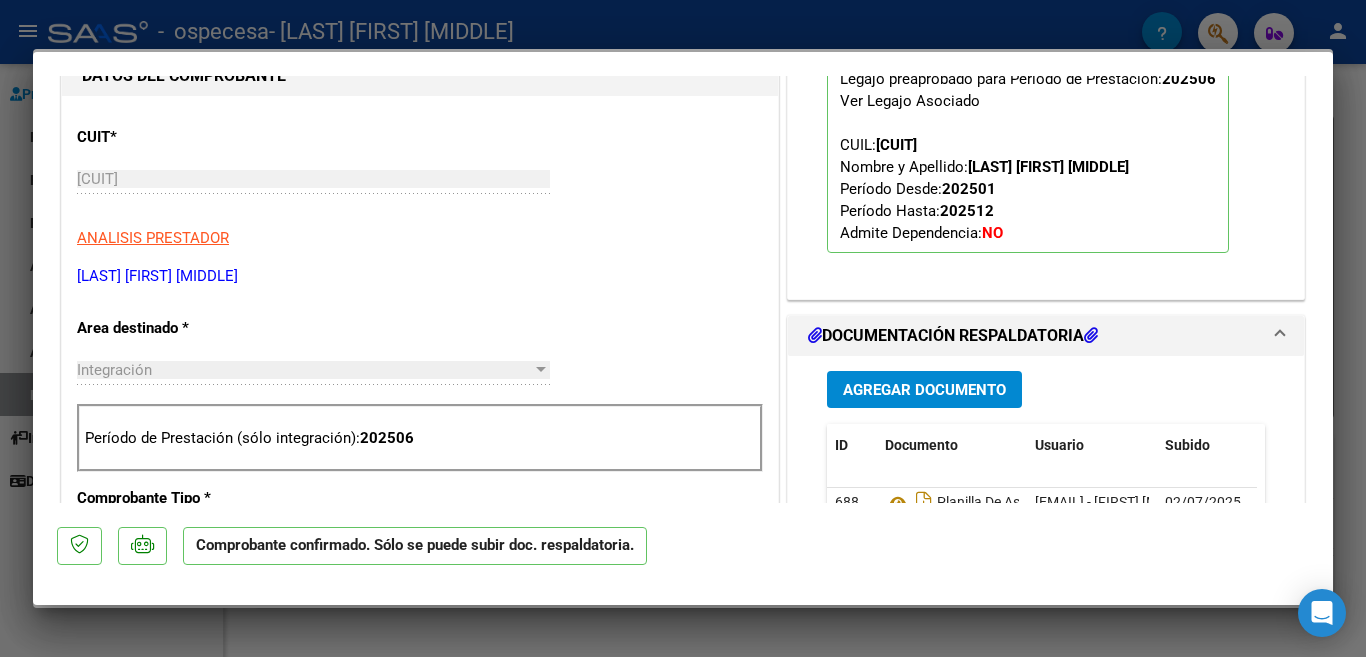 scroll, scrollTop: 800, scrollLeft: 0, axis: vertical 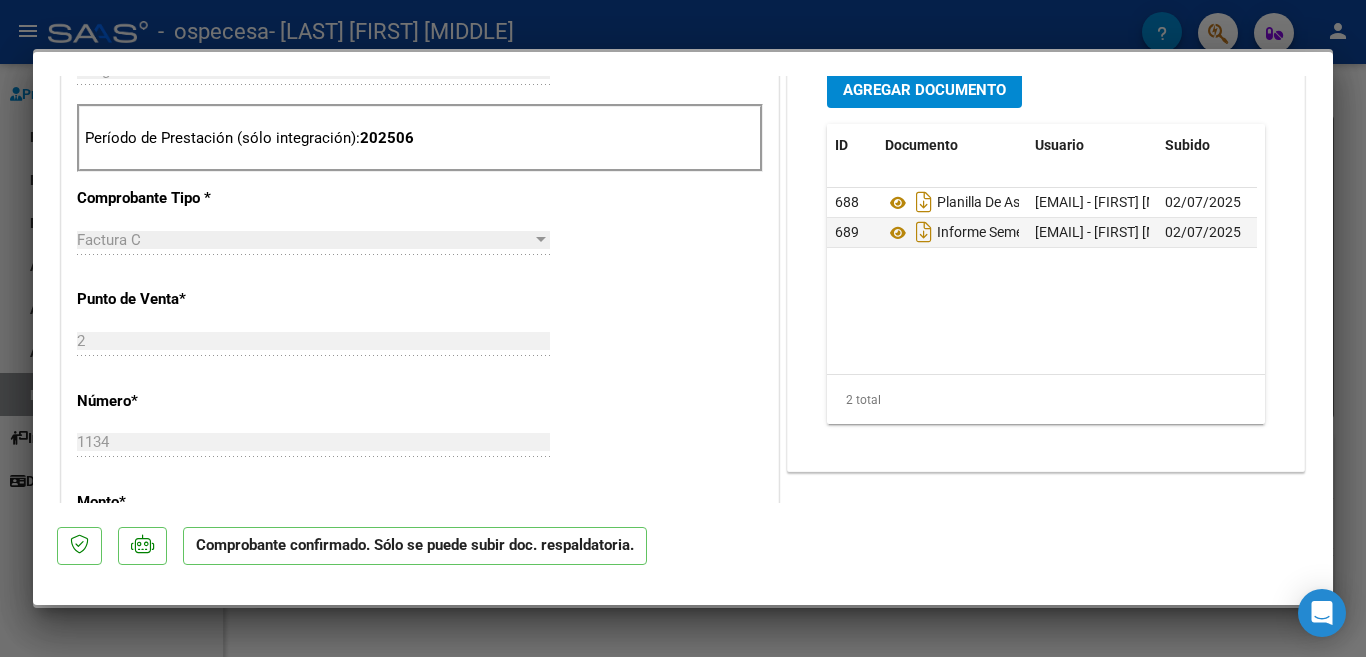 click at bounding box center [683, 328] 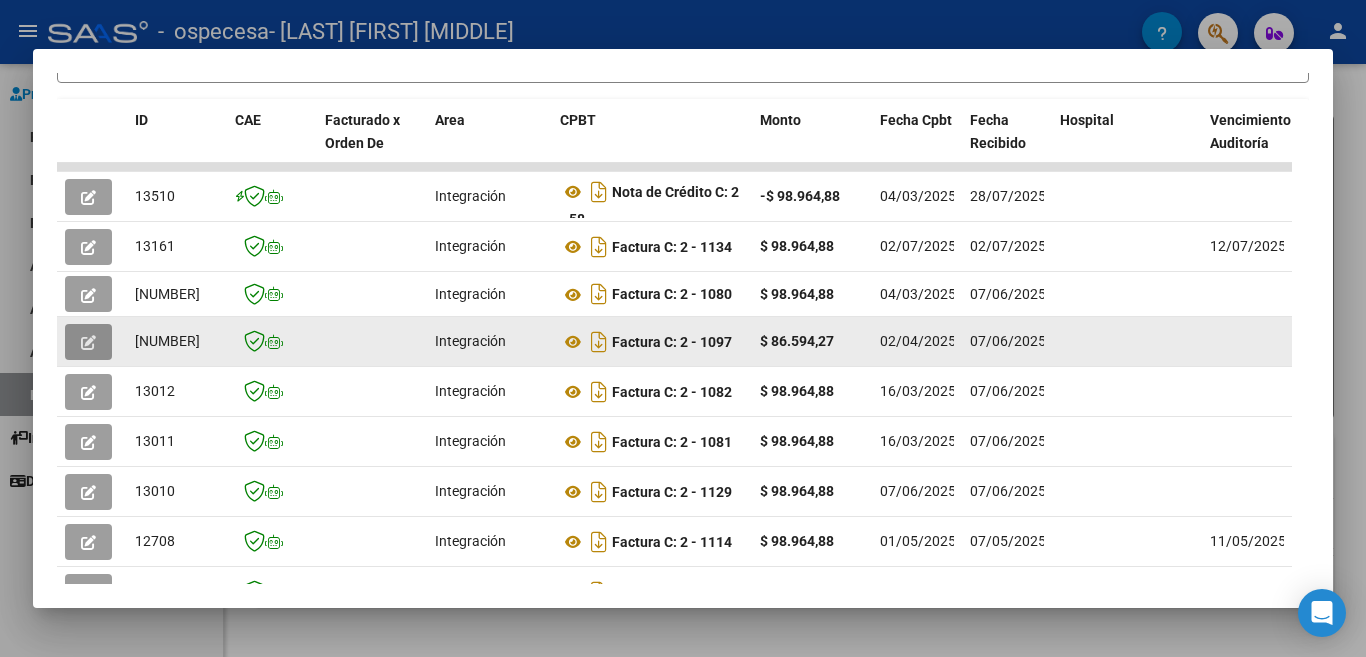 click 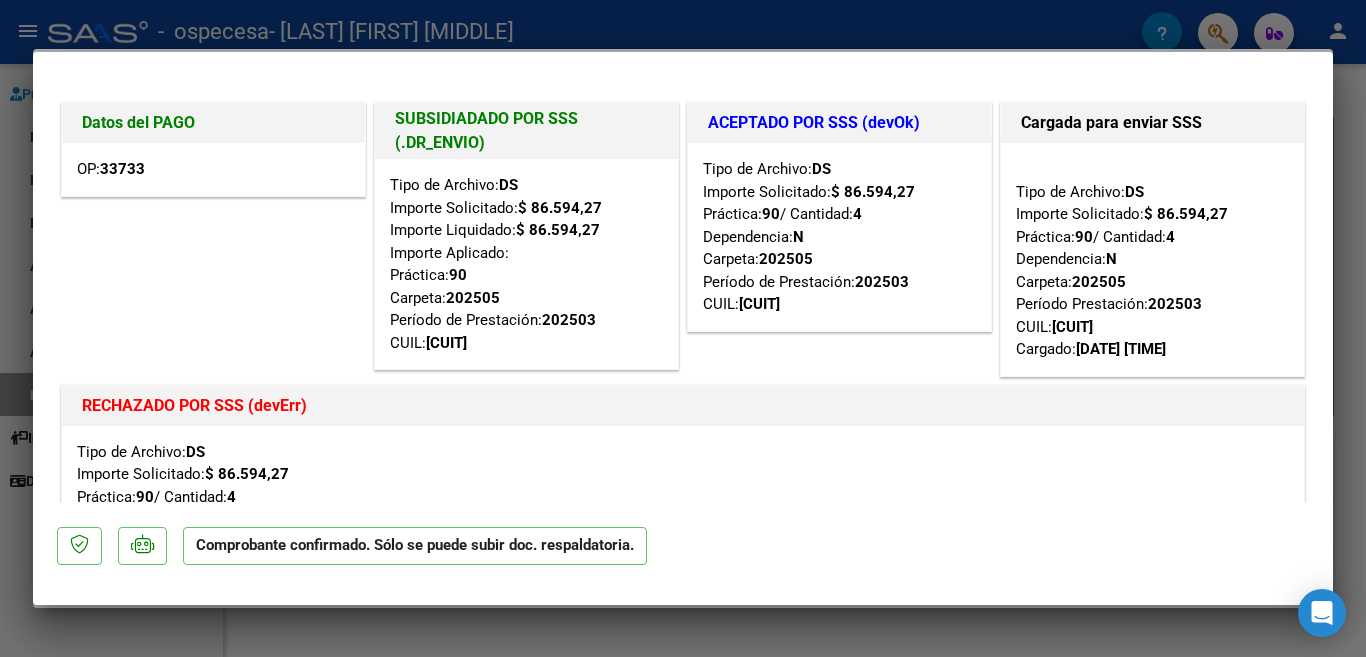 click at bounding box center (683, 328) 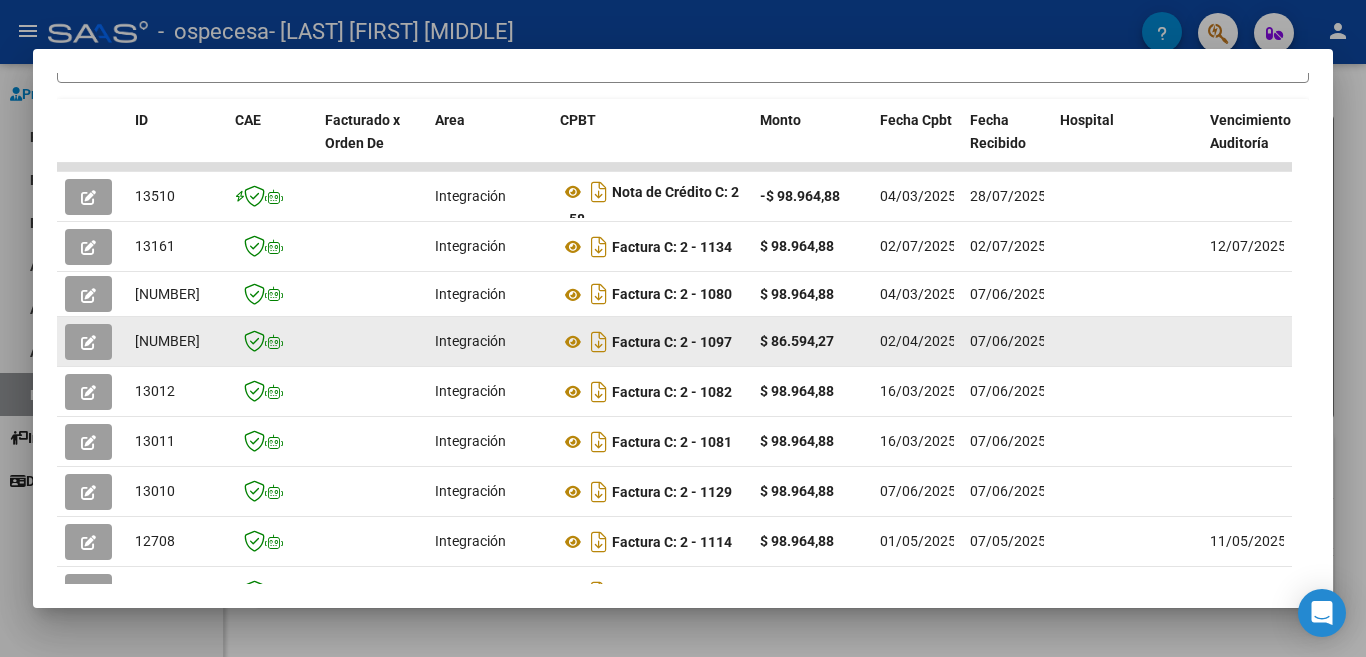 click 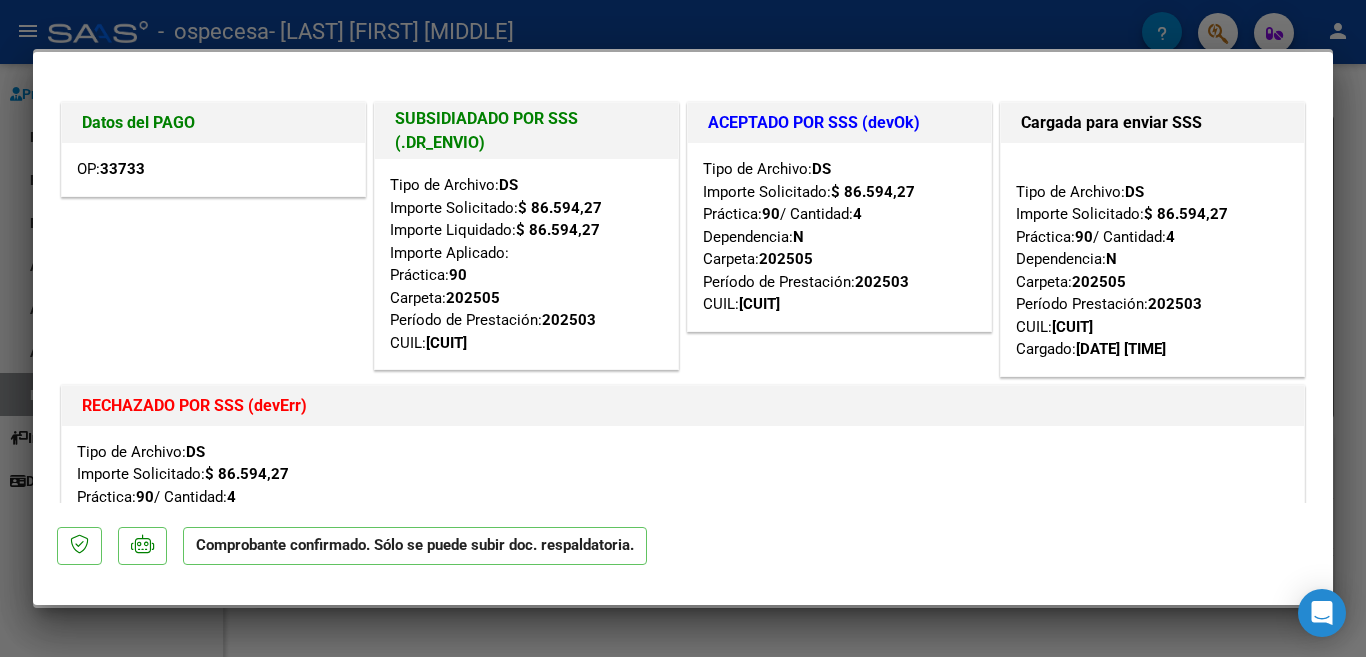 click at bounding box center (683, 328) 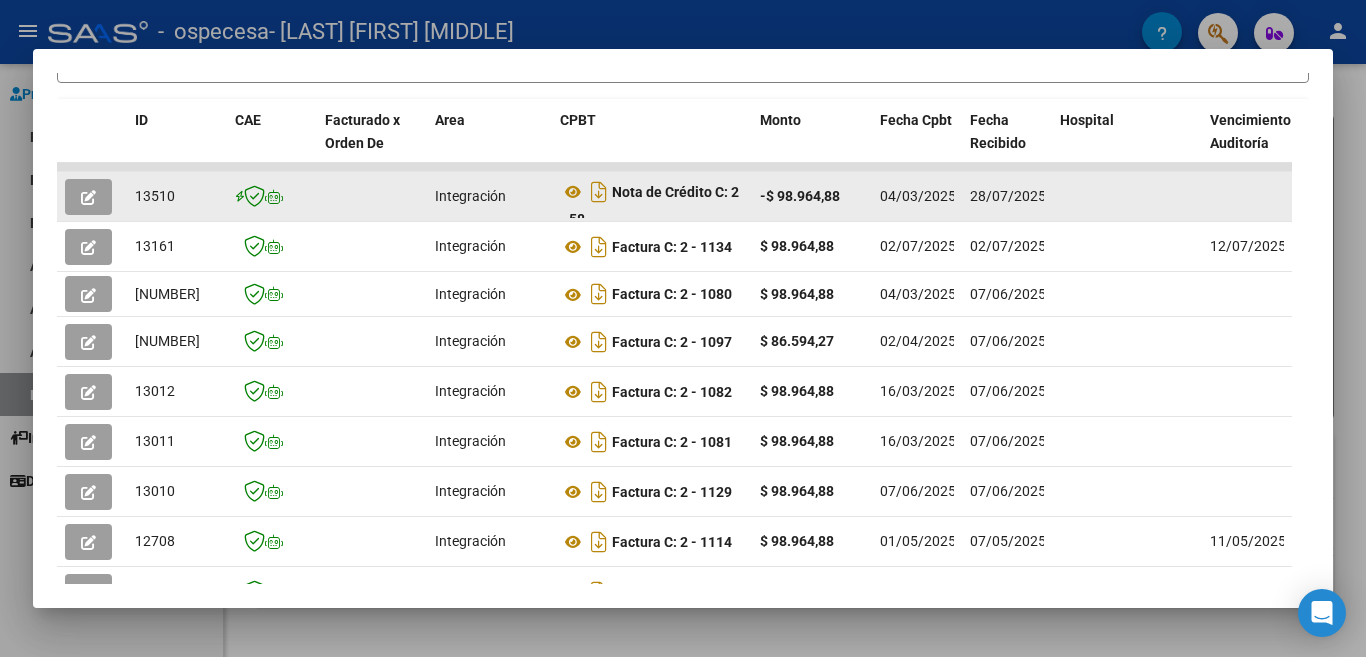 click 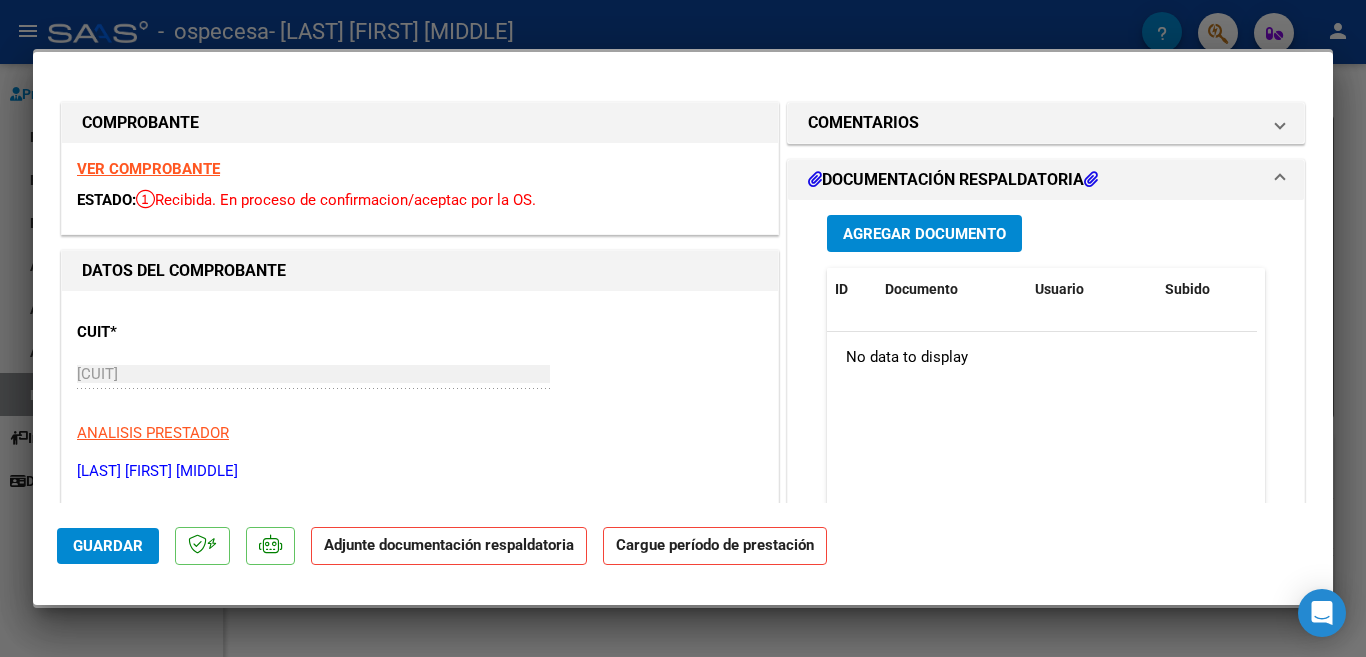 click at bounding box center [683, 328] 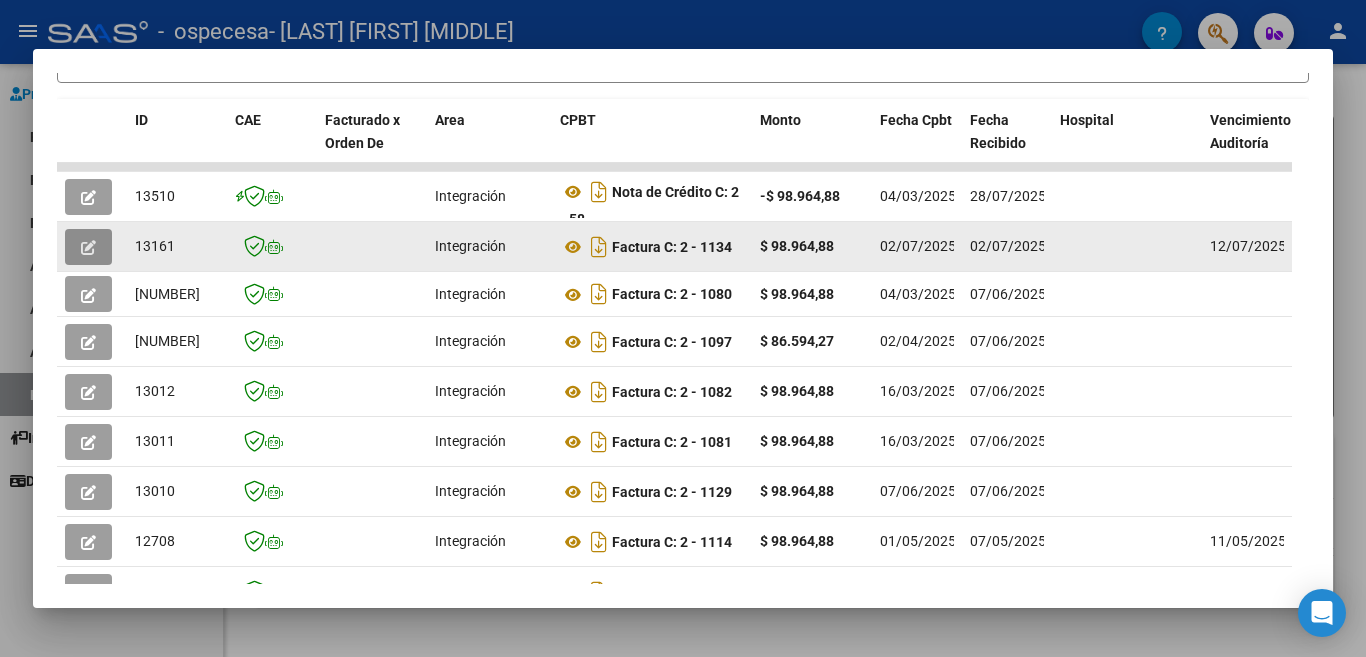 click 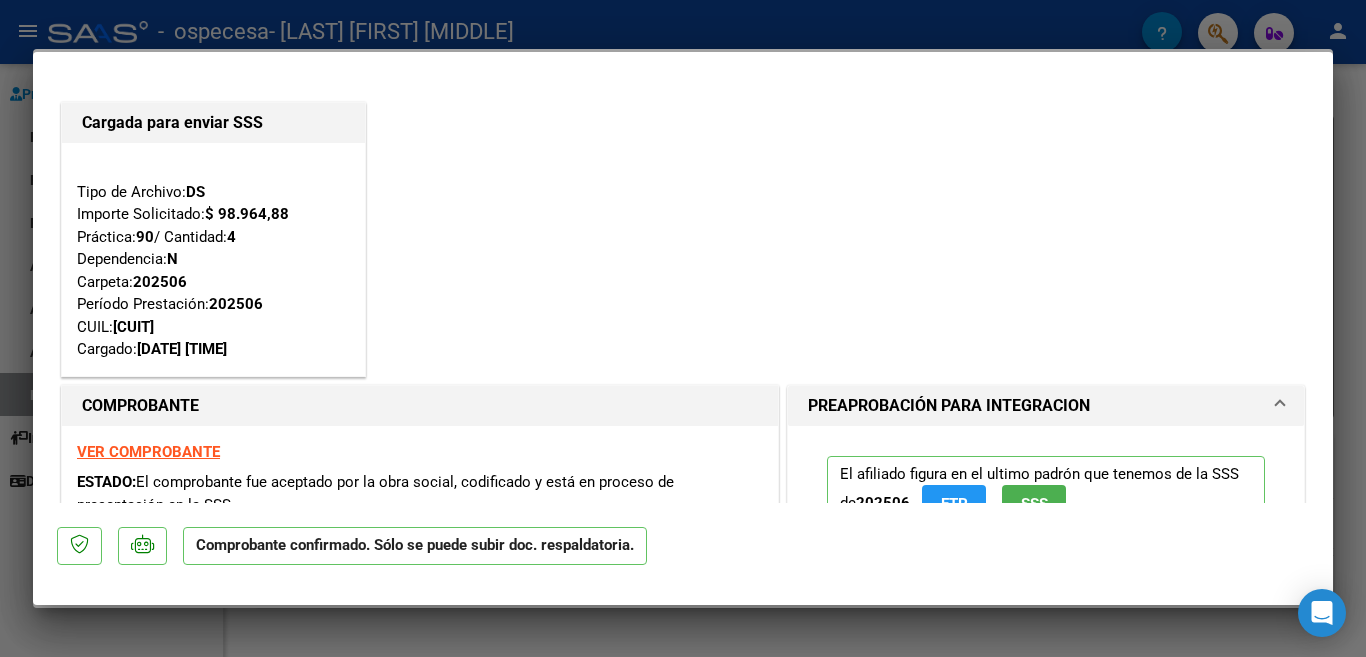 click at bounding box center [683, 328] 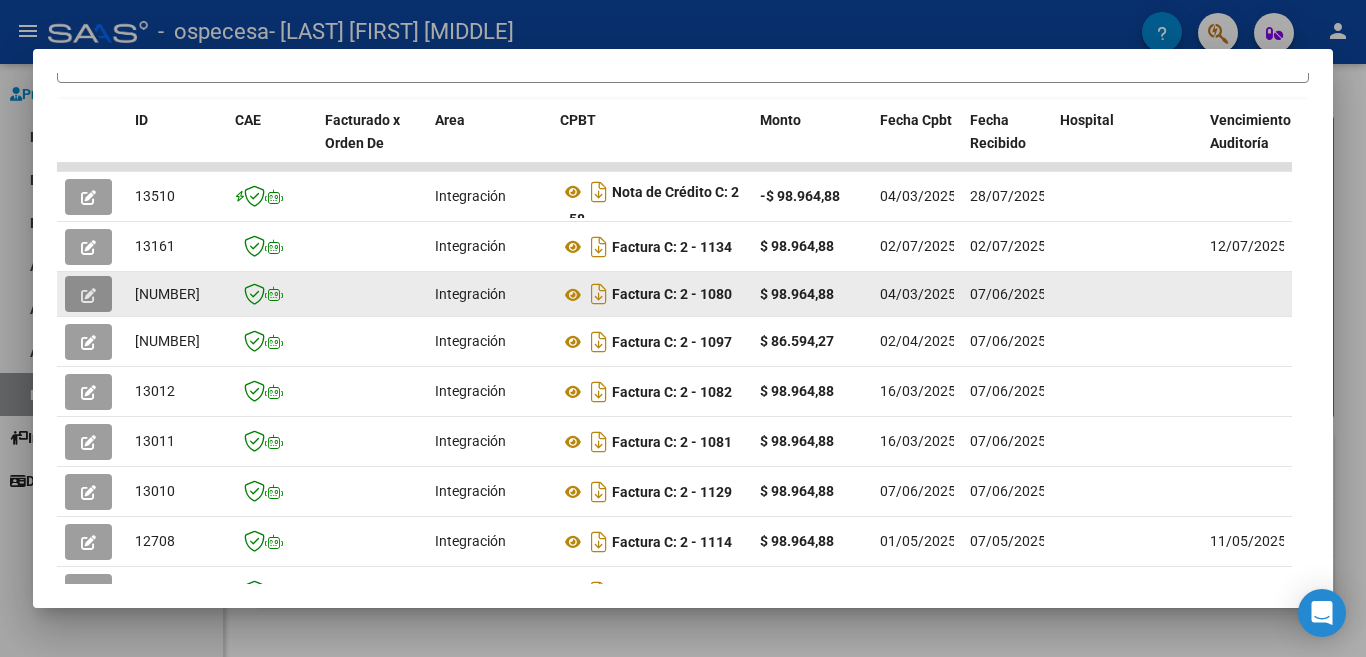 click 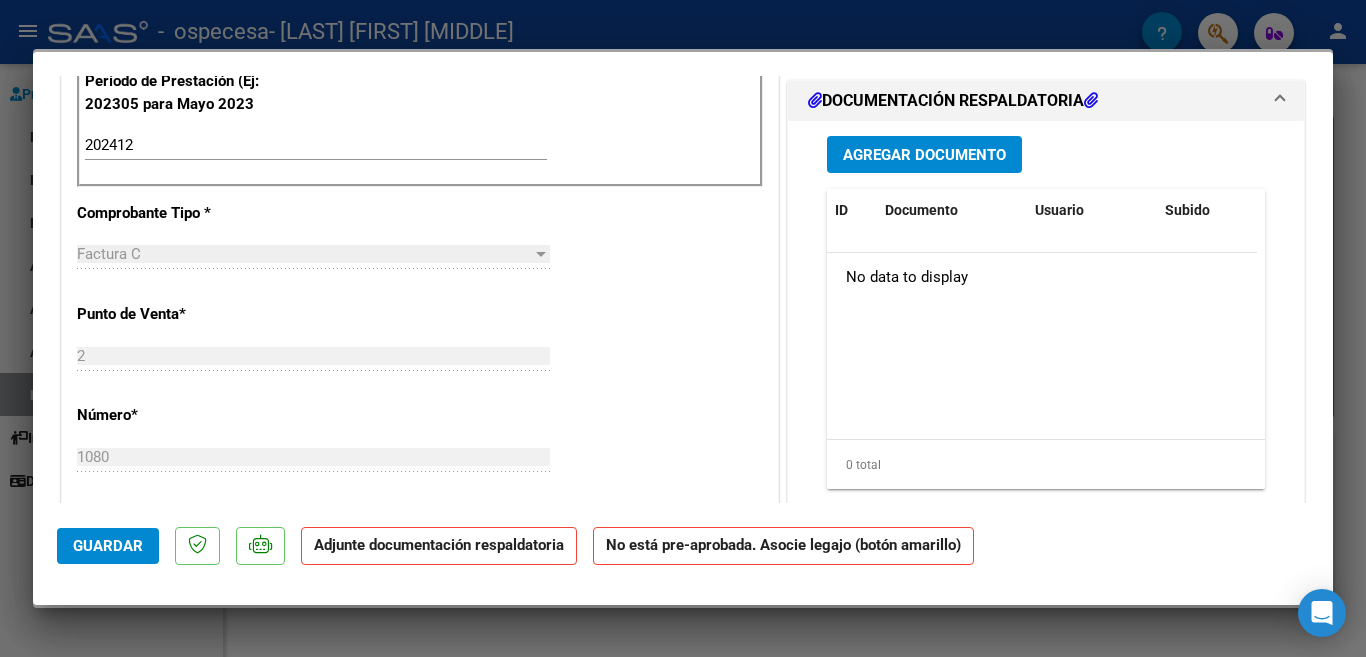 scroll, scrollTop: 0, scrollLeft: 0, axis: both 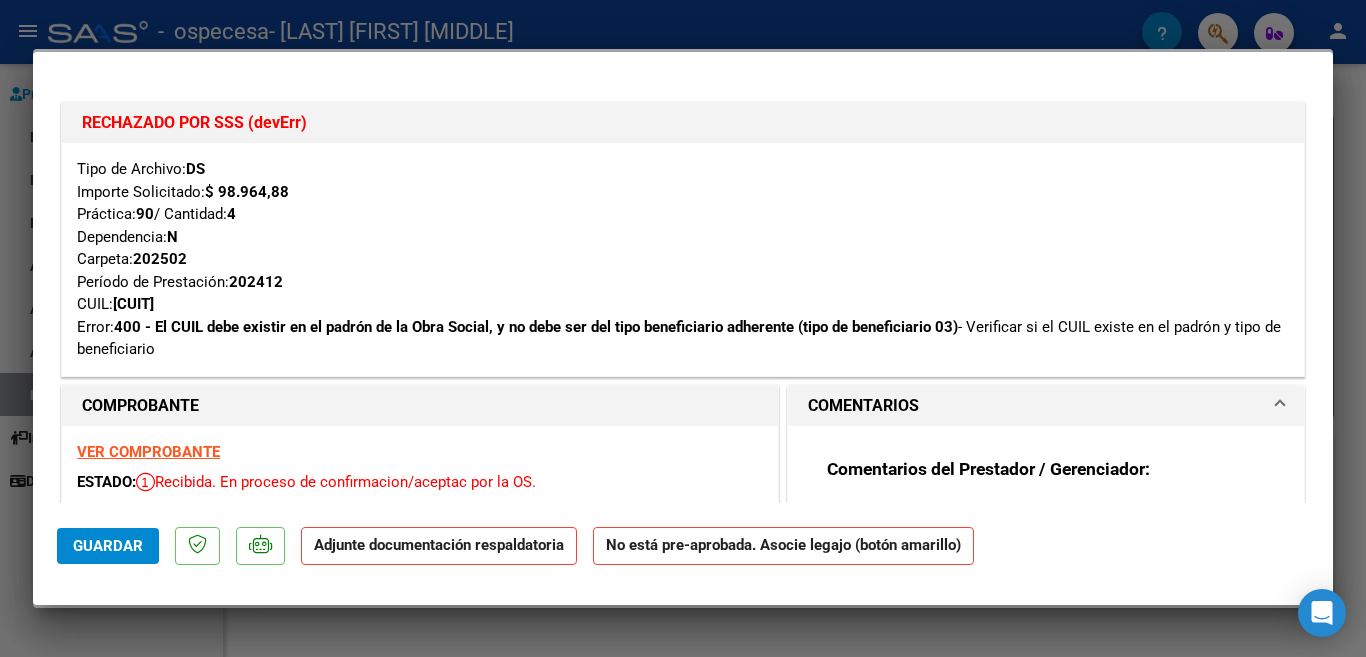 click at bounding box center [683, 328] 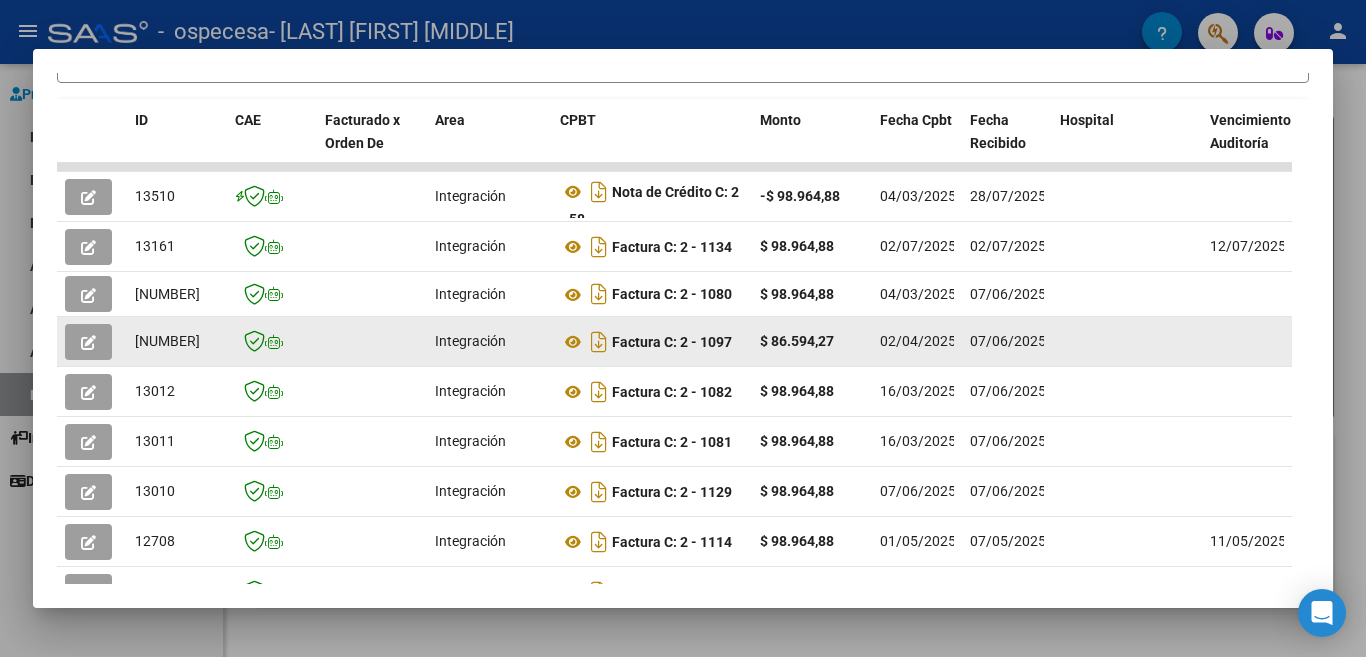 click 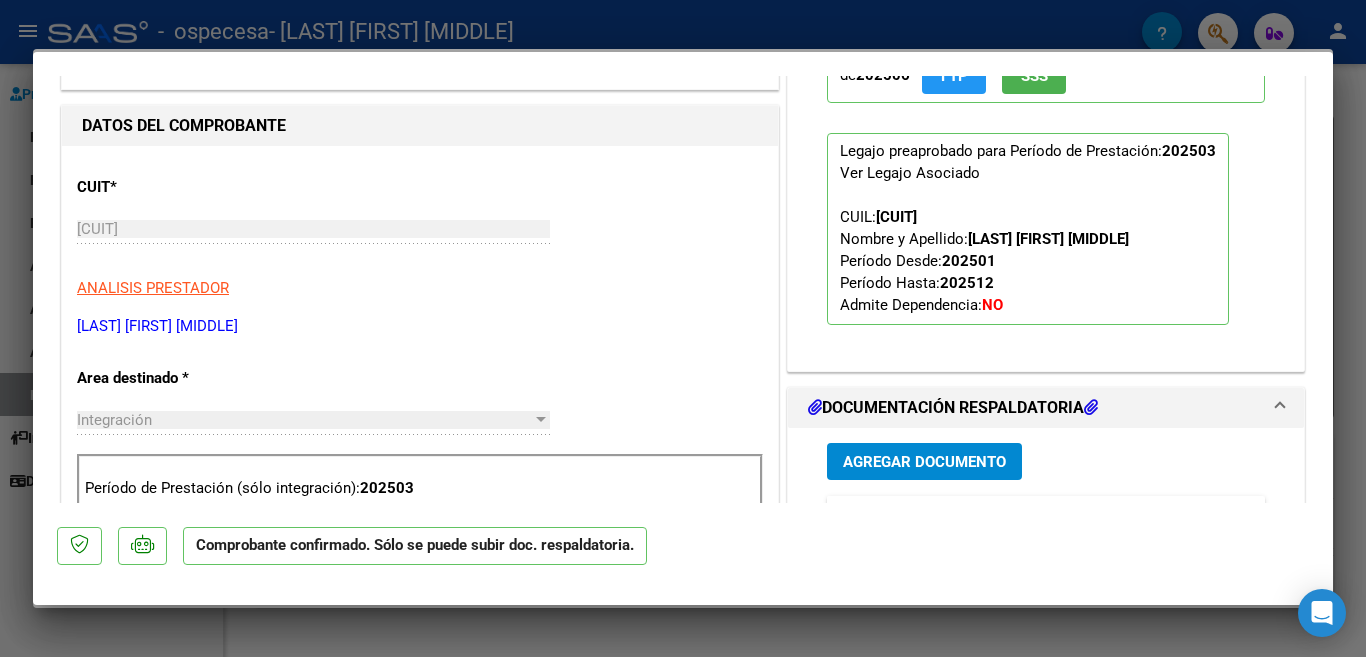 scroll, scrollTop: 300, scrollLeft: 0, axis: vertical 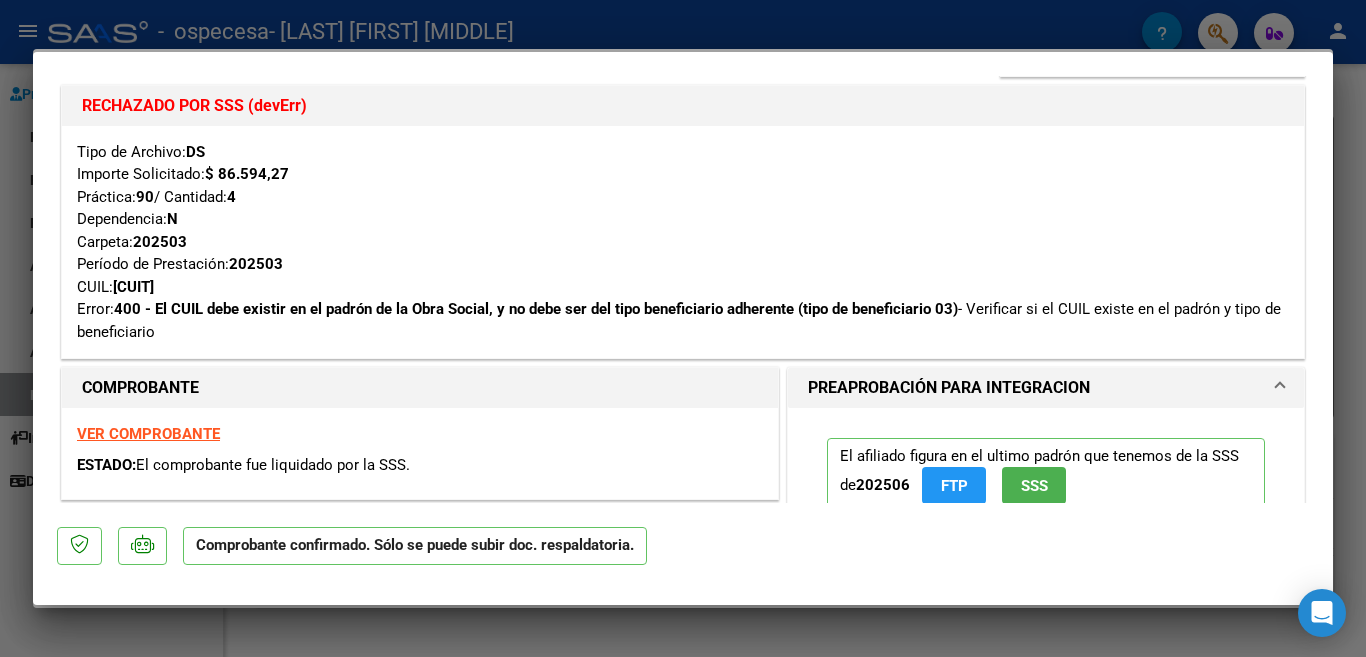 click on "VER COMPROBANTE" at bounding box center [148, 434] 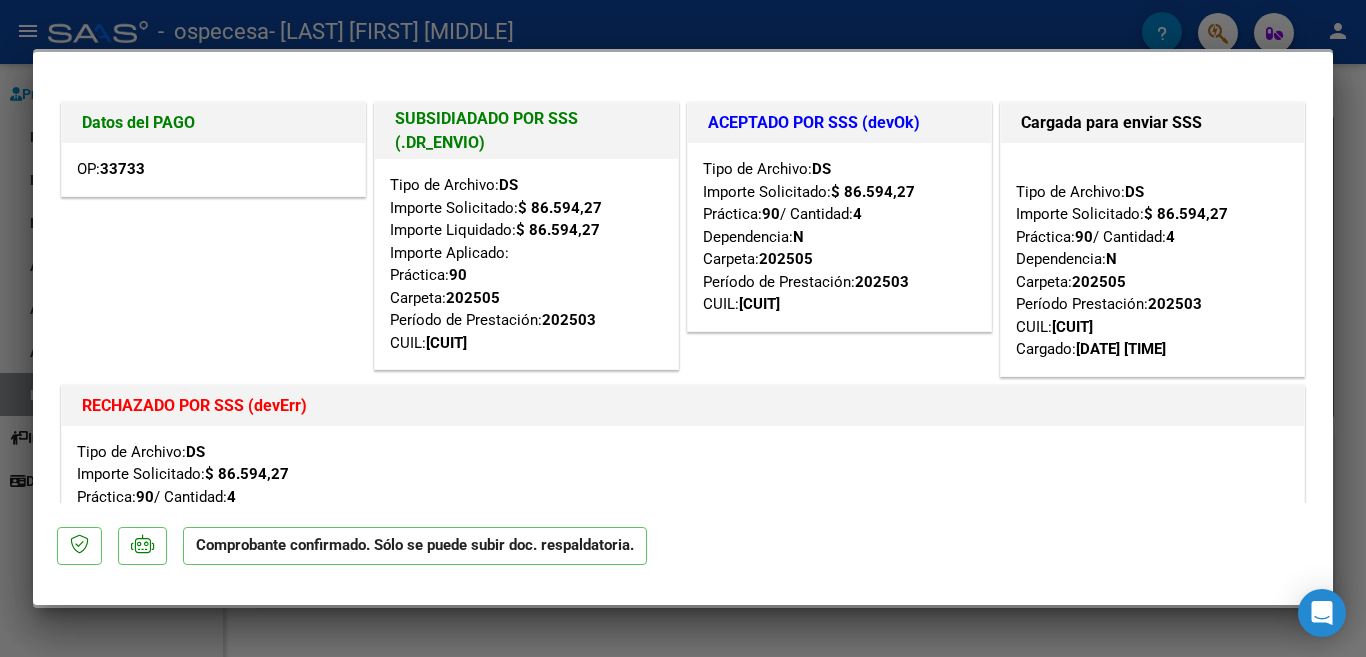 click at bounding box center (683, 328) 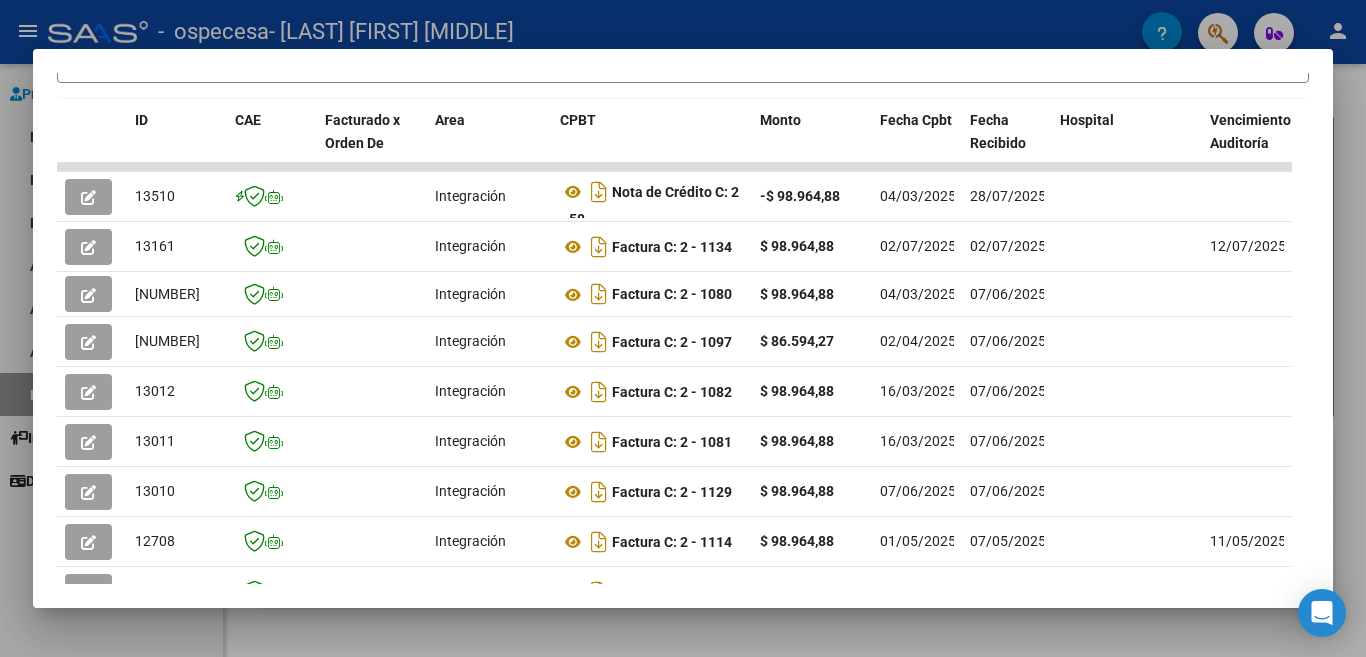 scroll, scrollTop: 650, scrollLeft: 0, axis: vertical 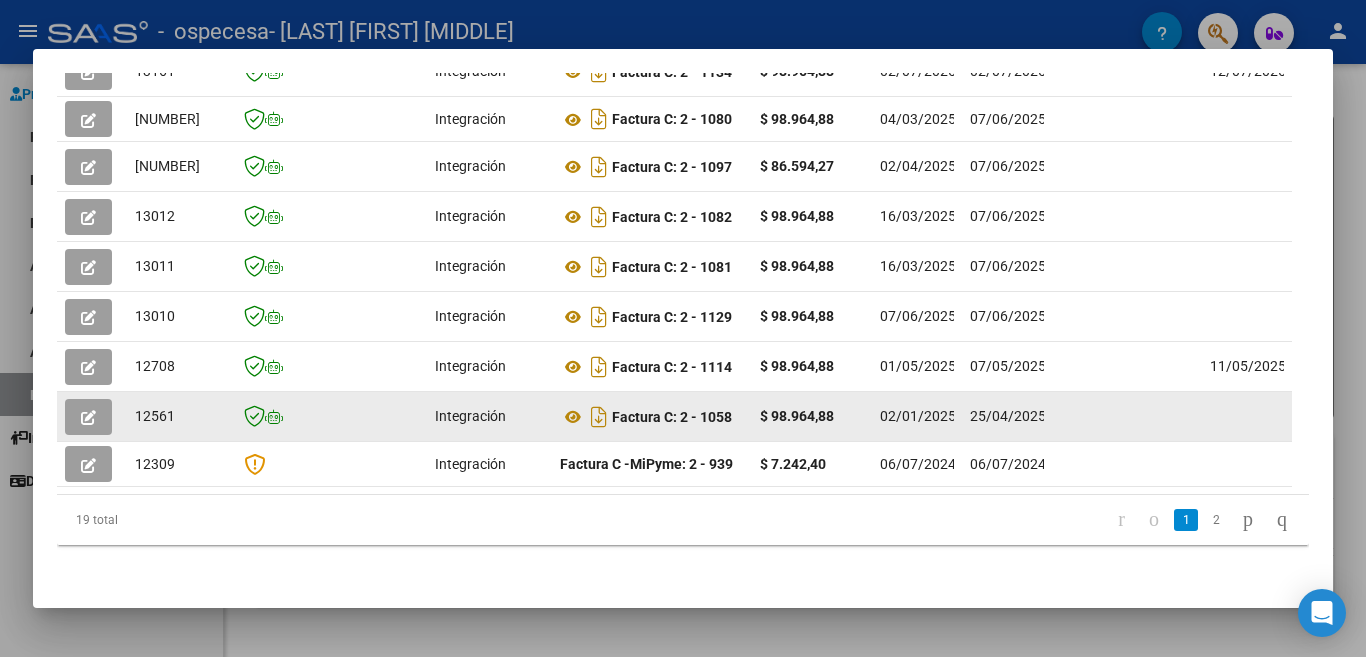click 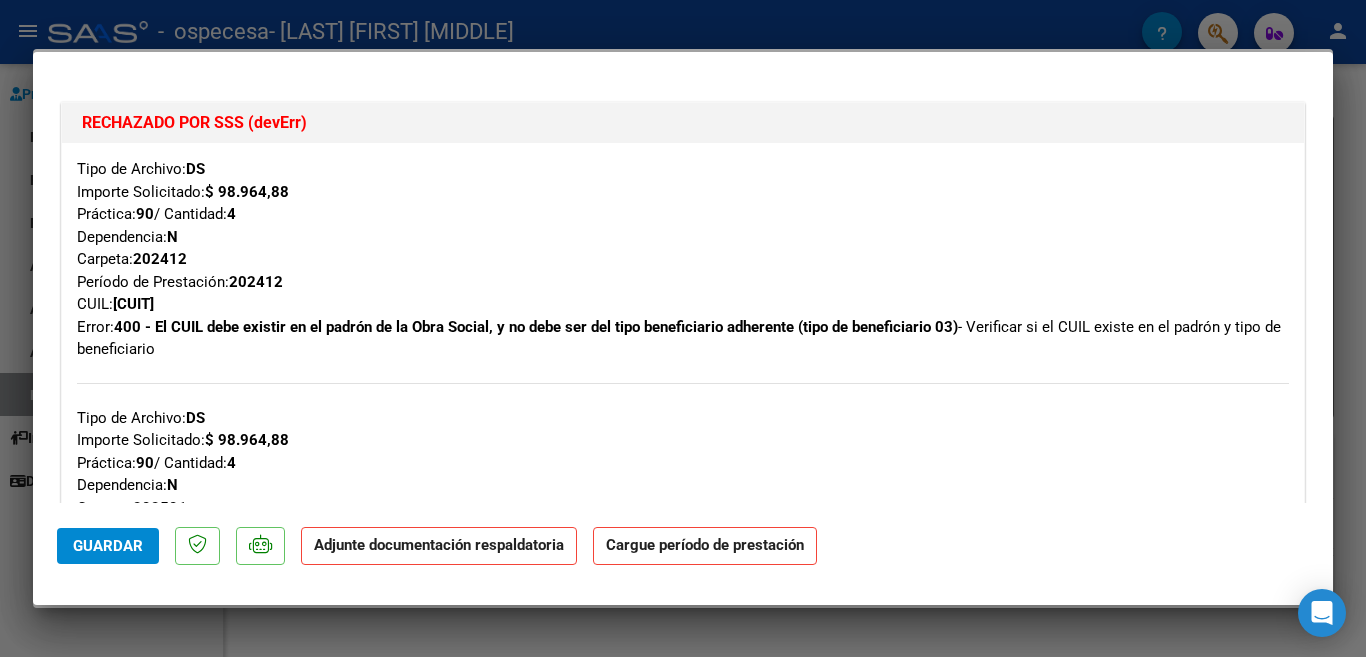 click at bounding box center (683, 328) 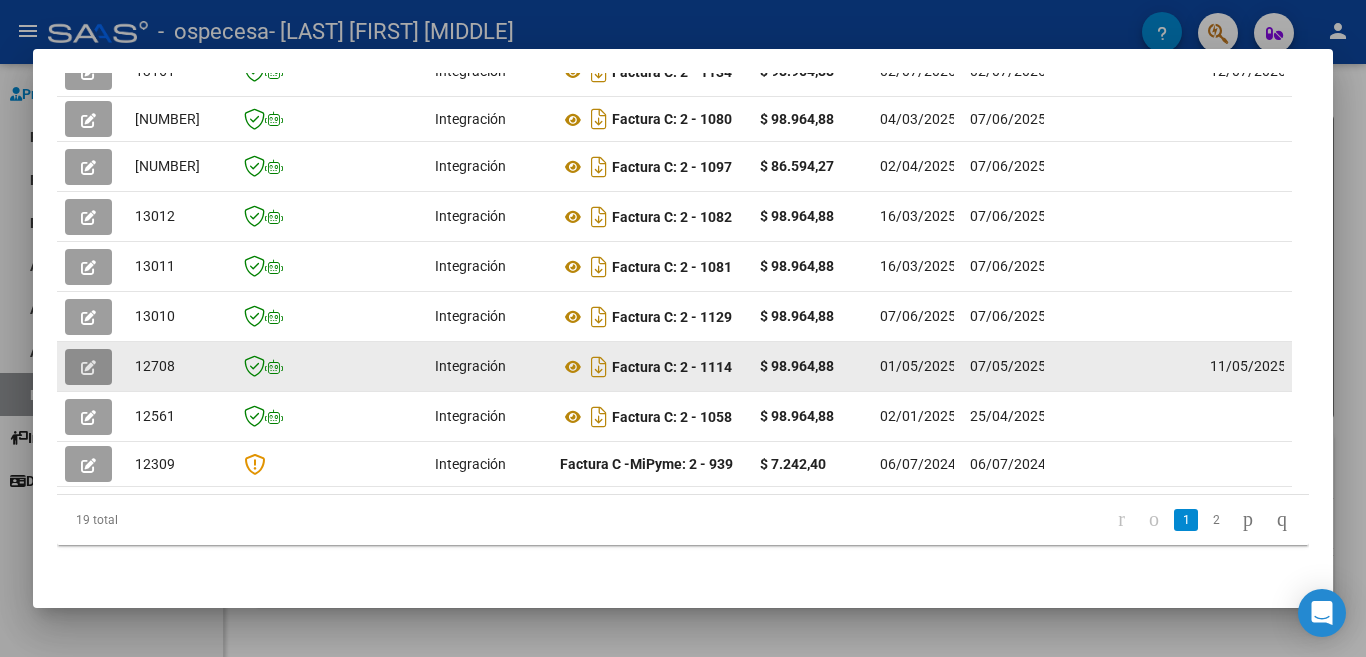 click 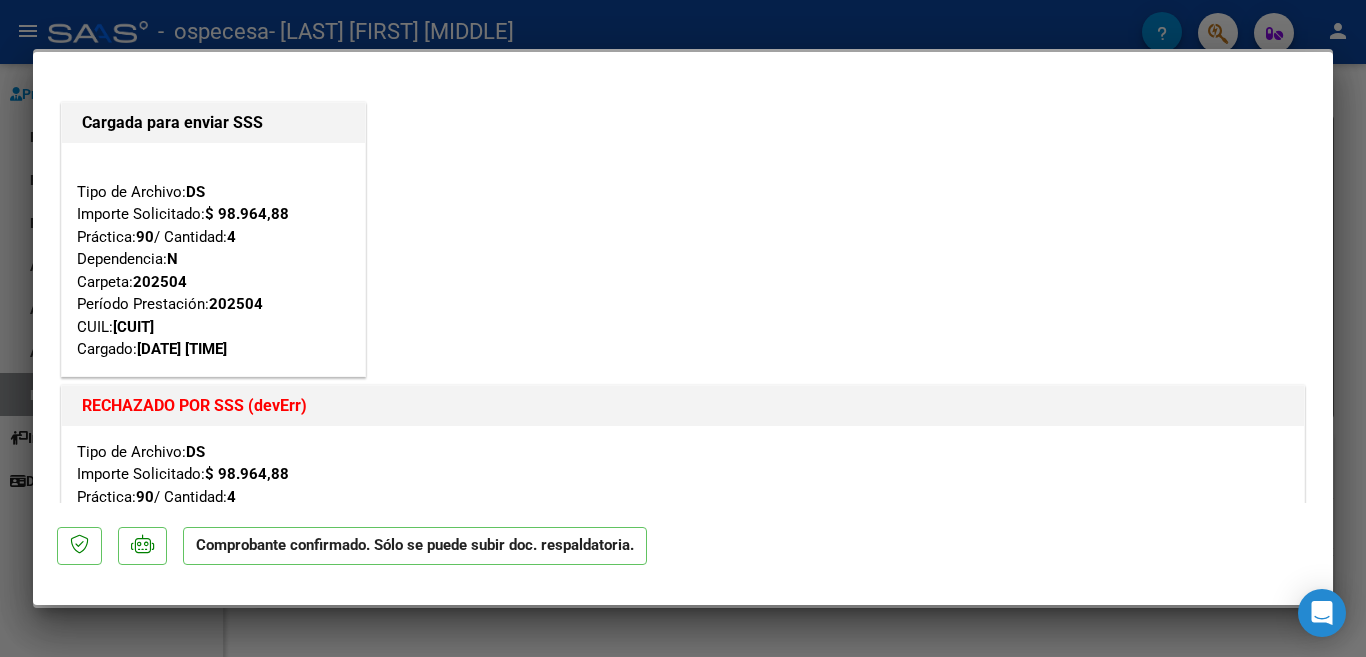 click at bounding box center [683, 328] 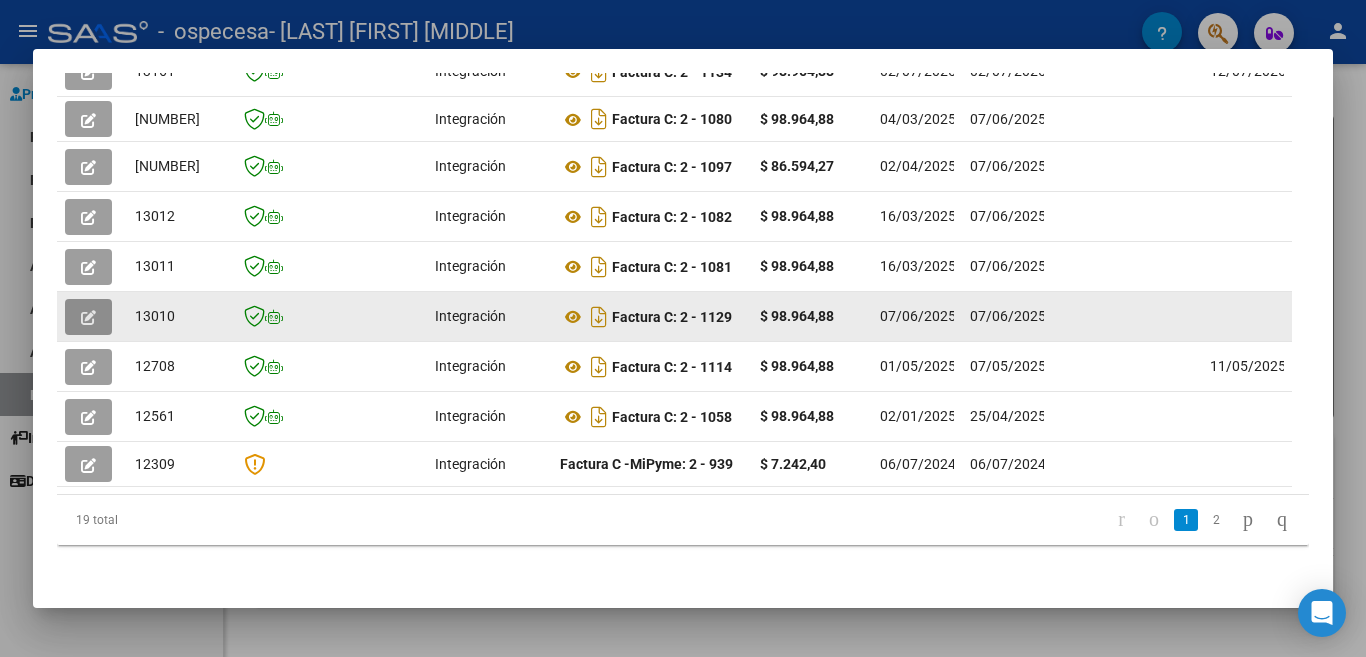 click 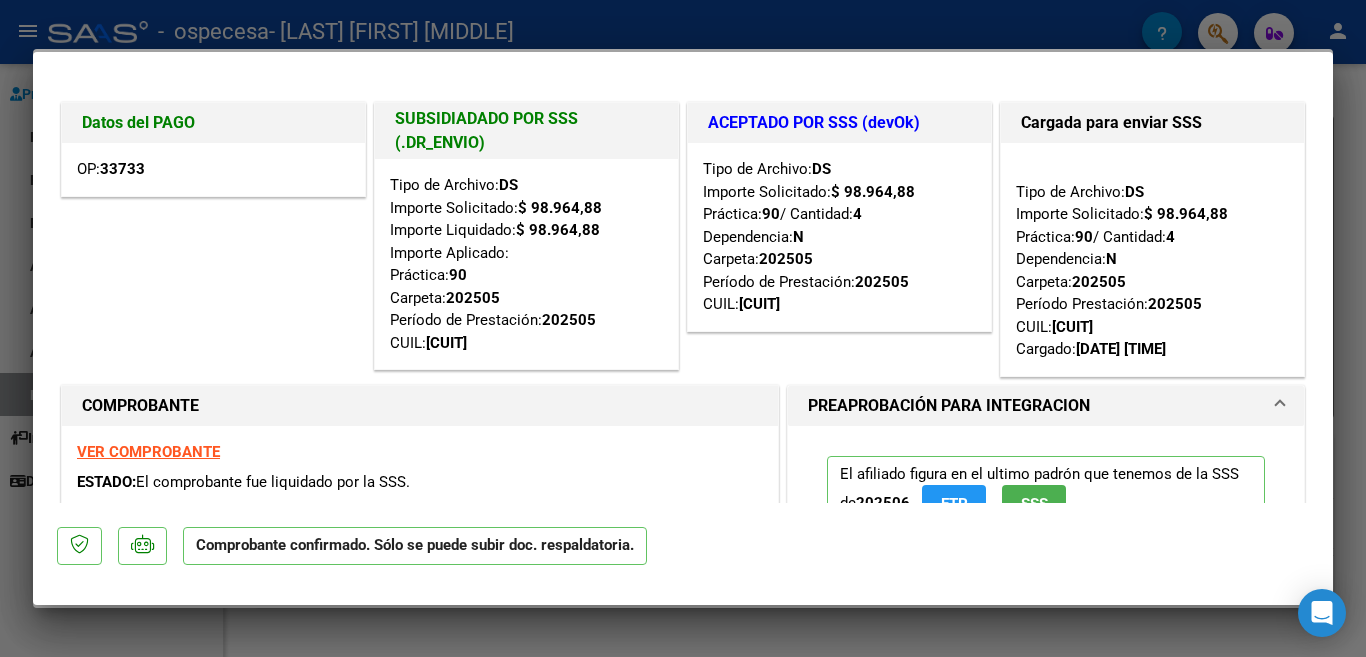 click at bounding box center (683, 328) 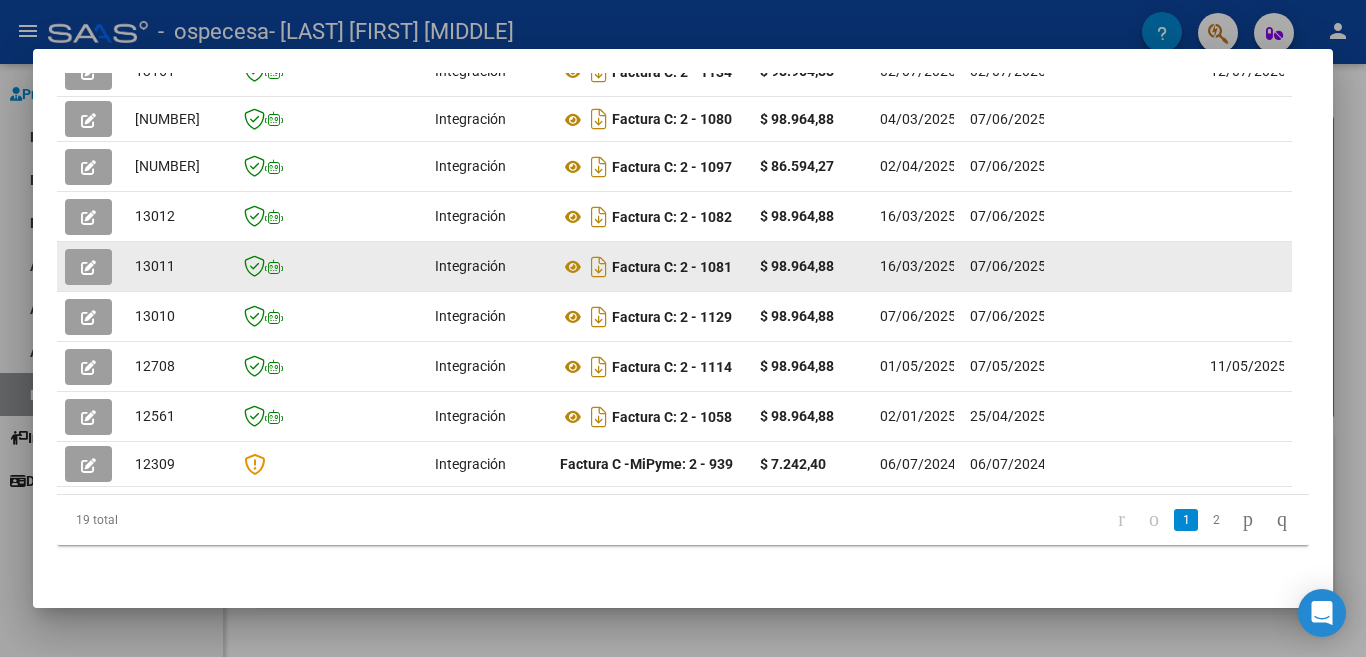 click 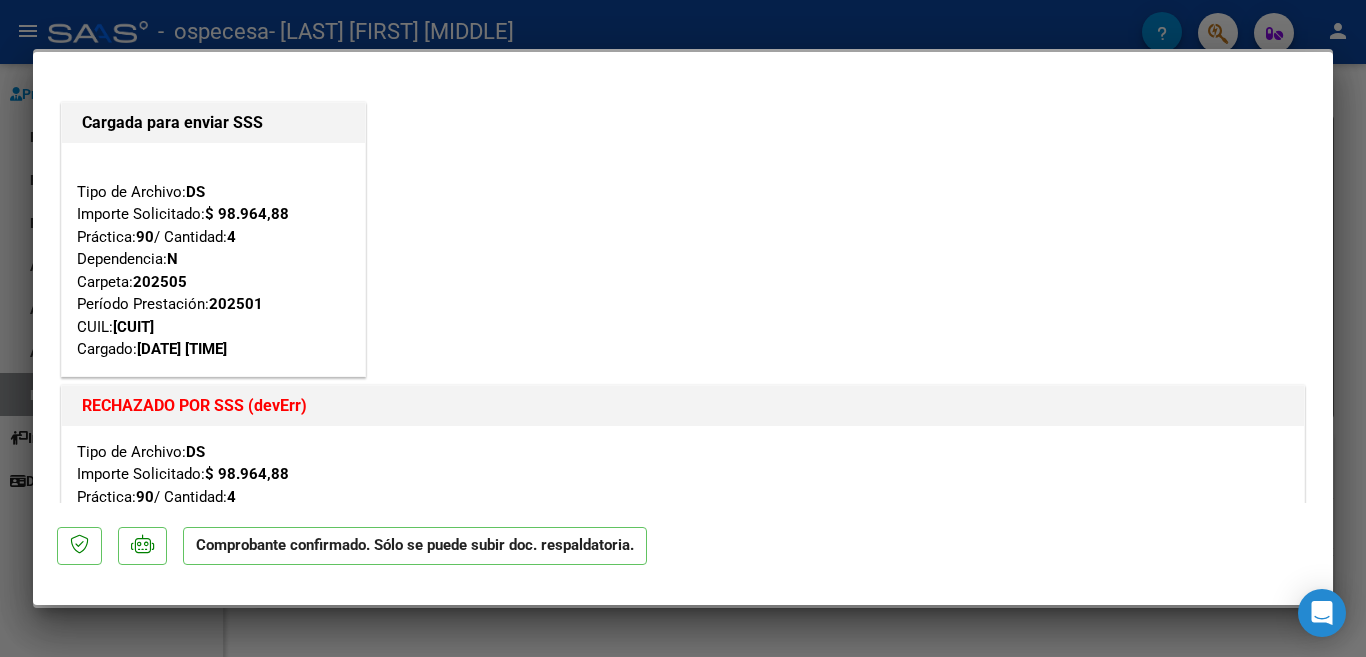 click at bounding box center (683, 328) 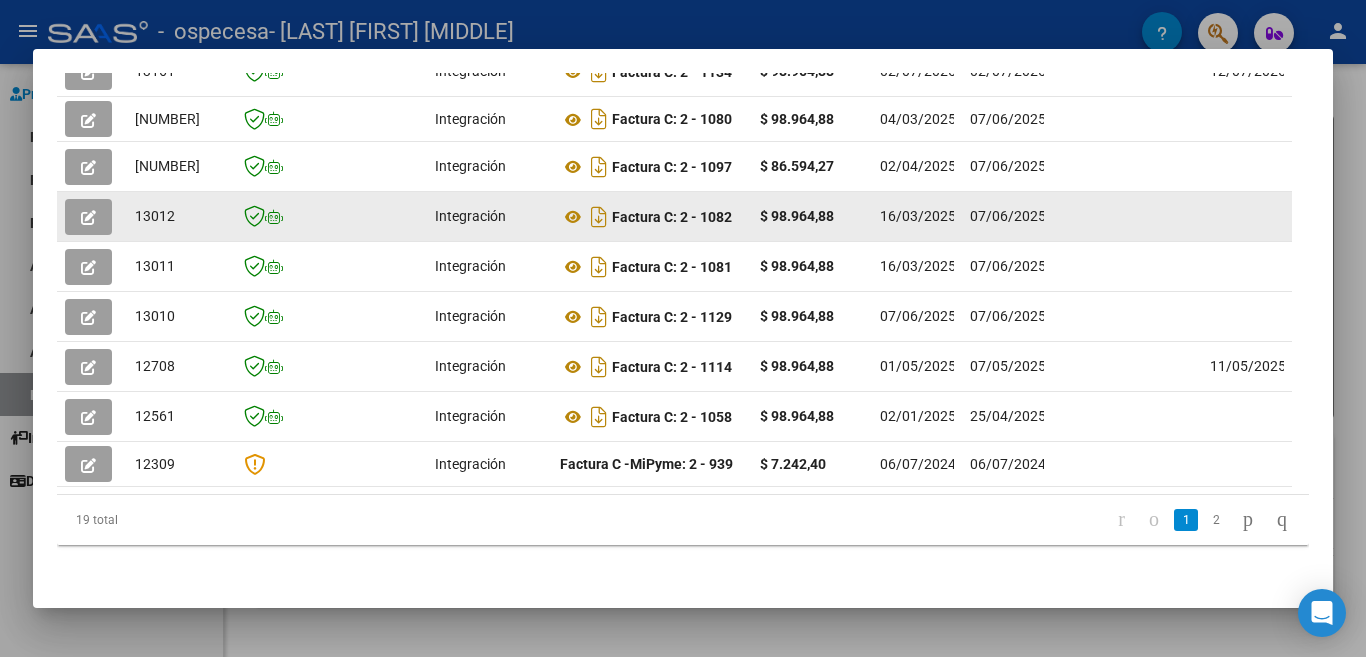 click 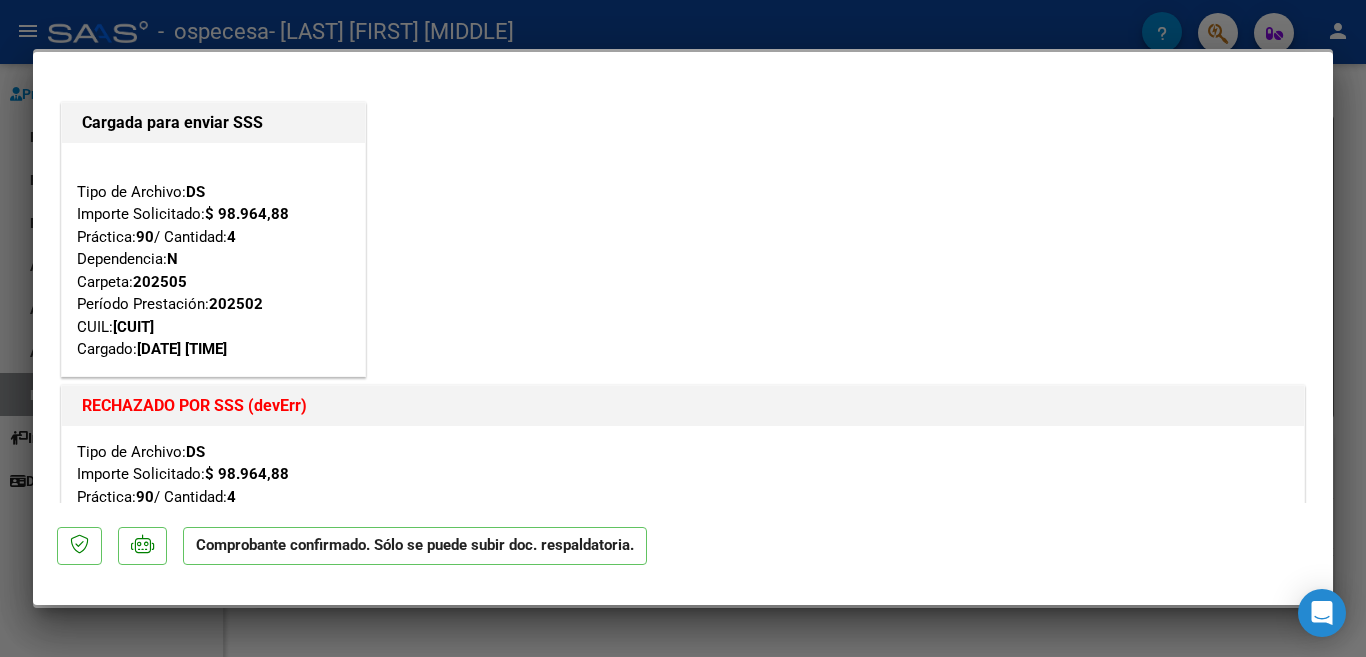 click at bounding box center (683, 328) 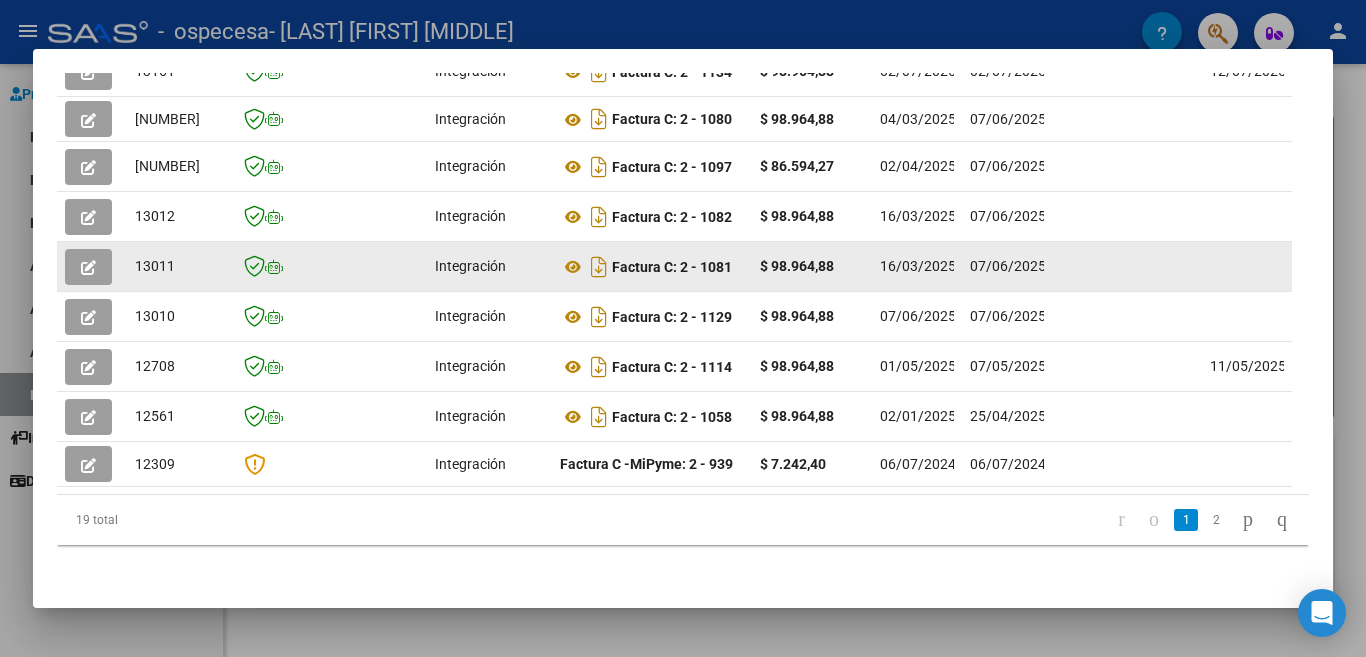 scroll, scrollTop: 450, scrollLeft: 0, axis: vertical 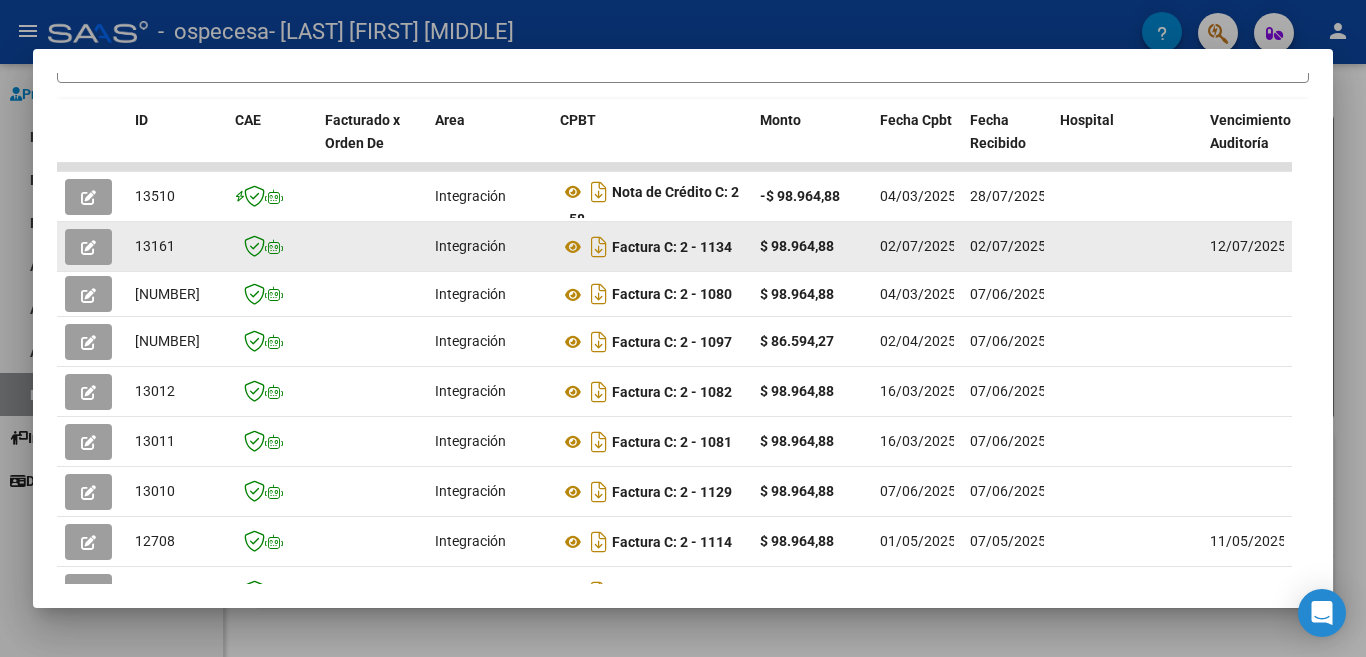 click 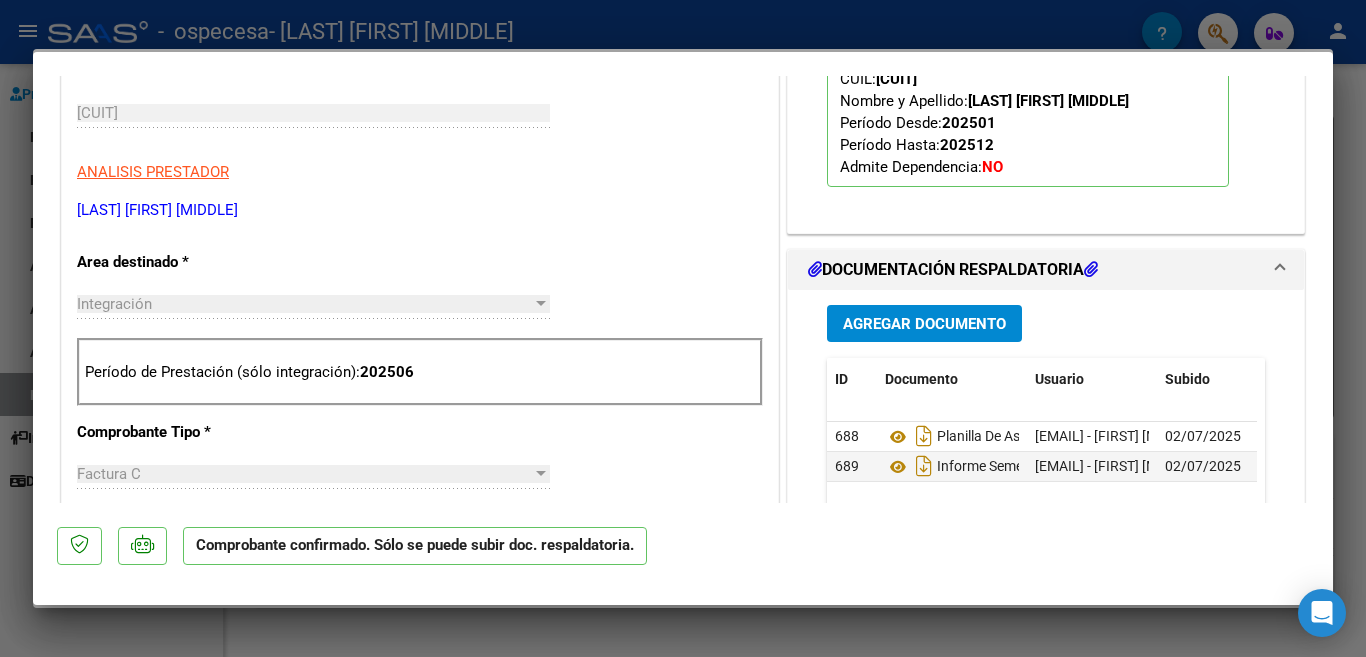 scroll, scrollTop: 0, scrollLeft: 0, axis: both 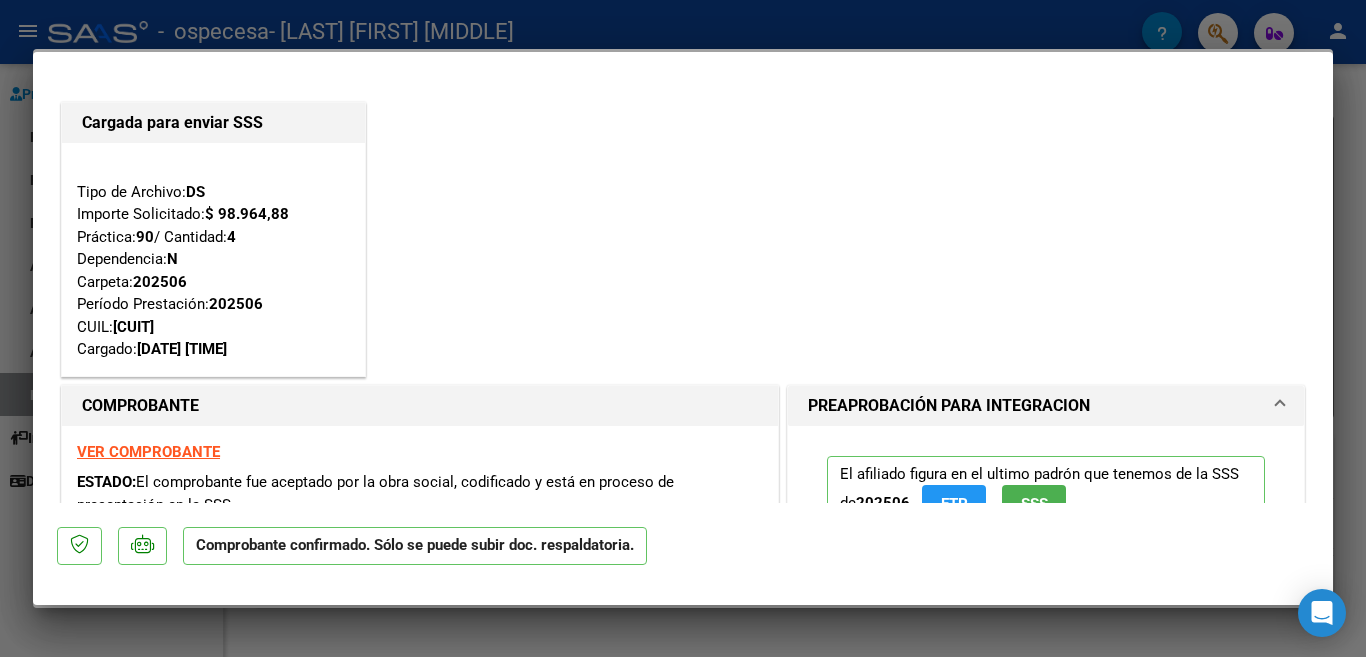 click at bounding box center (683, 328) 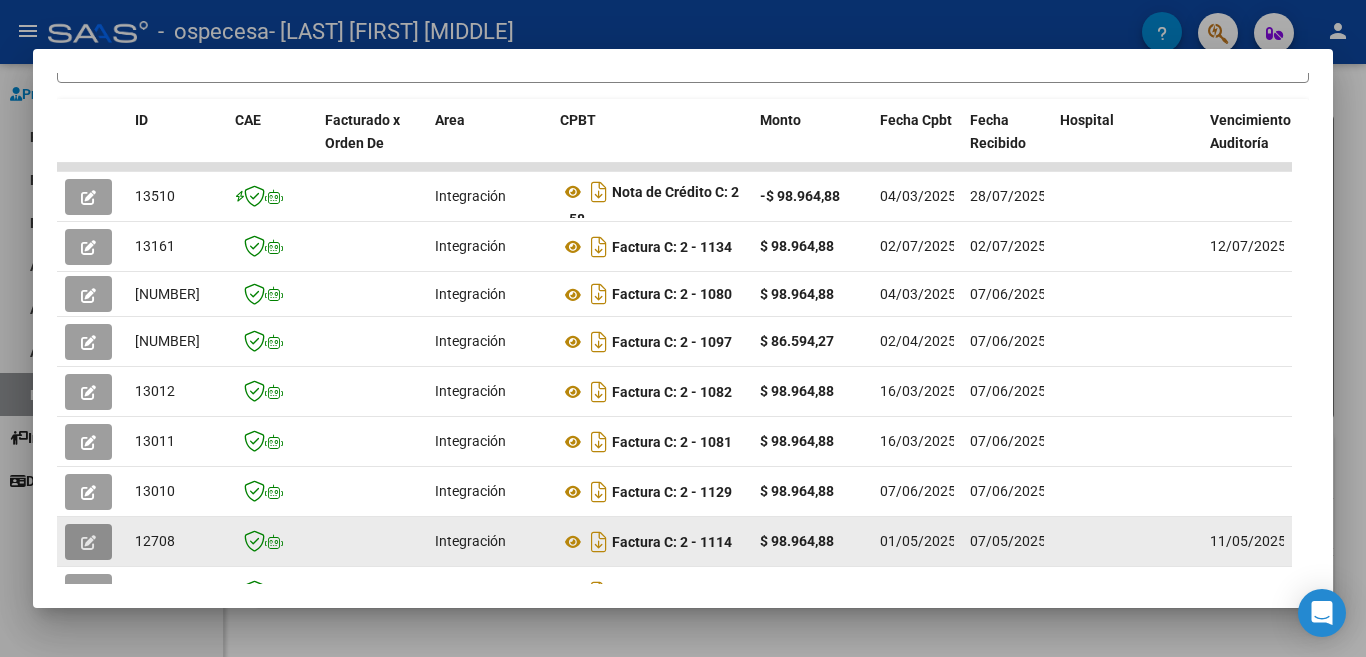 click 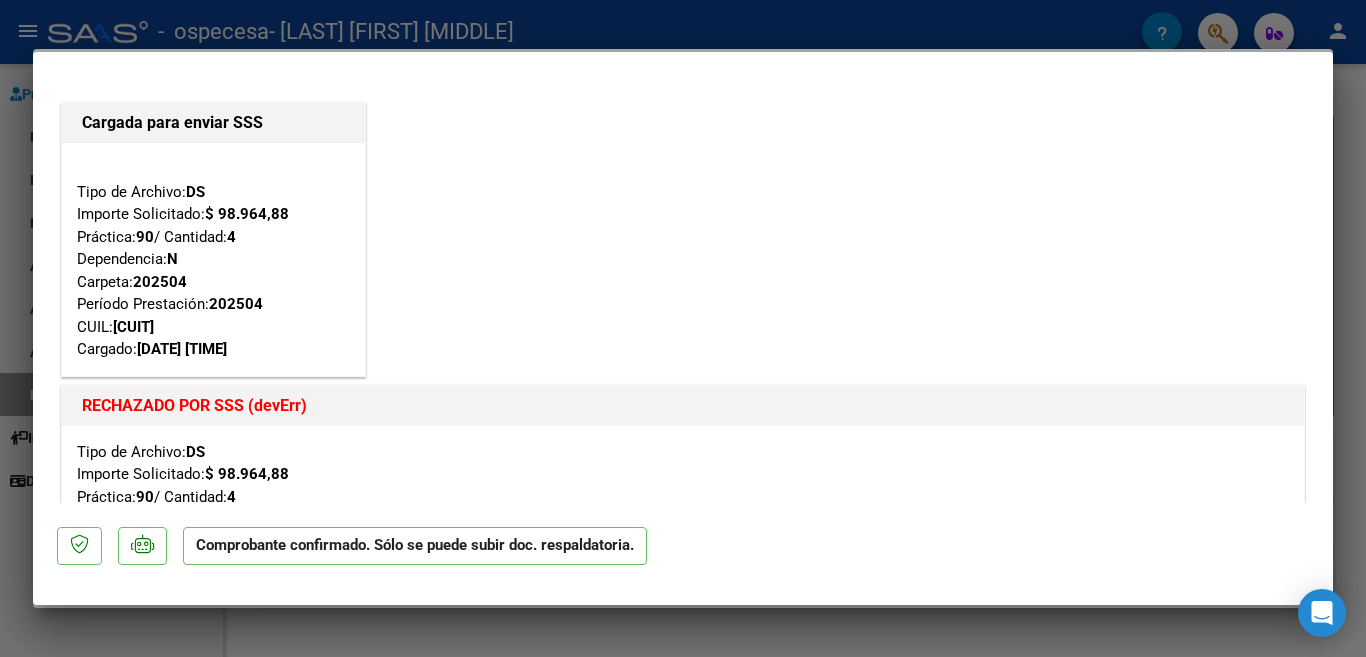 click on "Comprobante confirmado. Sólo se puede subir doc. respaldatoria." 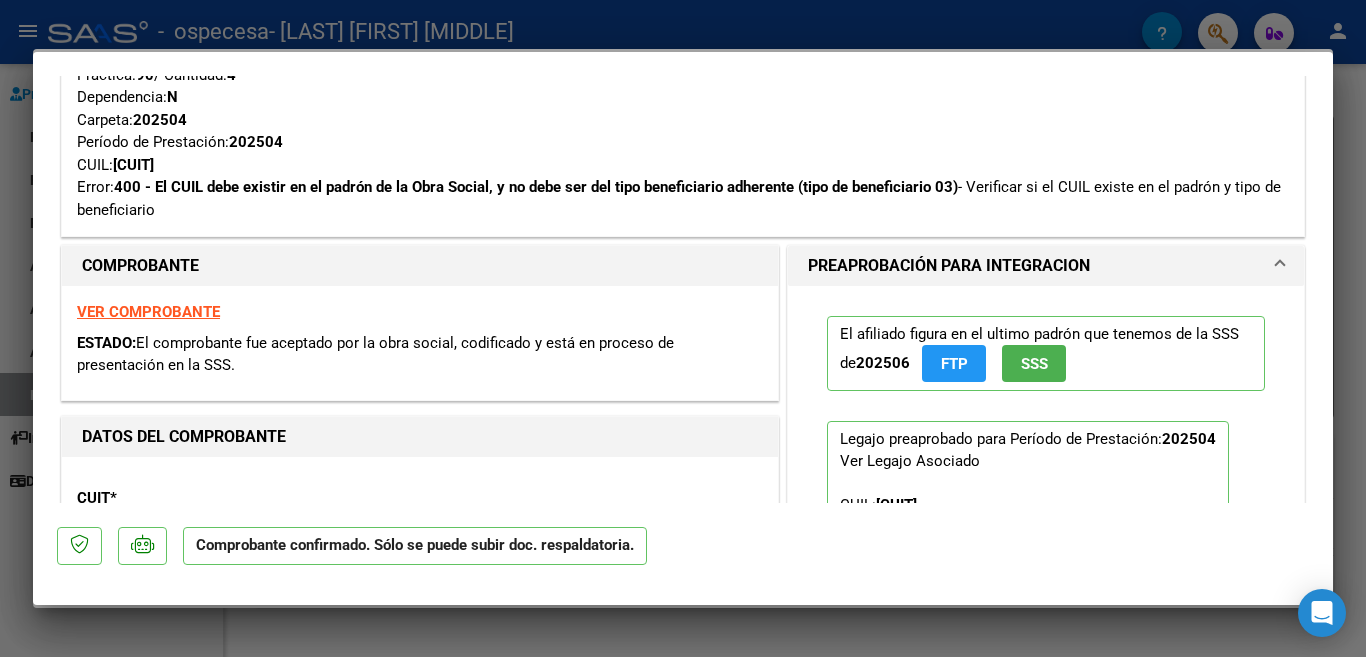 scroll, scrollTop: 500, scrollLeft: 0, axis: vertical 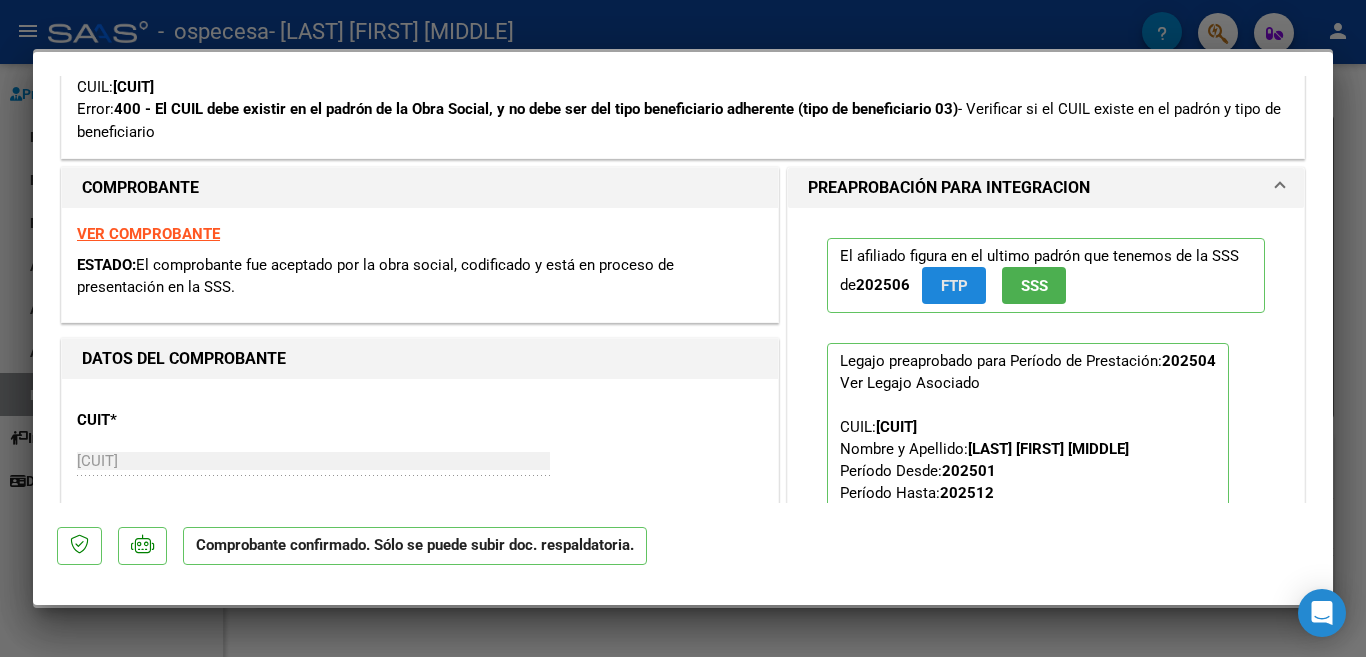 click on "FTP" at bounding box center (954, 286) 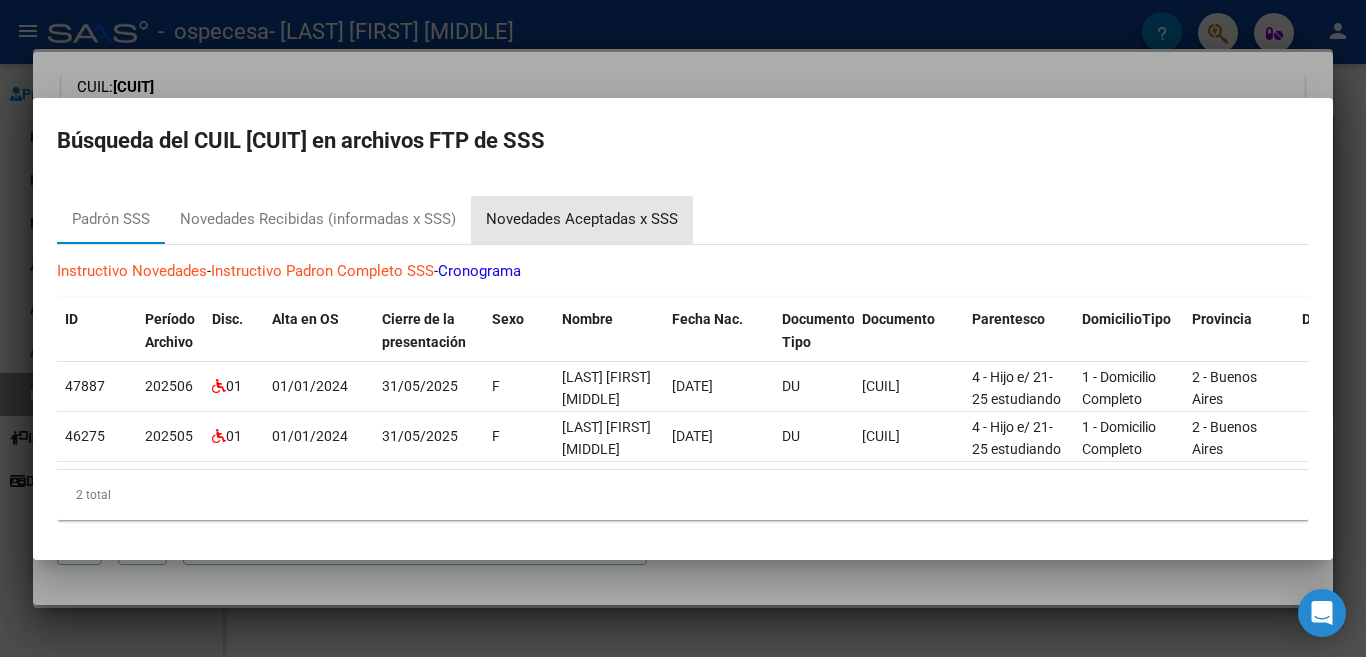 click on "Novedades Aceptadas x SSS" at bounding box center (582, 219) 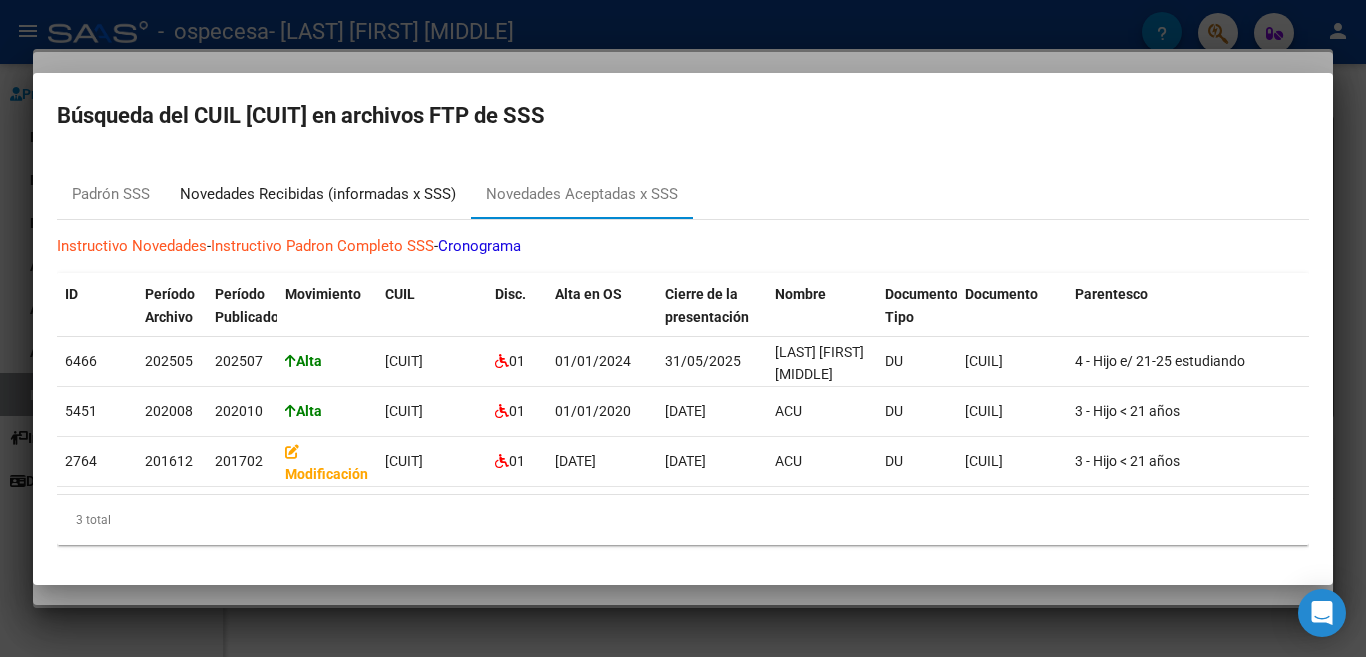 click on "Novedades Recibidas (informadas x SSS)" at bounding box center [318, 194] 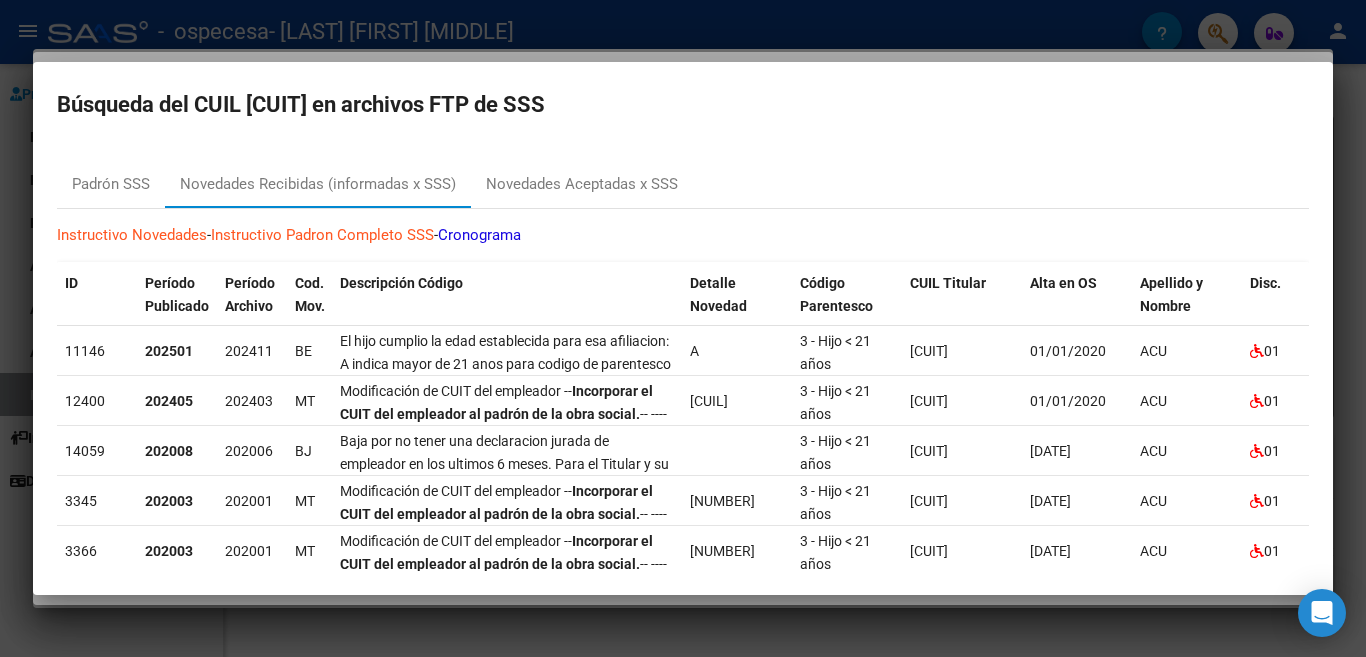 click at bounding box center [683, 328] 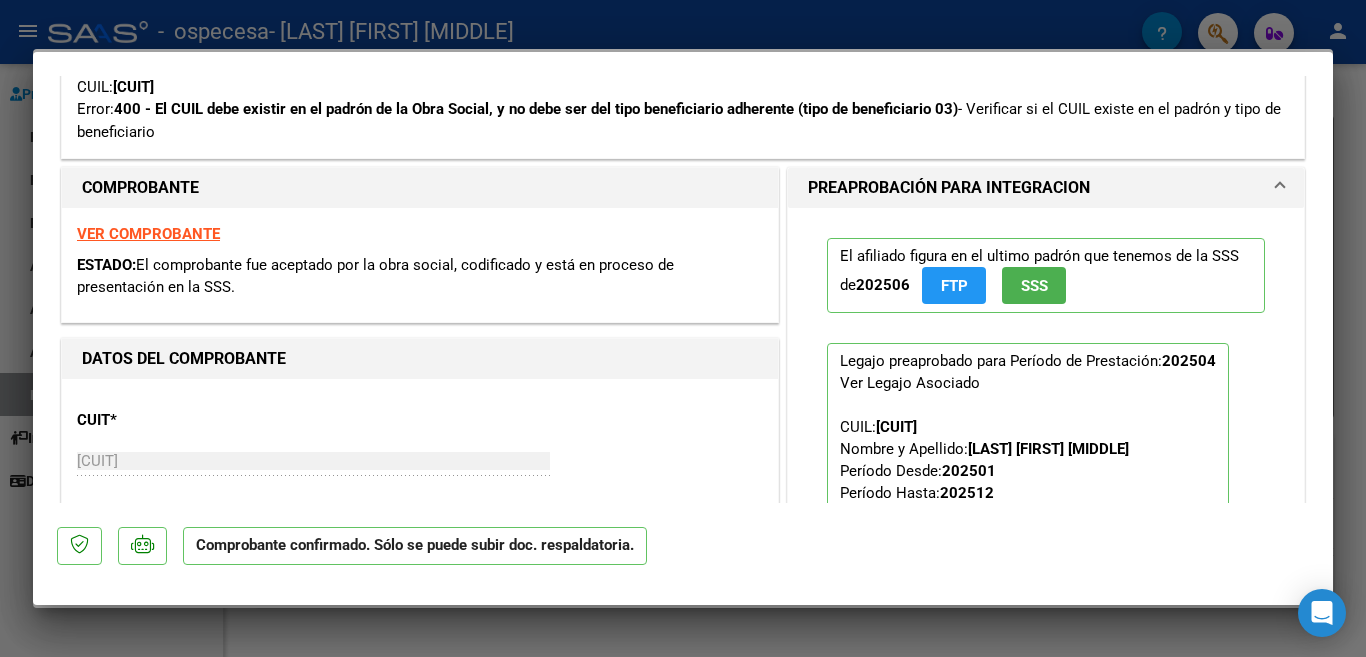 click on "SSS" 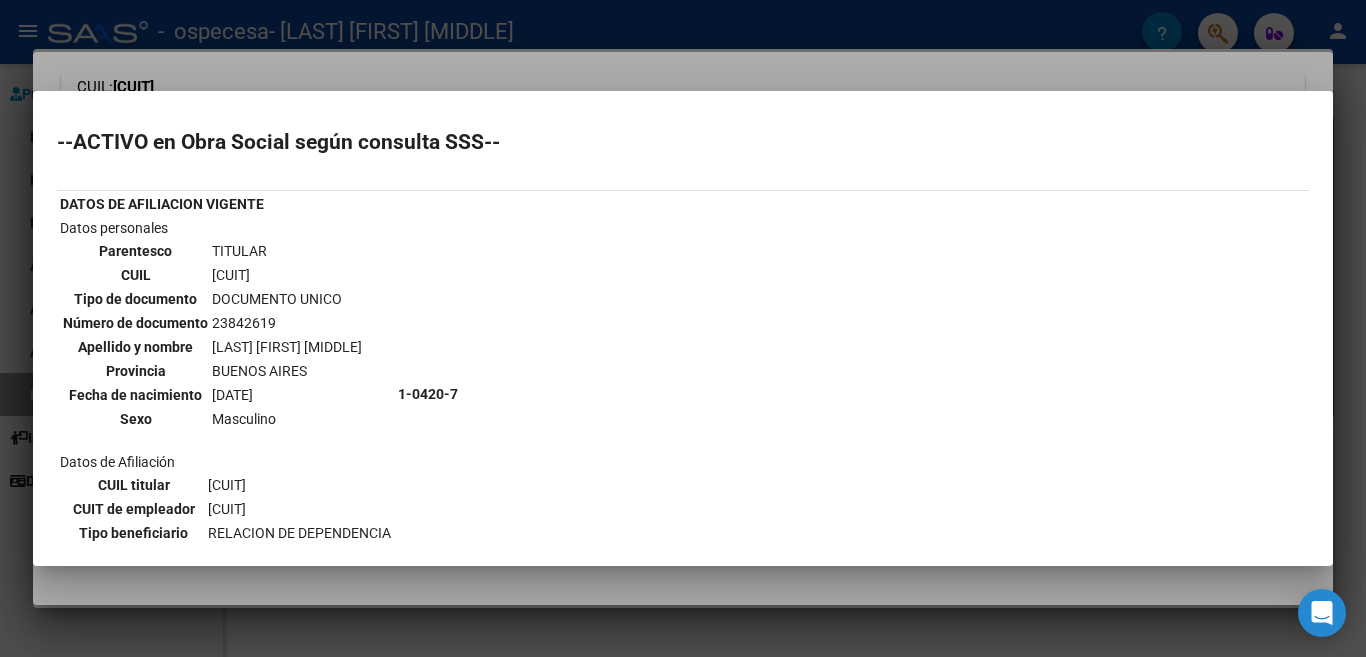 click at bounding box center (683, 328) 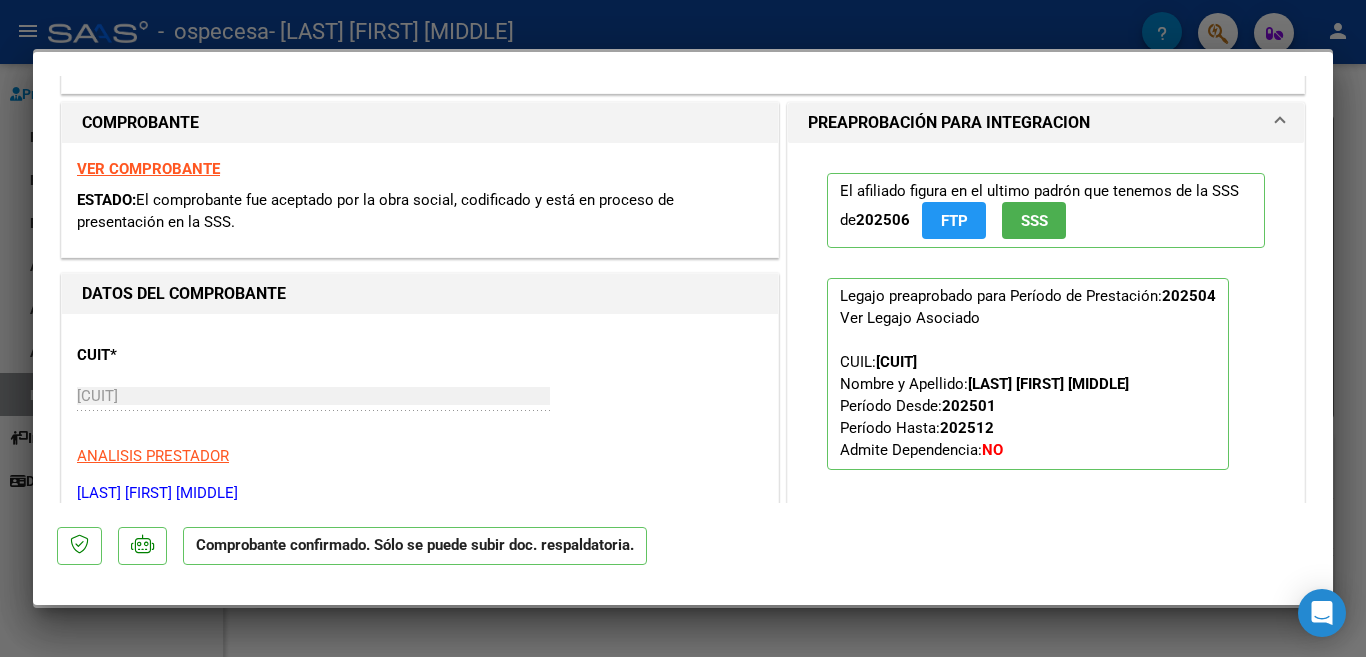 scroll, scrollTop: 0, scrollLeft: 0, axis: both 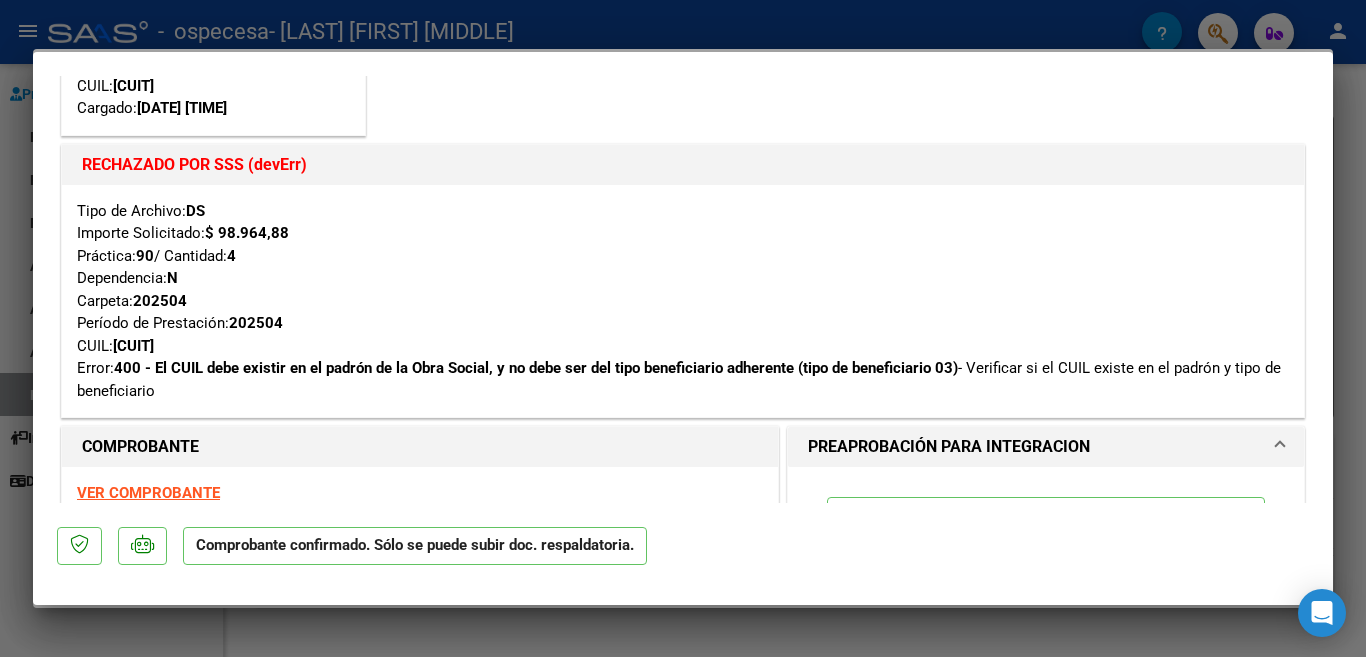 click on "[CUIT]" at bounding box center (133, 346) 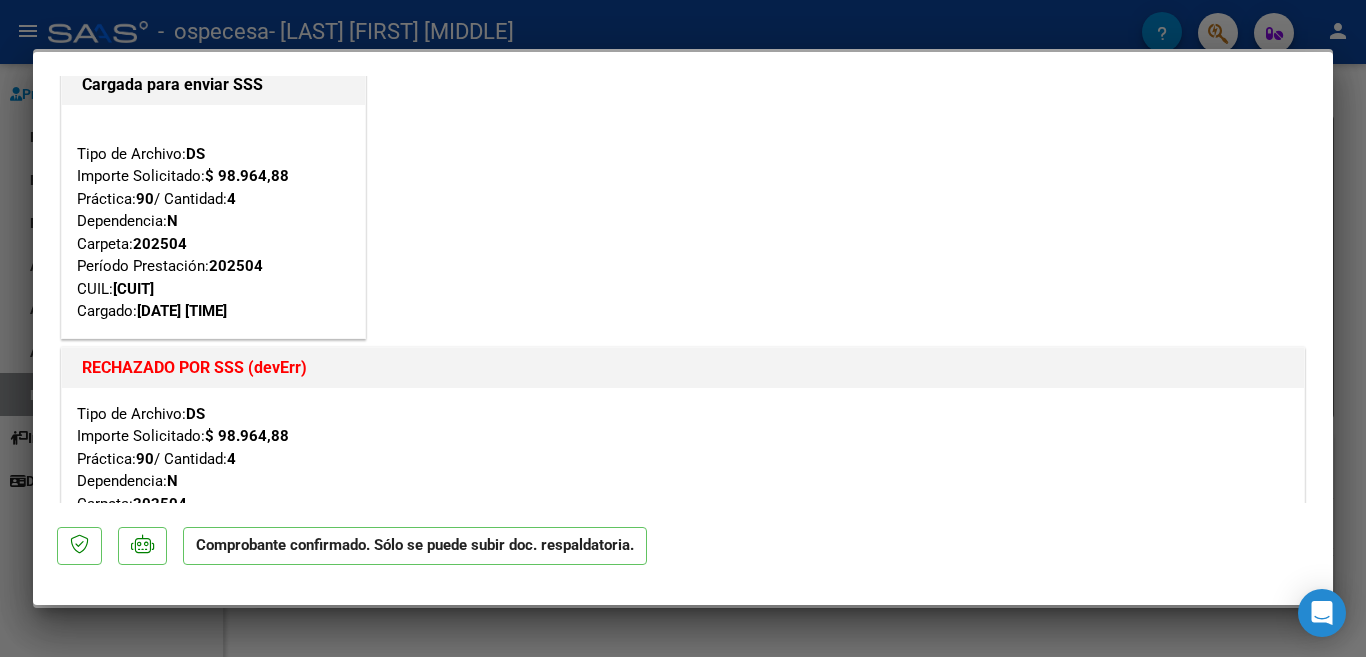 scroll, scrollTop: 0, scrollLeft: 0, axis: both 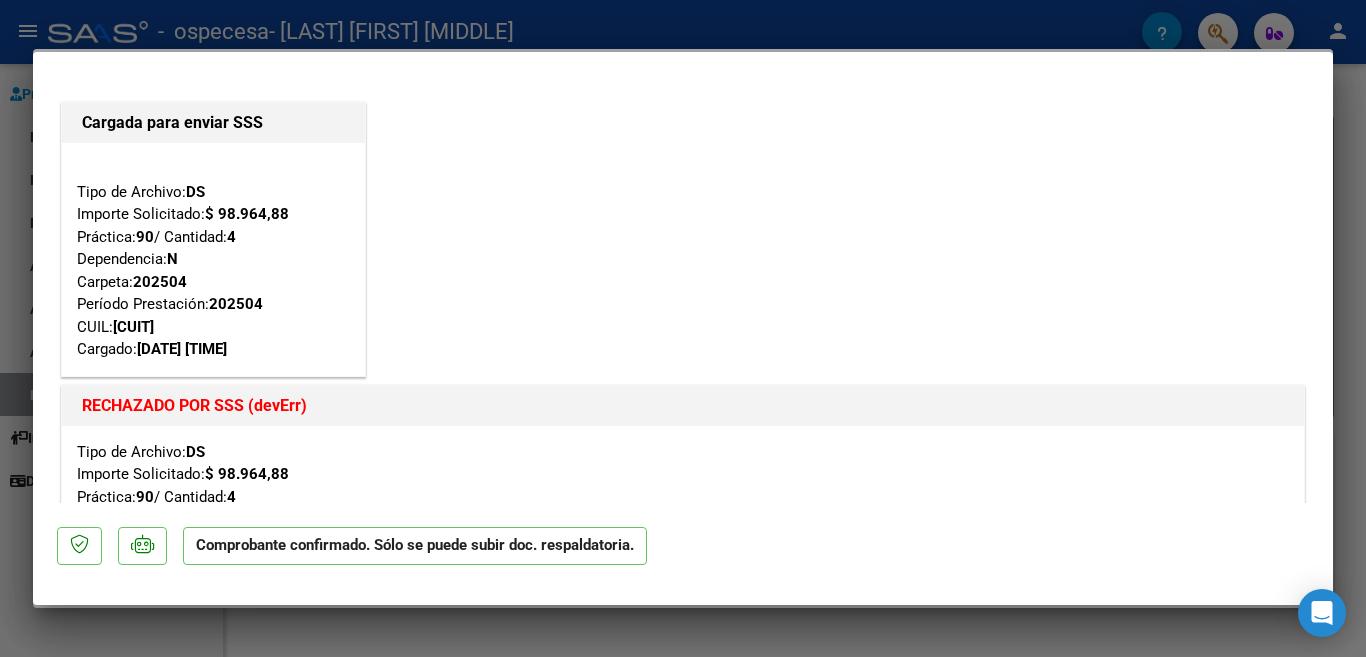 drag, startPoint x: 722, startPoint y: 18, endPoint x: 697, endPoint y: 82, distance: 68.70953 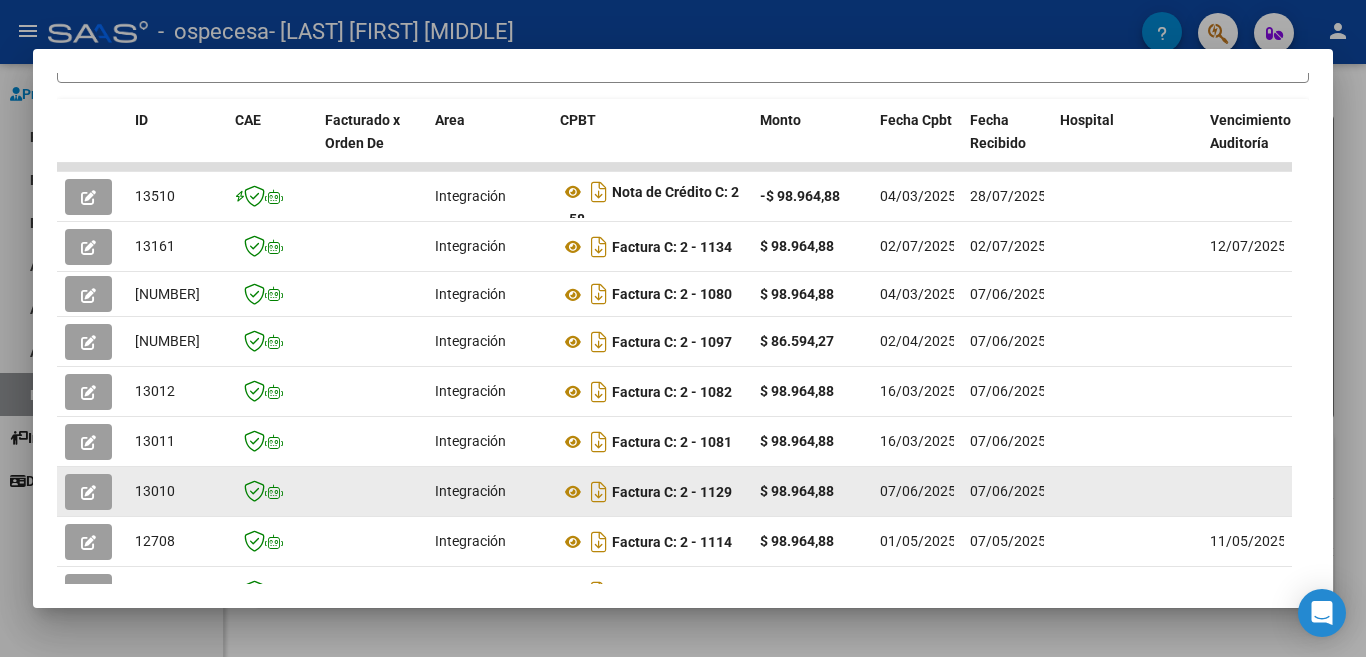click 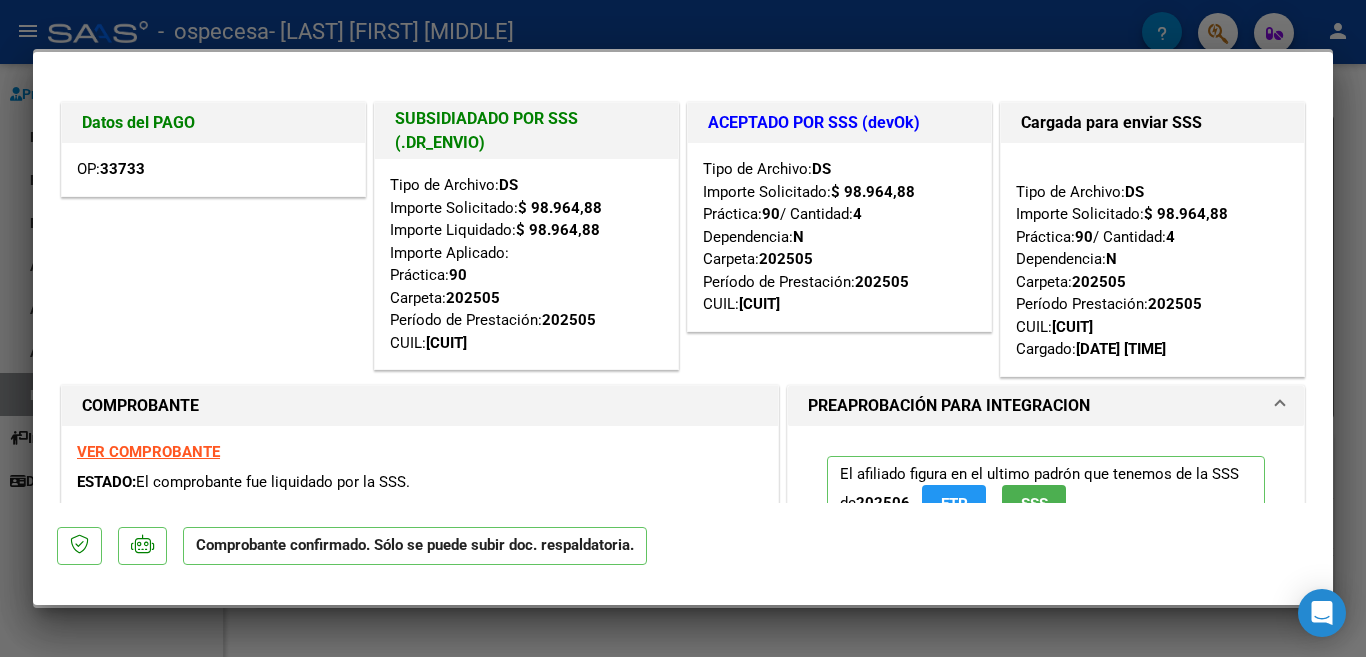 click at bounding box center [683, 328] 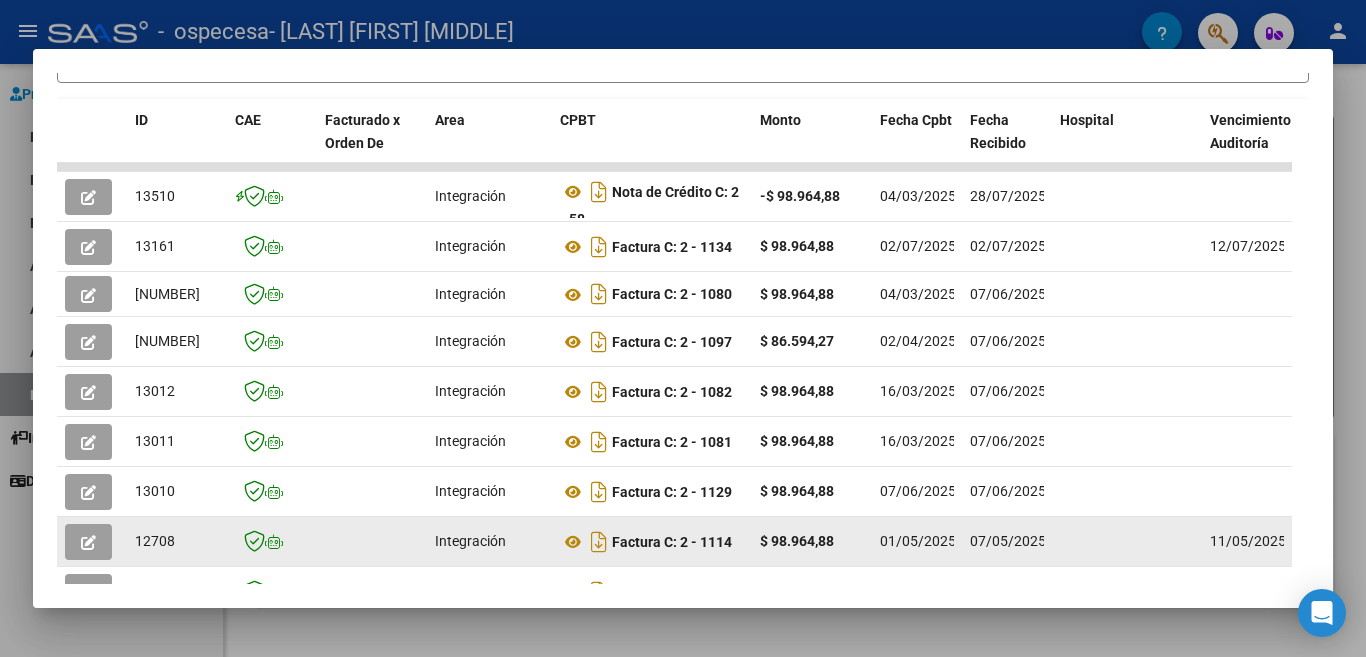 click 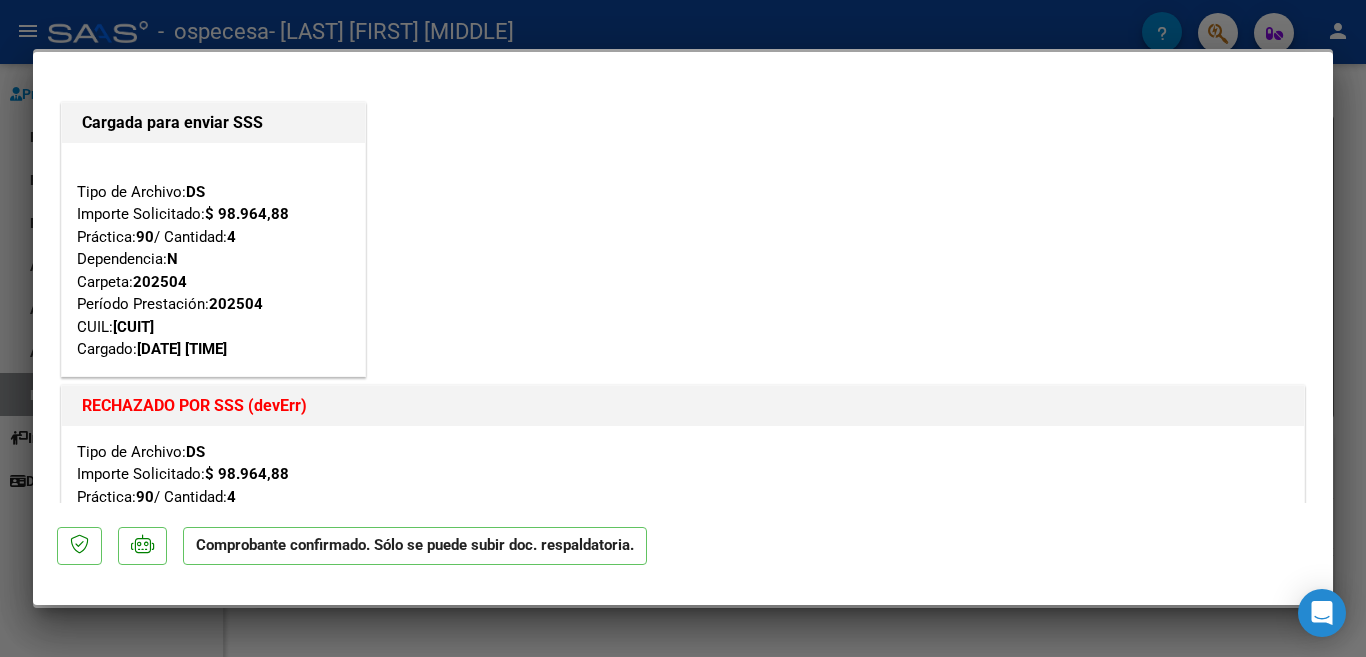 click at bounding box center (683, 328) 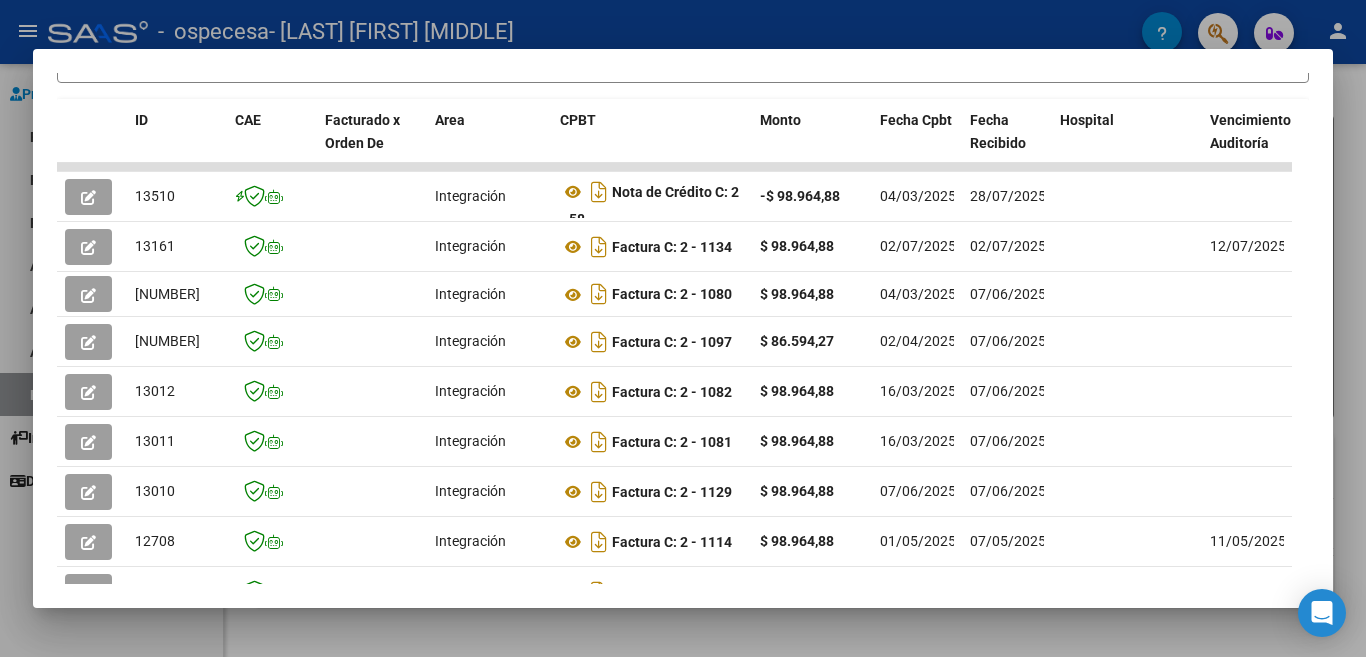 scroll, scrollTop: 650, scrollLeft: 0, axis: vertical 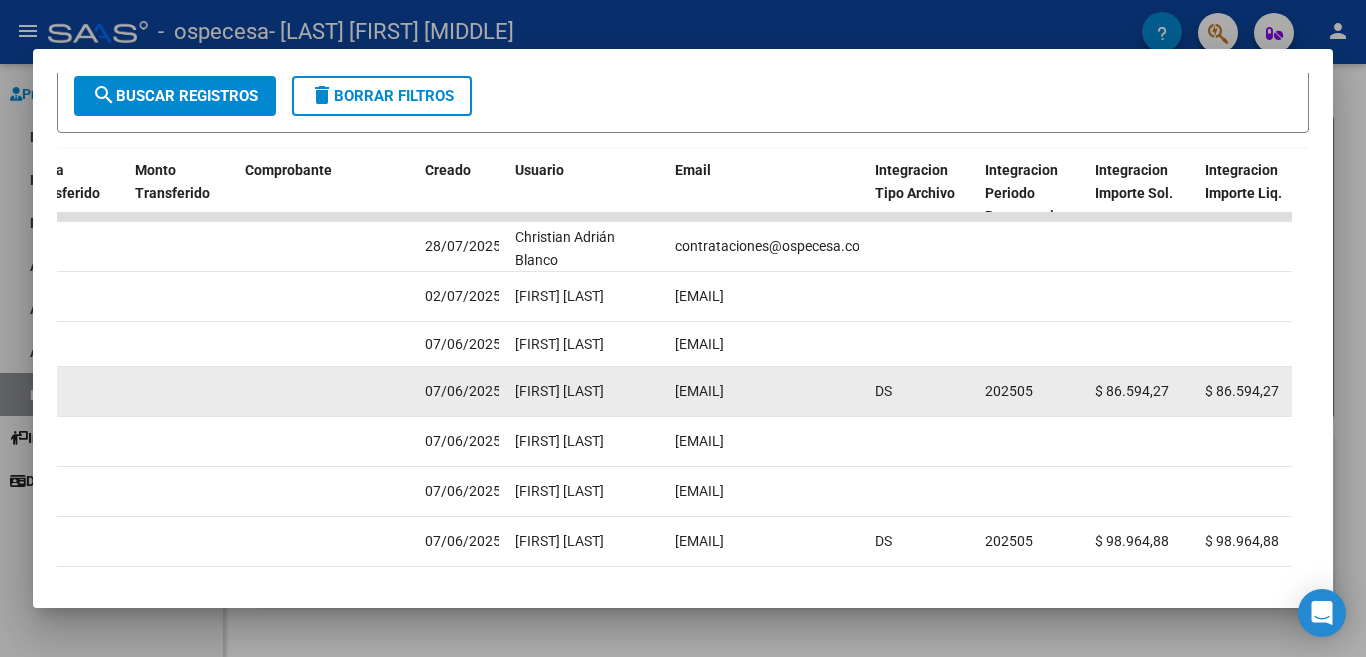 click on "DS" 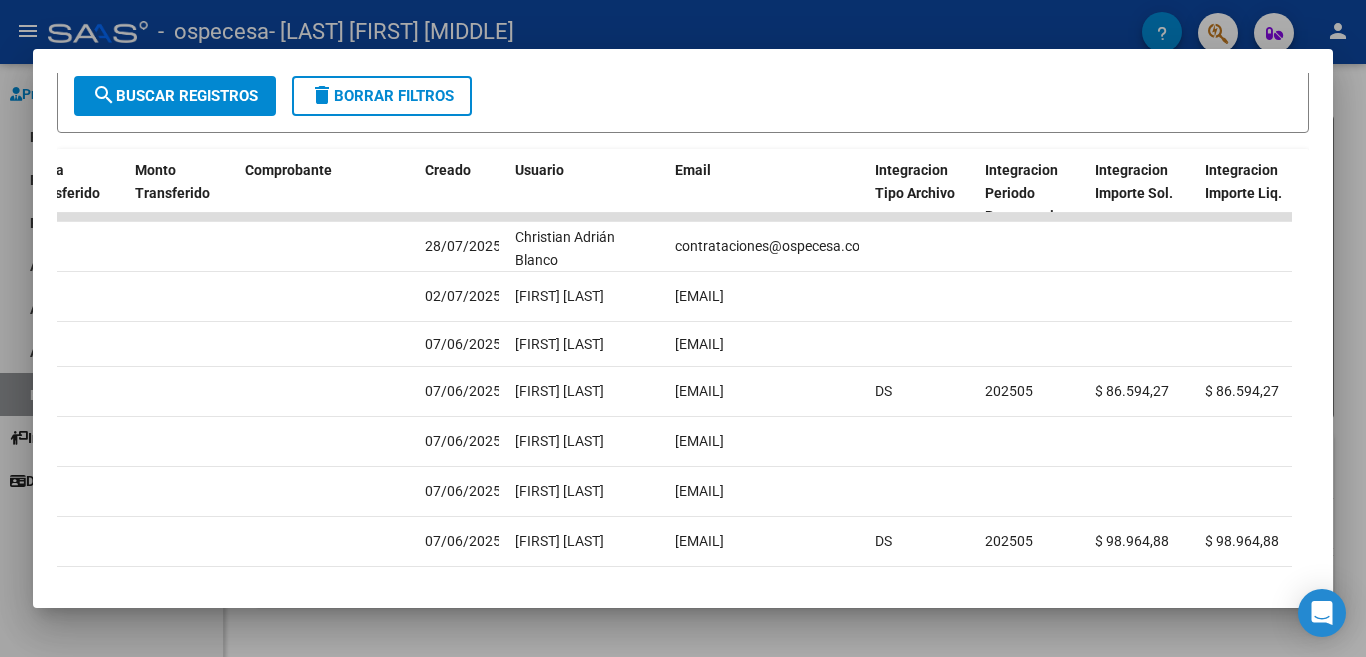drag, startPoint x: 1335, startPoint y: 311, endPoint x: 1331, endPoint y: 447, distance: 136.0588 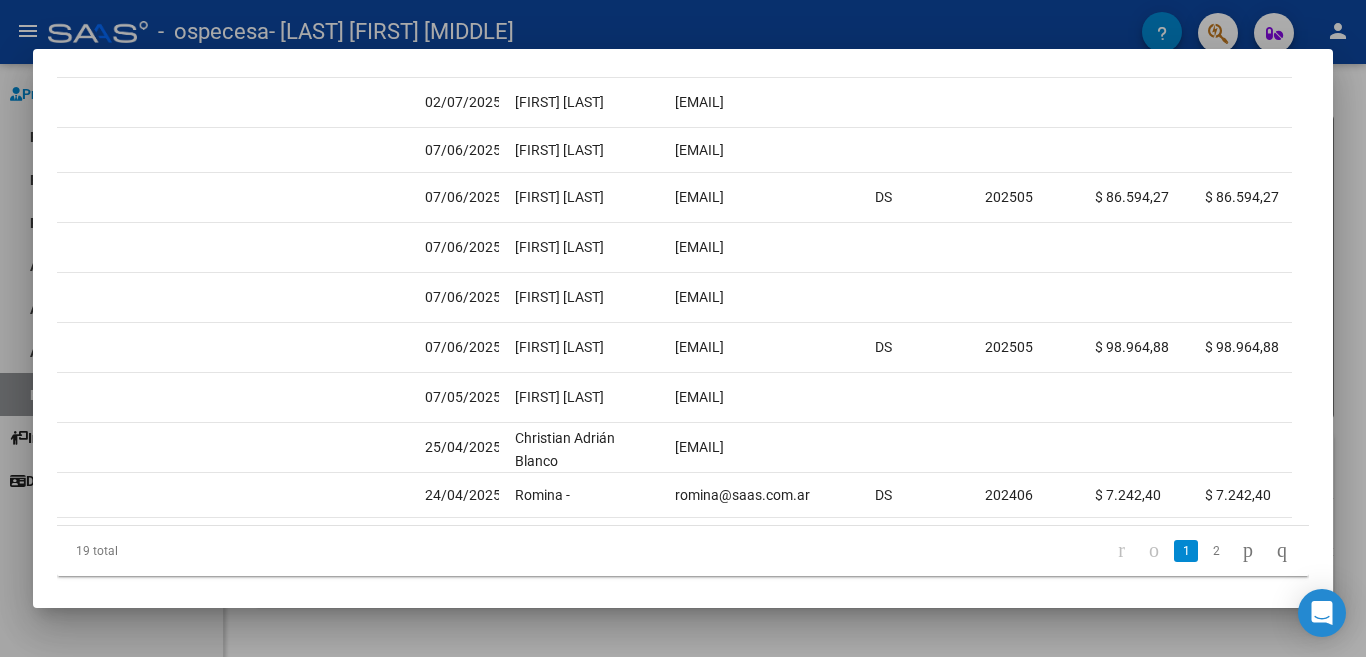 scroll, scrollTop: 610, scrollLeft: 0, axis: vertical 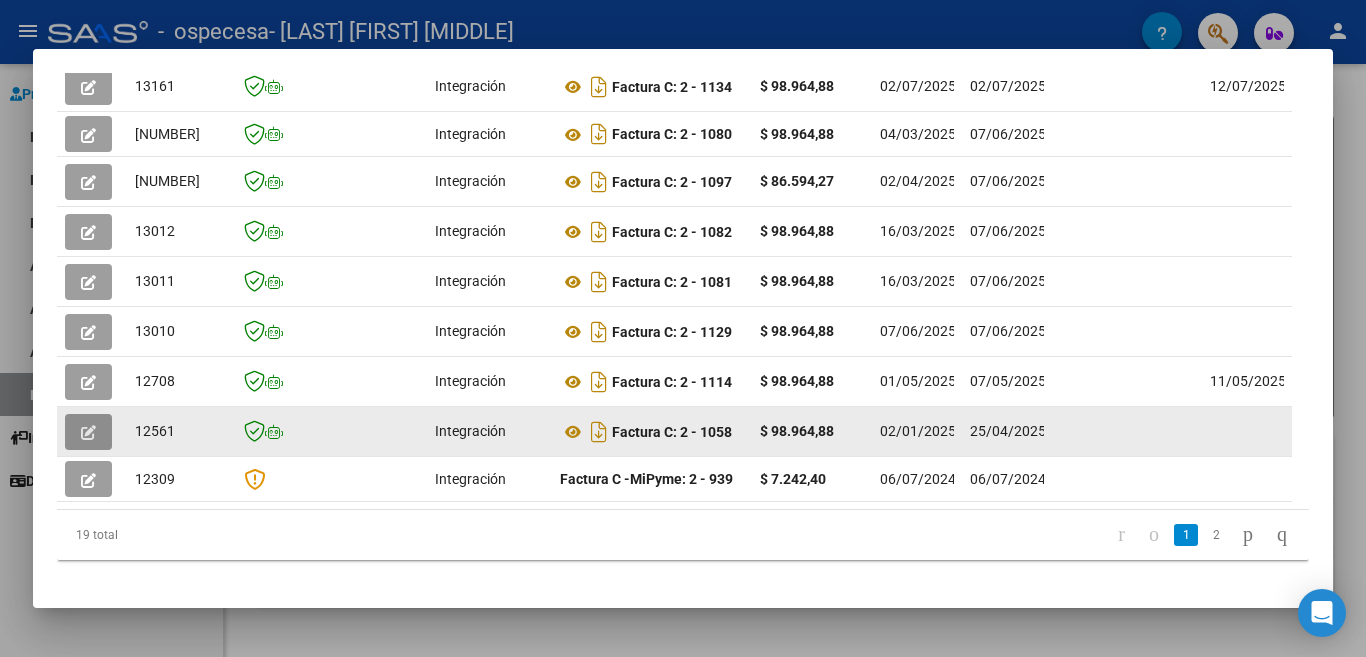 click 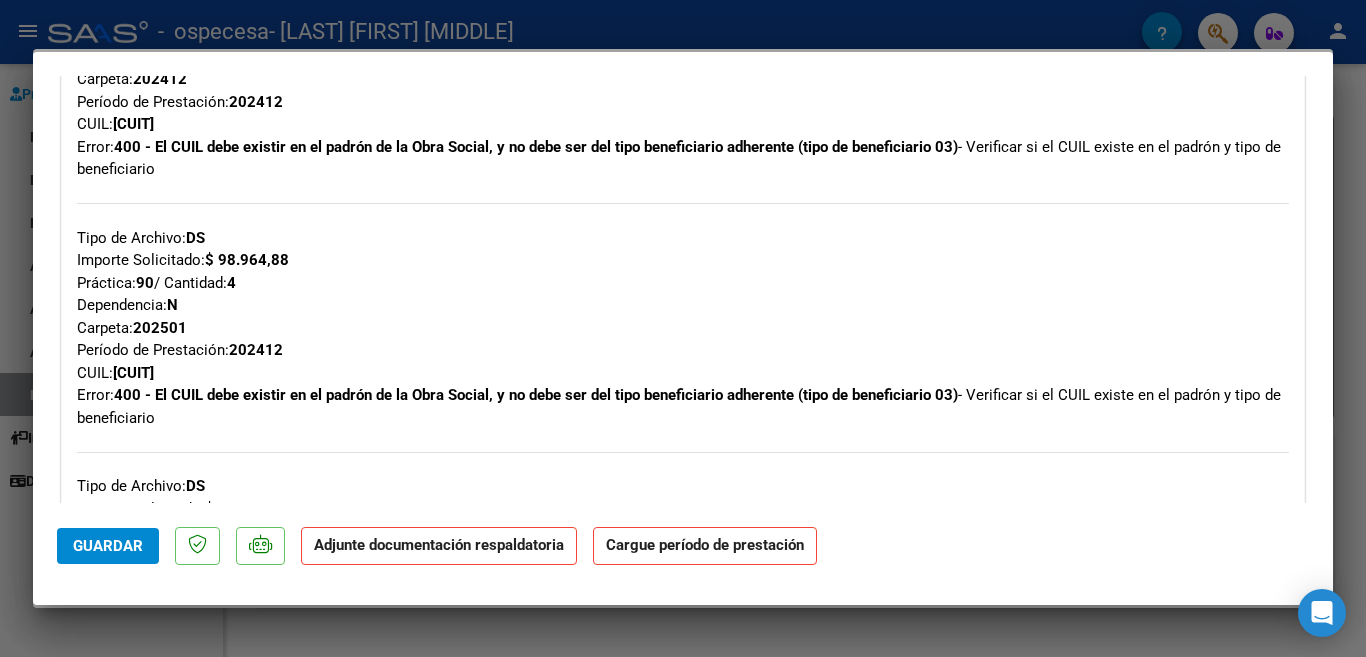 scroll, scrollTop: 0, scrollLeft: 0, axis: both 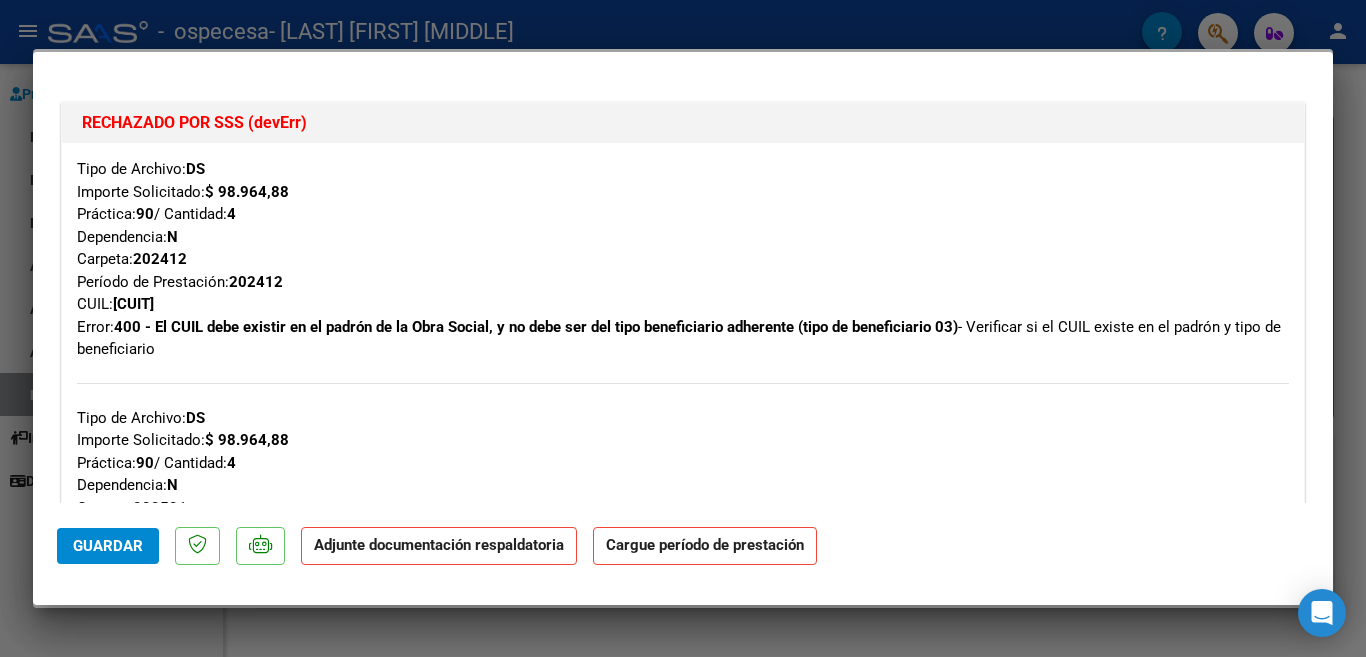 click at bounding box center (683, 328) 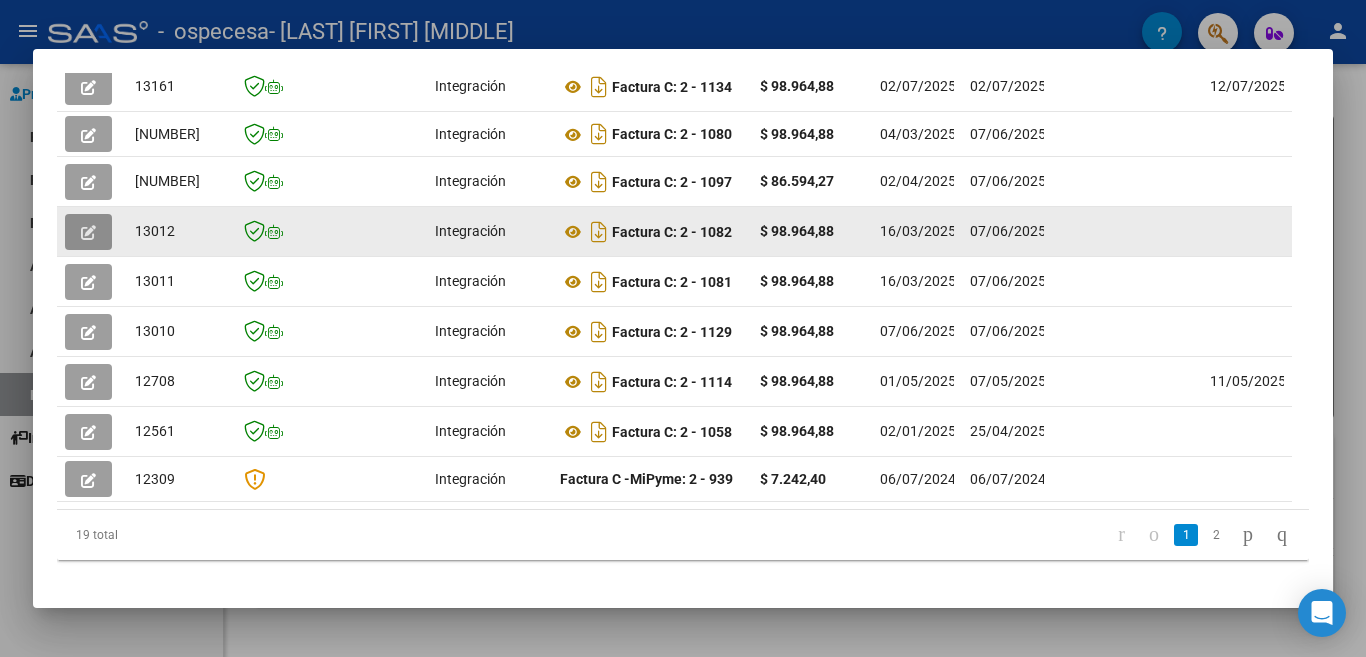 click 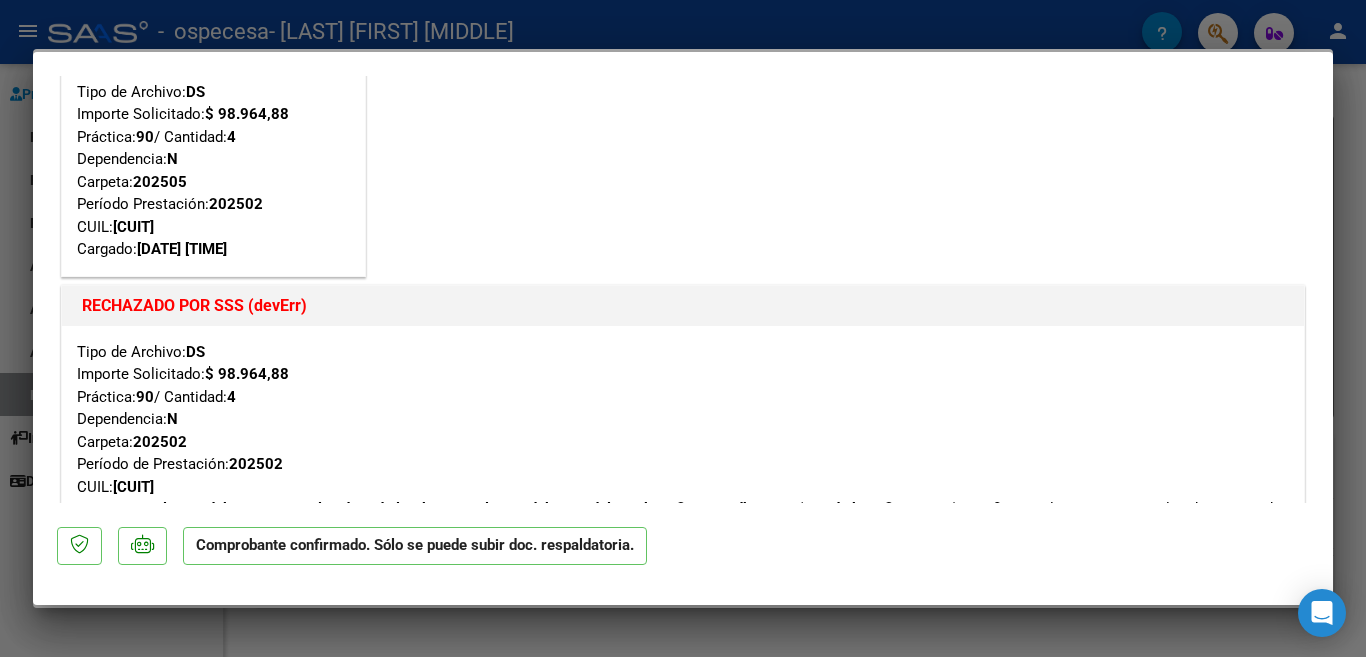 scroll, scrollTop: 0, scrollLeft: 0, axis: both 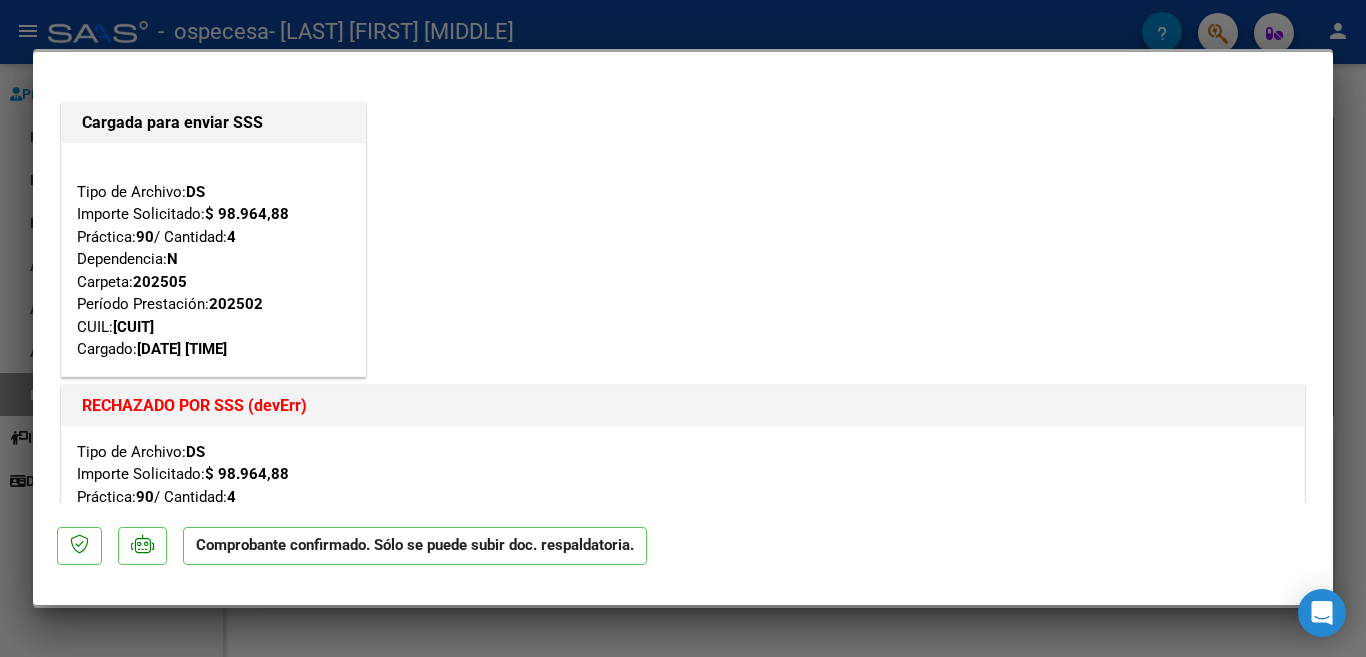 drag, startPoint x: 81, startPoint y: 401, endPoint x: 330, endPoint y: 409, distance: 249.12848 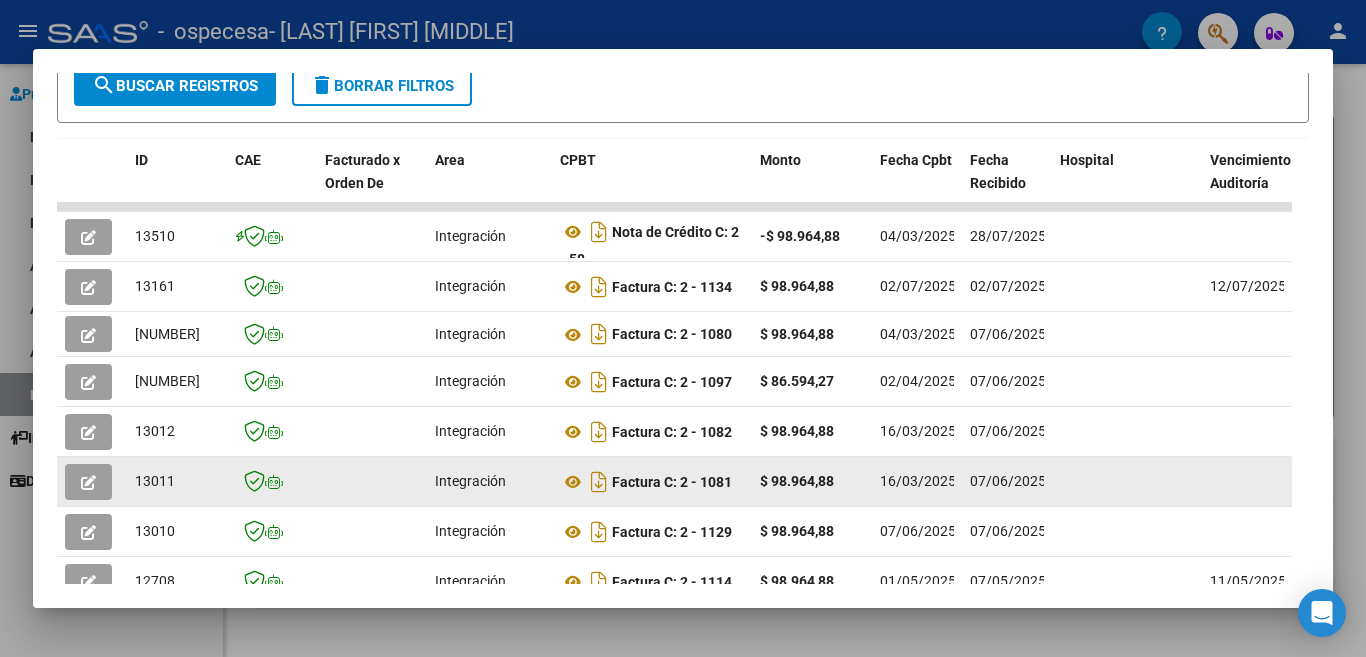 scroll, scrollTop: 610, scrollLeft: 0, axis: vertical 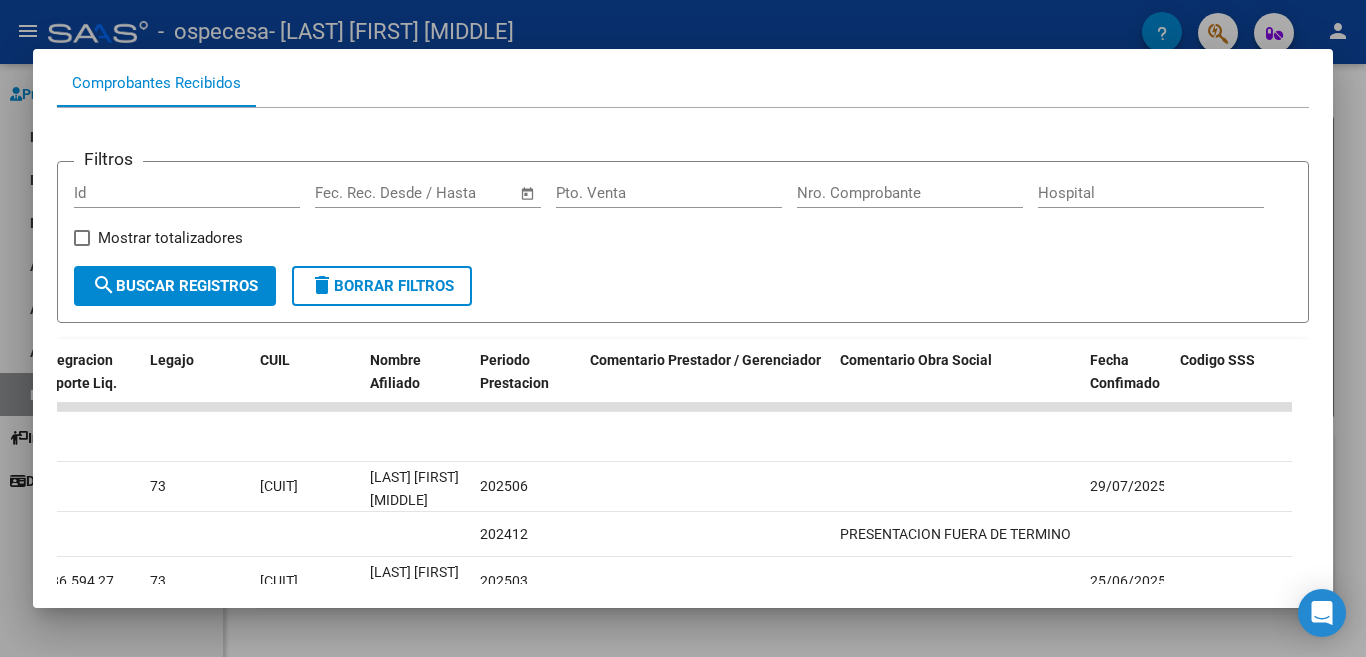 click at bounding box center (683, 328) 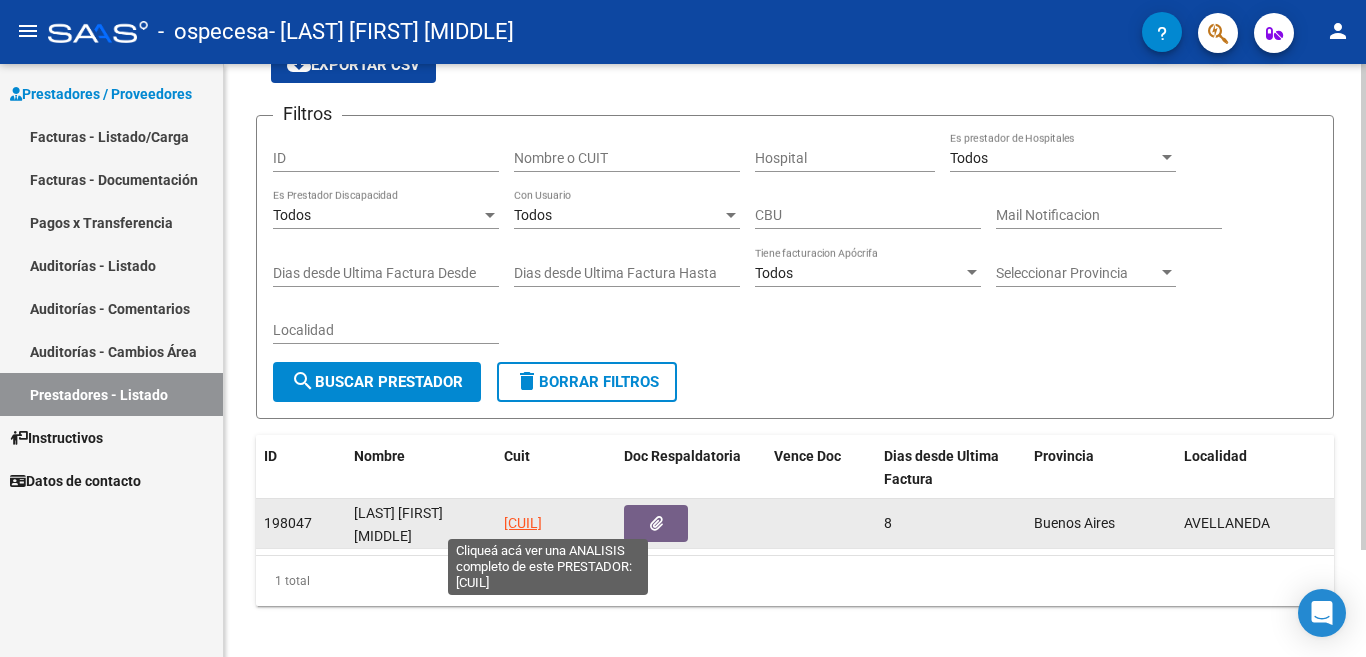 click on "[CUIL]" 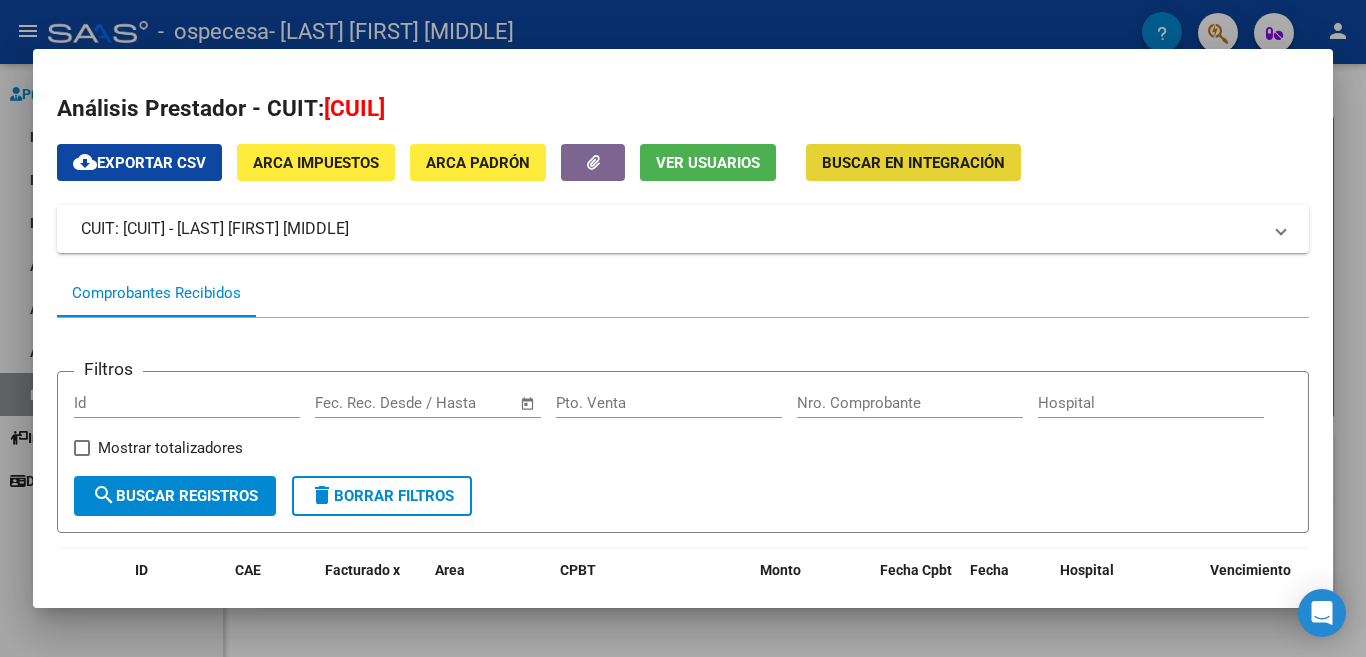 click on "Buscar en Integración" 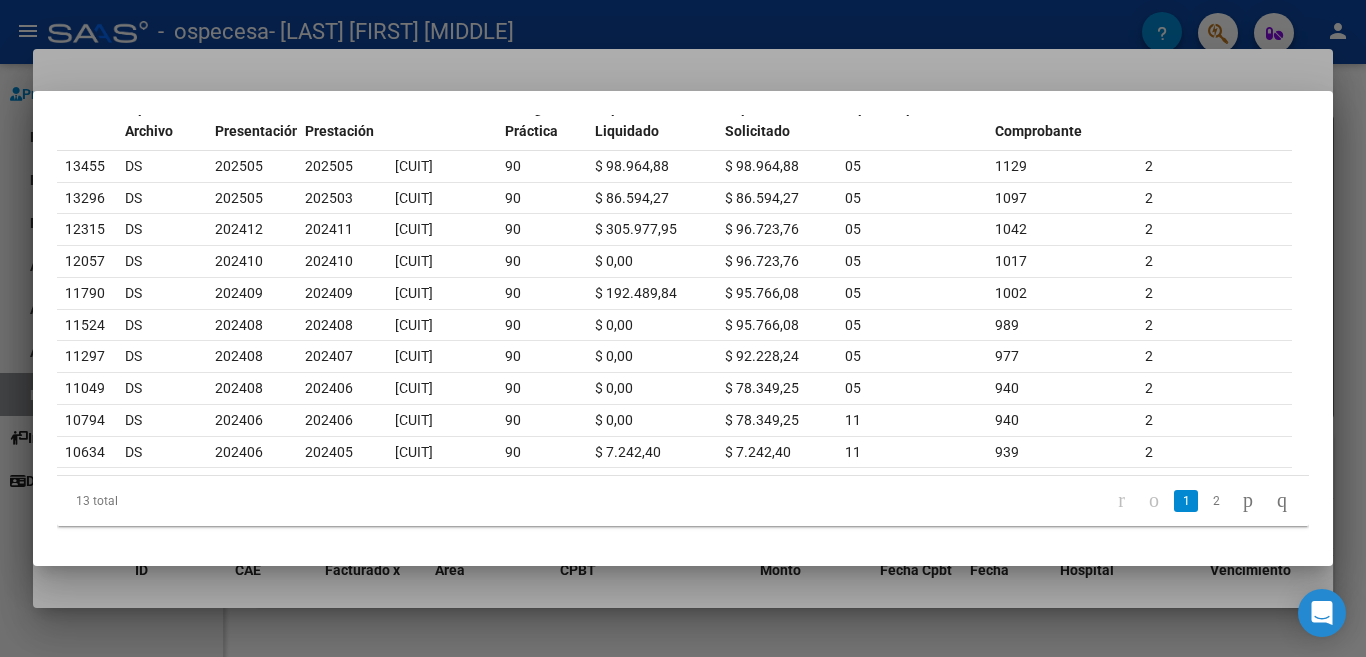 scroll, scrollTop: 0, scrollLeft: 0, axis: both 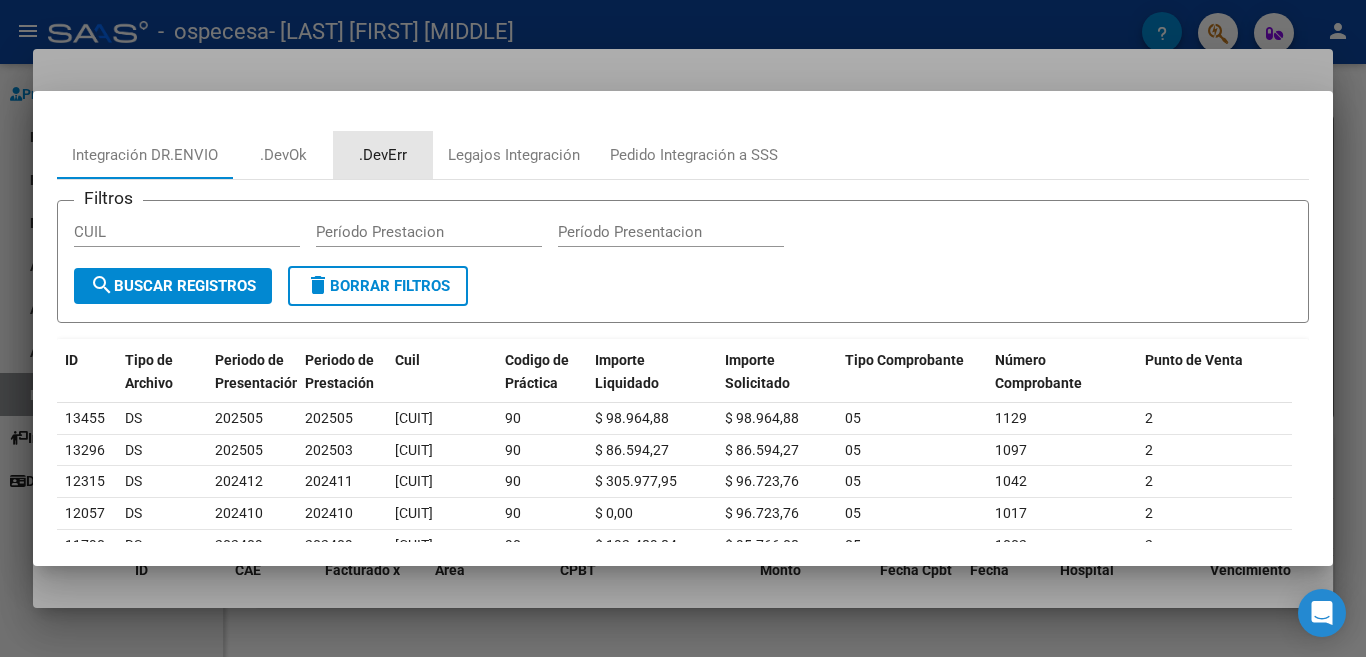 click on ".DevErr" at bounding box center (383, 155) 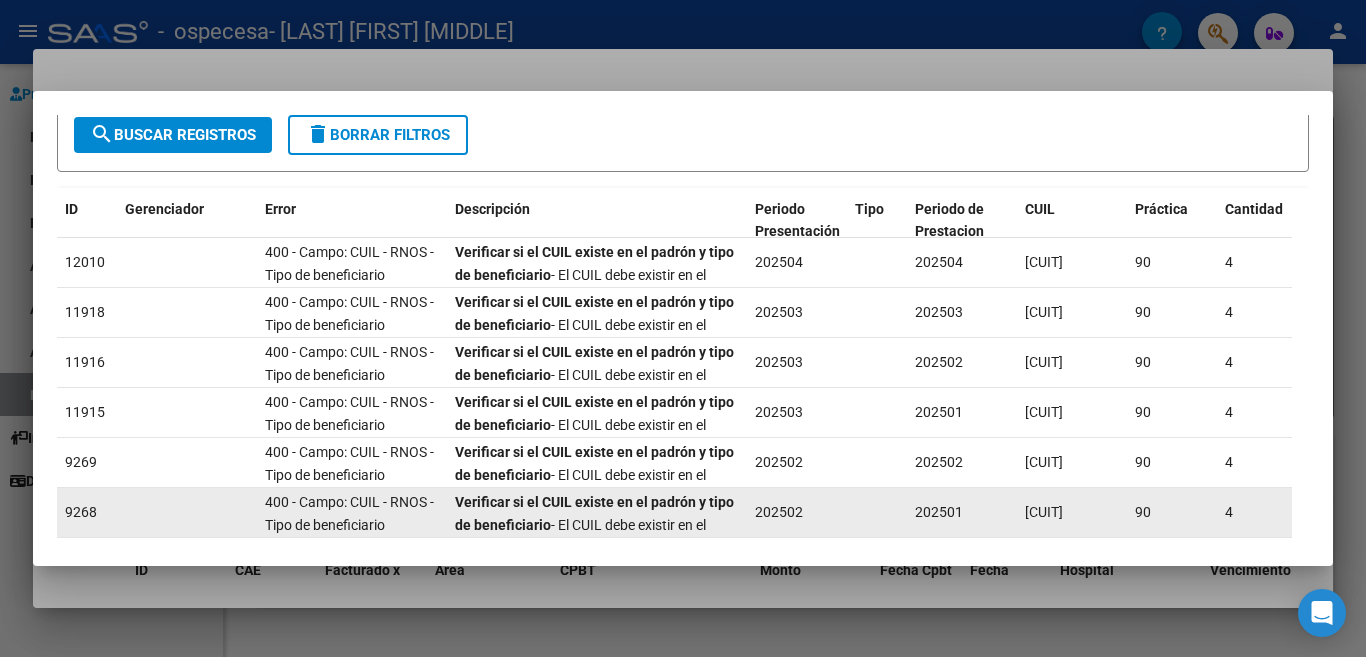 scroll, scrollTop: 400, scrollLeft: 0, axis: vertical 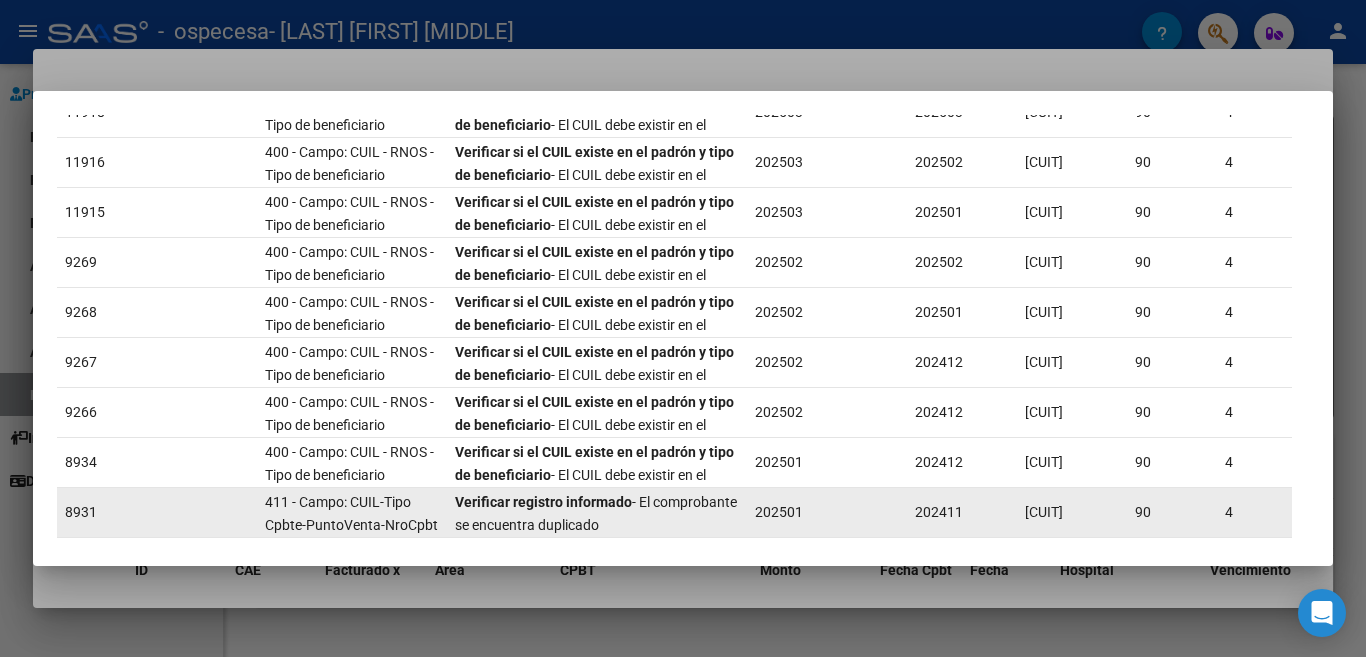 click on "Verificar registro informado   - El comprobante se encuentra duplicado" 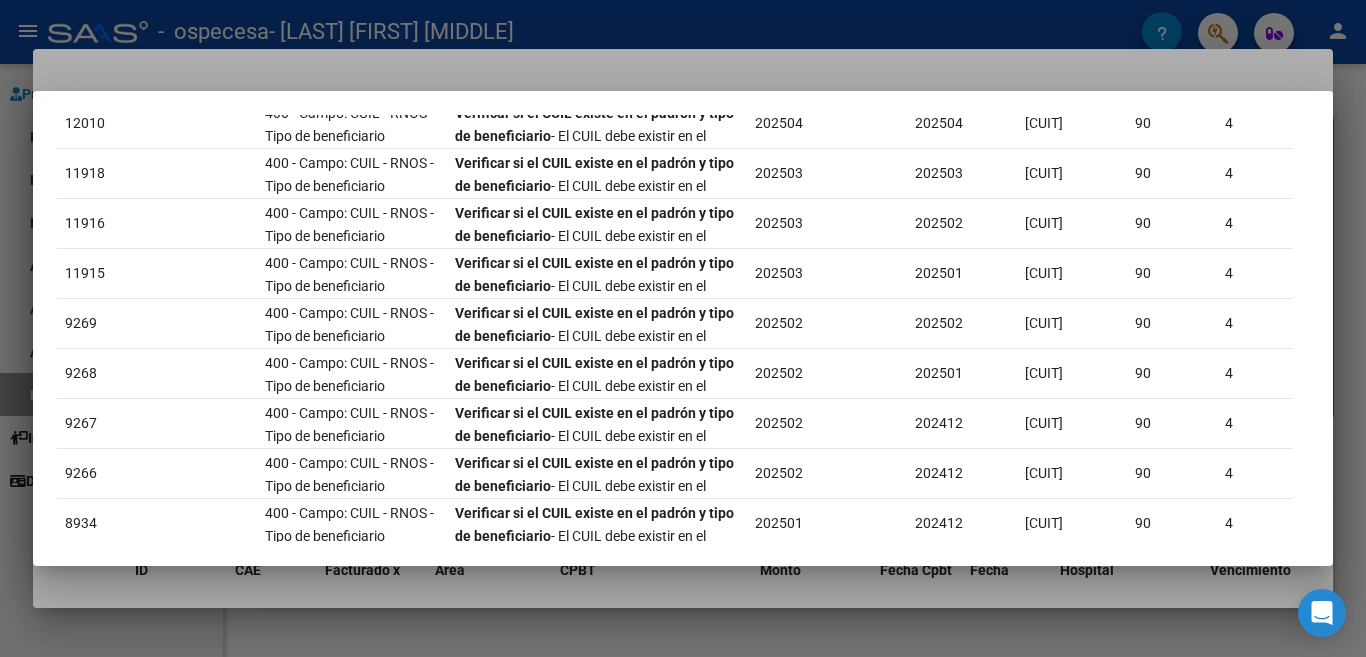 scroll, scrollTop: 310, scrollLeft: 0, axis: vertical 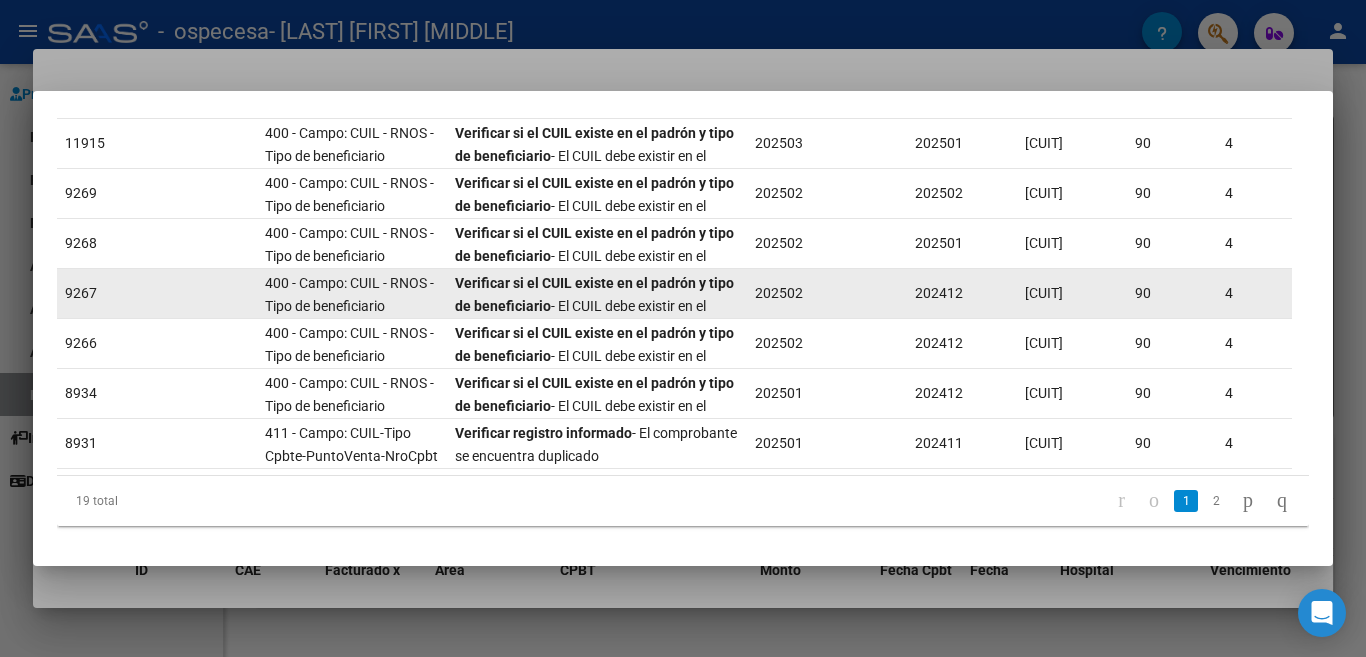 click on "Verificar si el CUIL existe en el padrón y tipo de beneficiario - El CUIL debe existir en el padrón de la Obra Social, y no debe ser del tipo beneficiario adherente (tipo de beneficiario 03)" 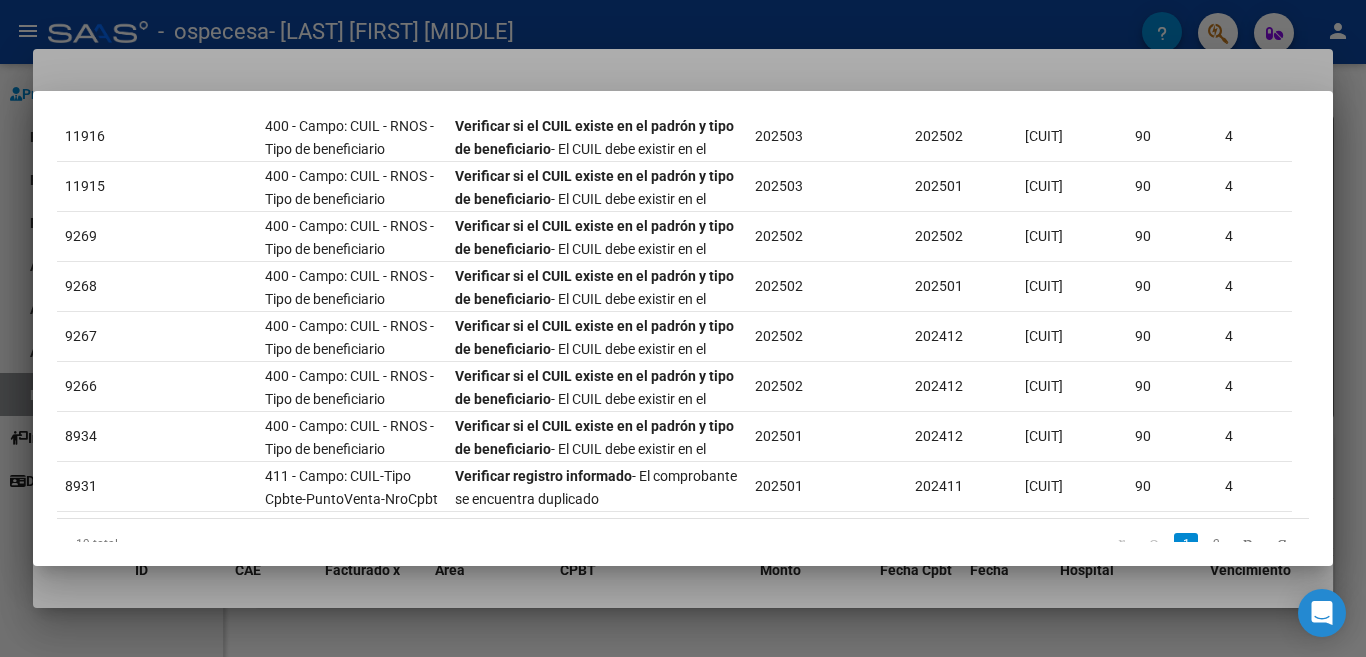 scroll, scrollTop: 486, scrollLeft: 0, axis: vertical 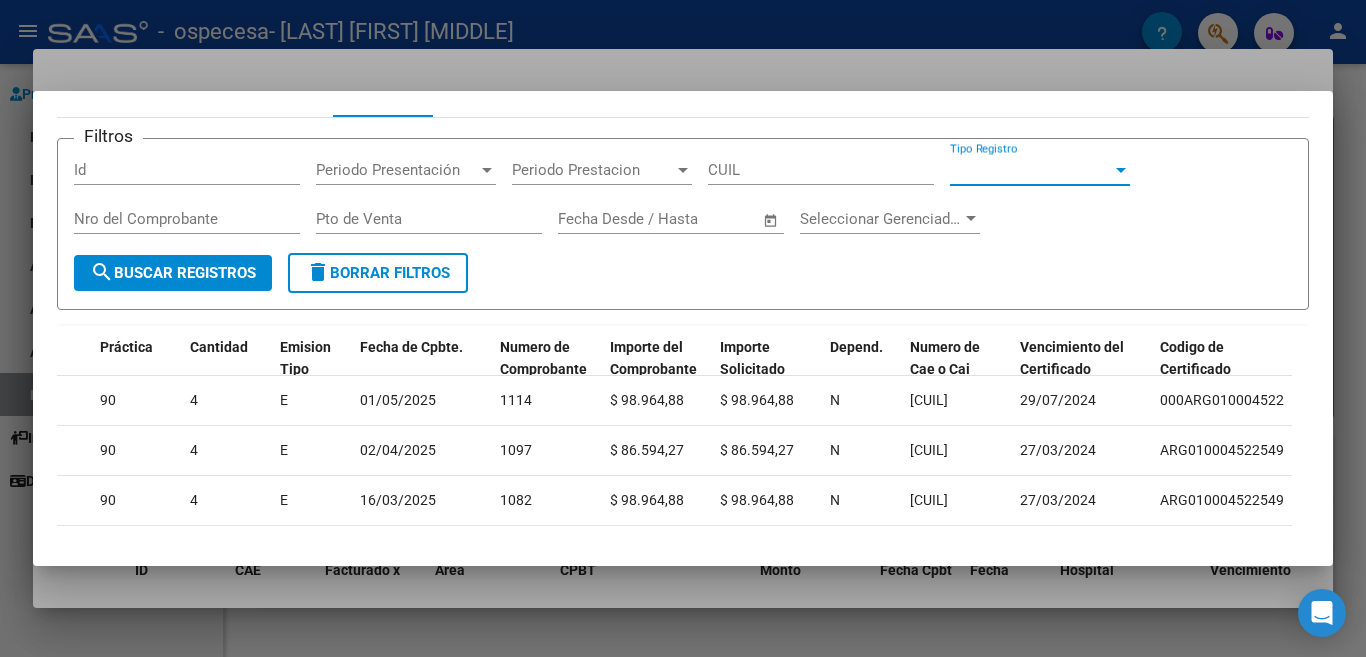 click on "Tipo Registro" at bounding box center (1031, 170) 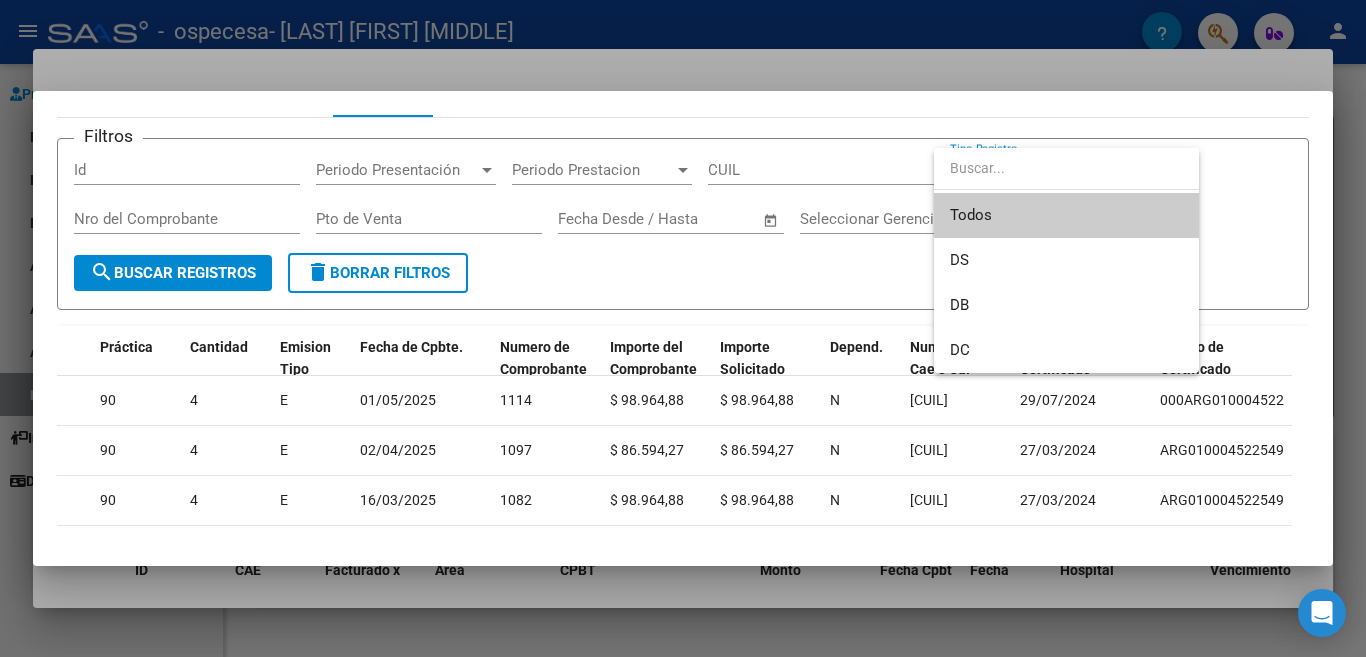 click at bounding box center [1066, 168] 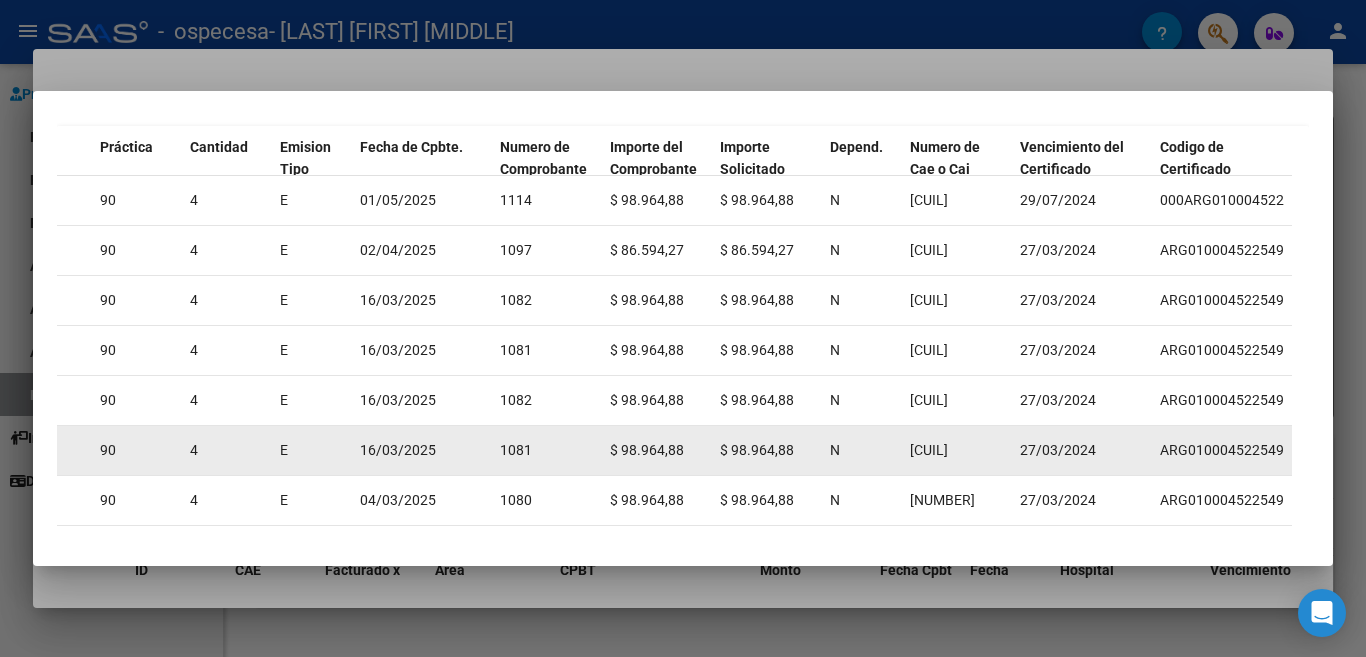 scroll, scrollTop: 462, scrollLeft: 0, axis: vertical 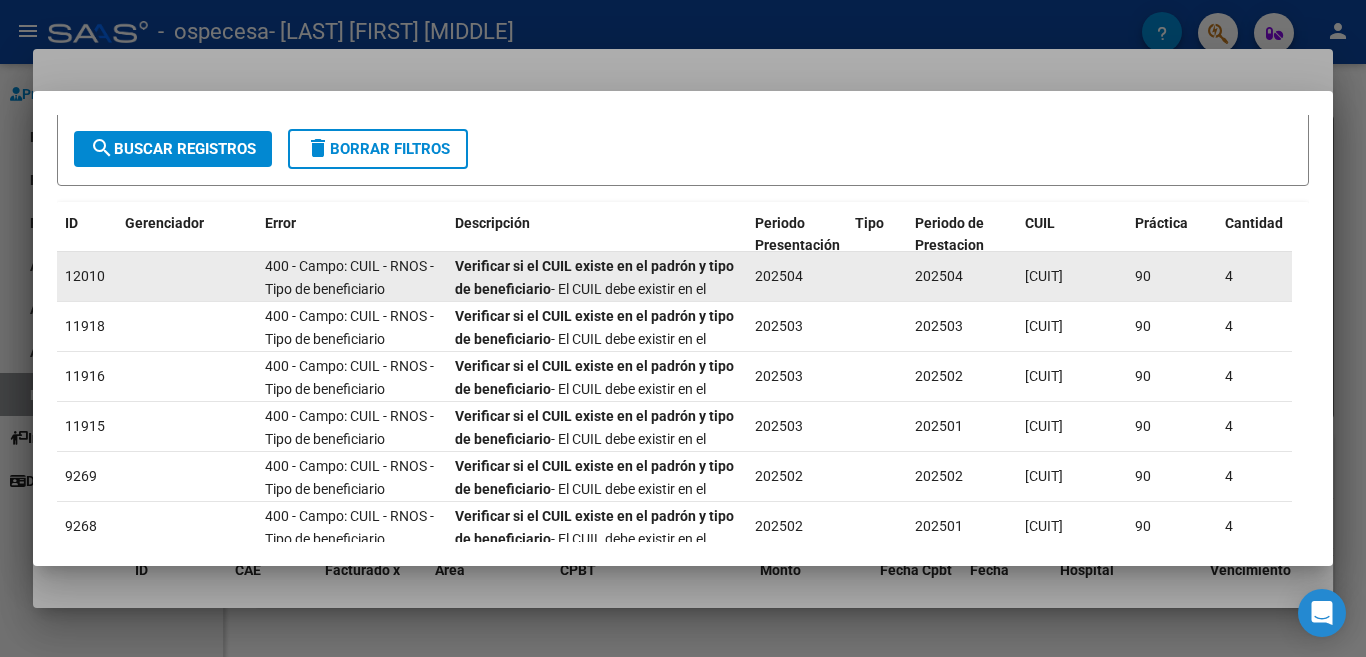 click on "400 - Campo: CUIL - RNOS - Tipo de beneficiario" 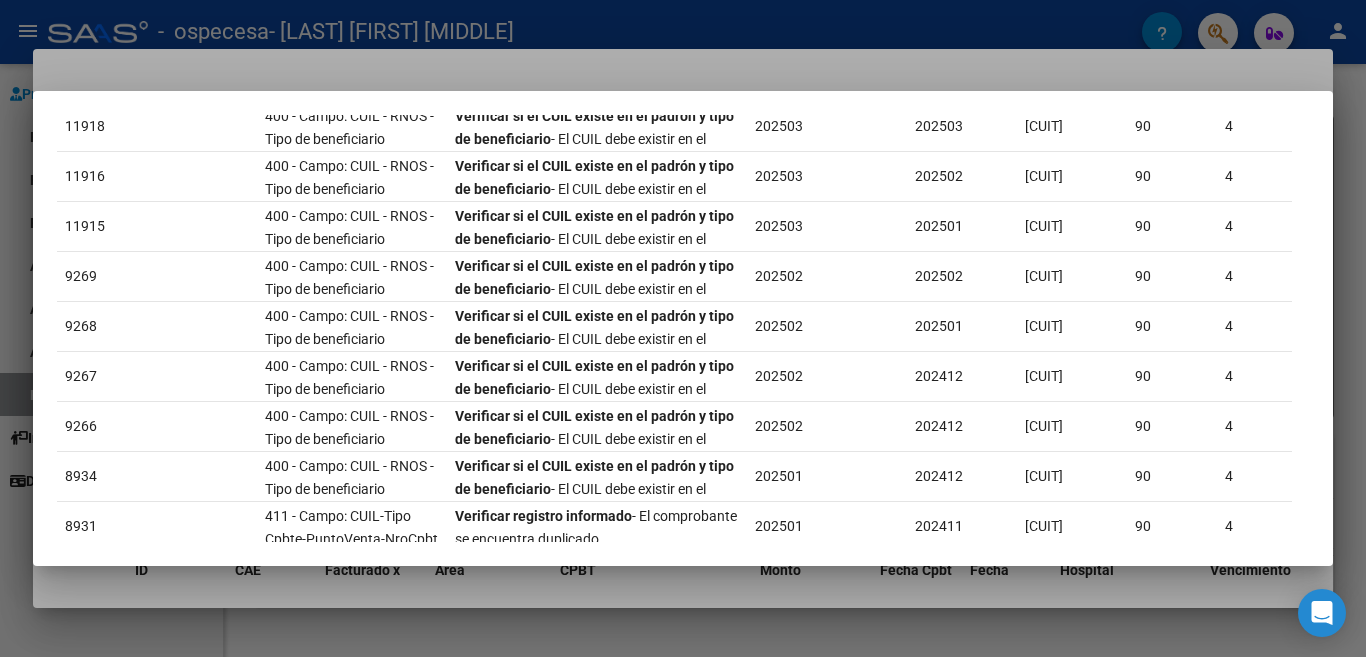 scroll, scrollTop: 0, scrollLeft: 0, axis: both 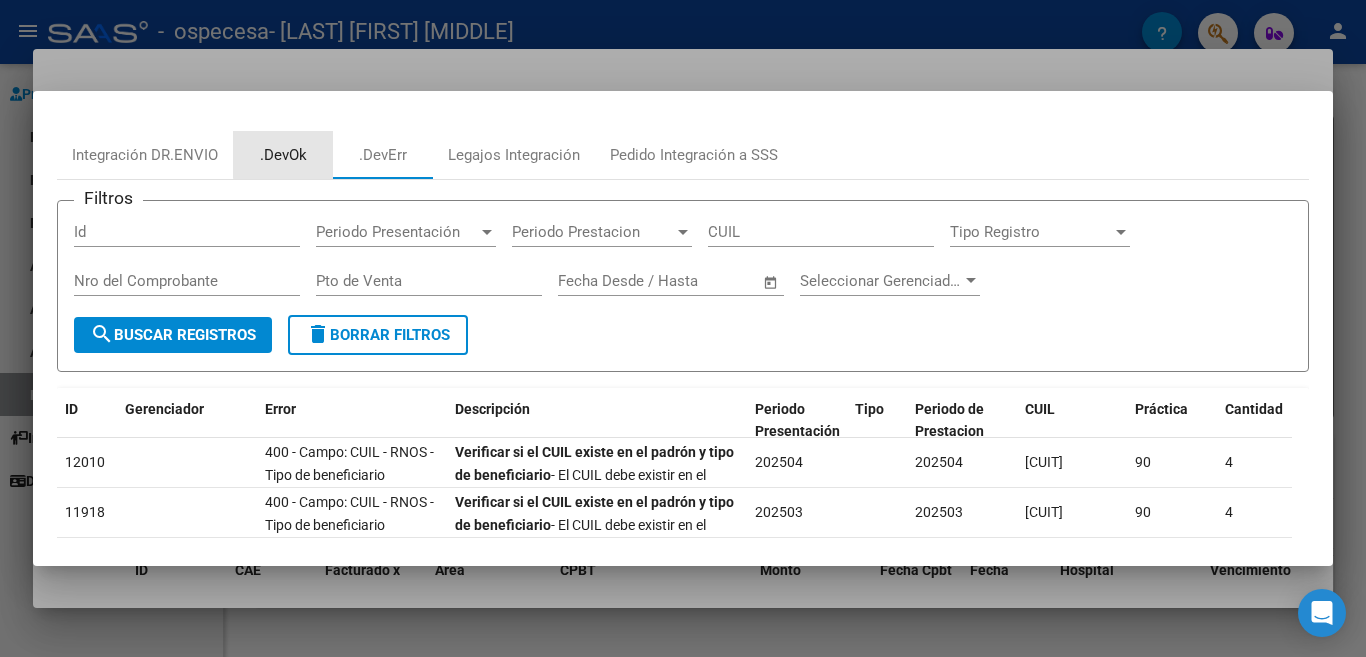 click on ".DevOk" at bounding box center (283, 155) 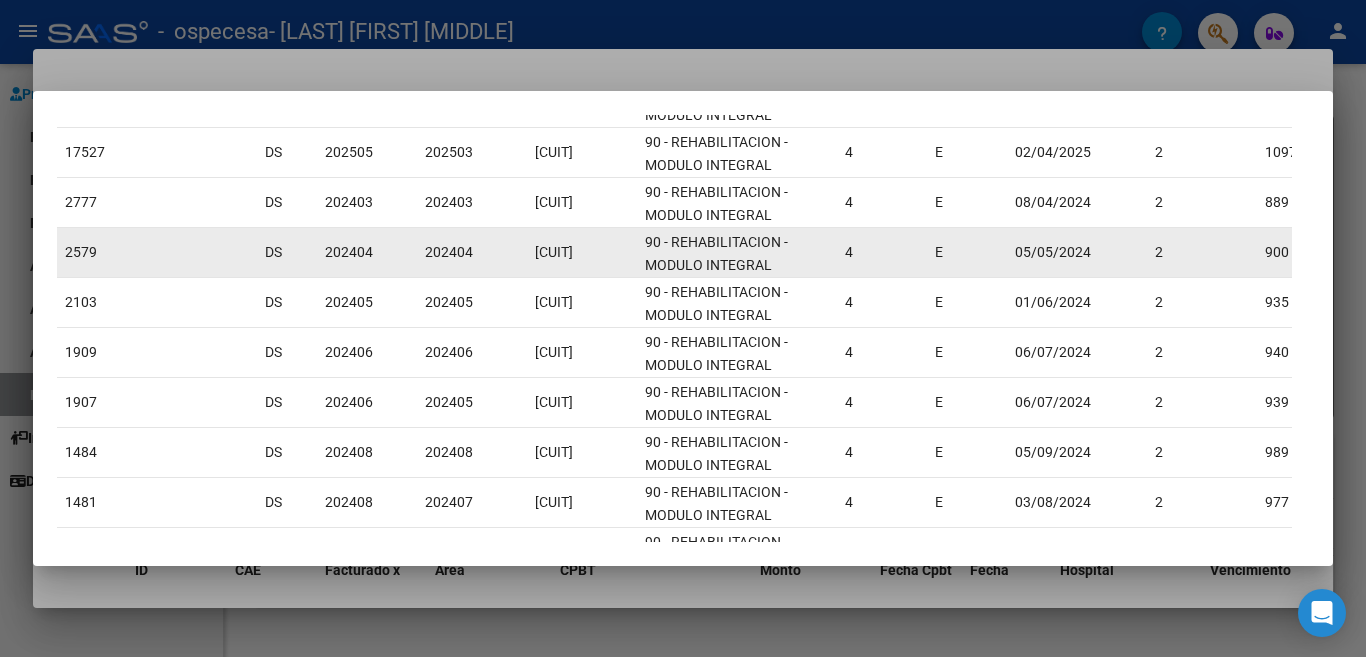 scroll, scrollTop: 526, scrollLeft: 0, axis: vertical 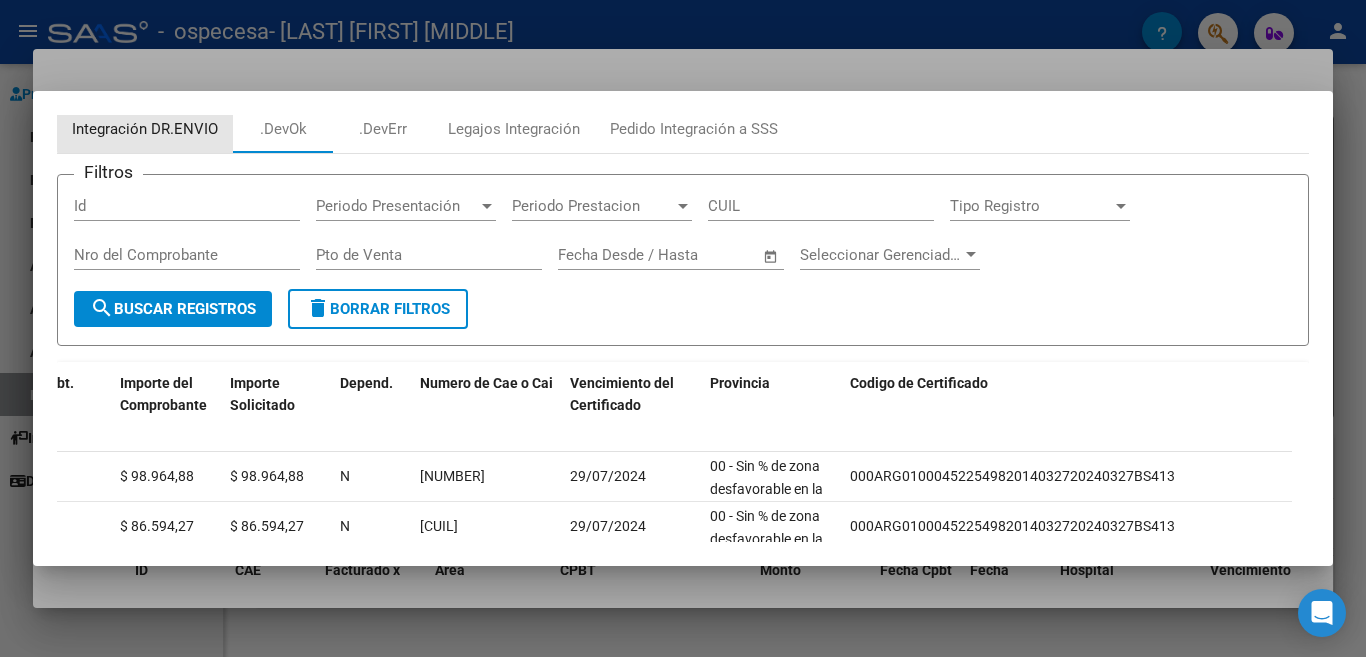 click on "Integración DR.ENVIO" at bounding box center (145, 129) 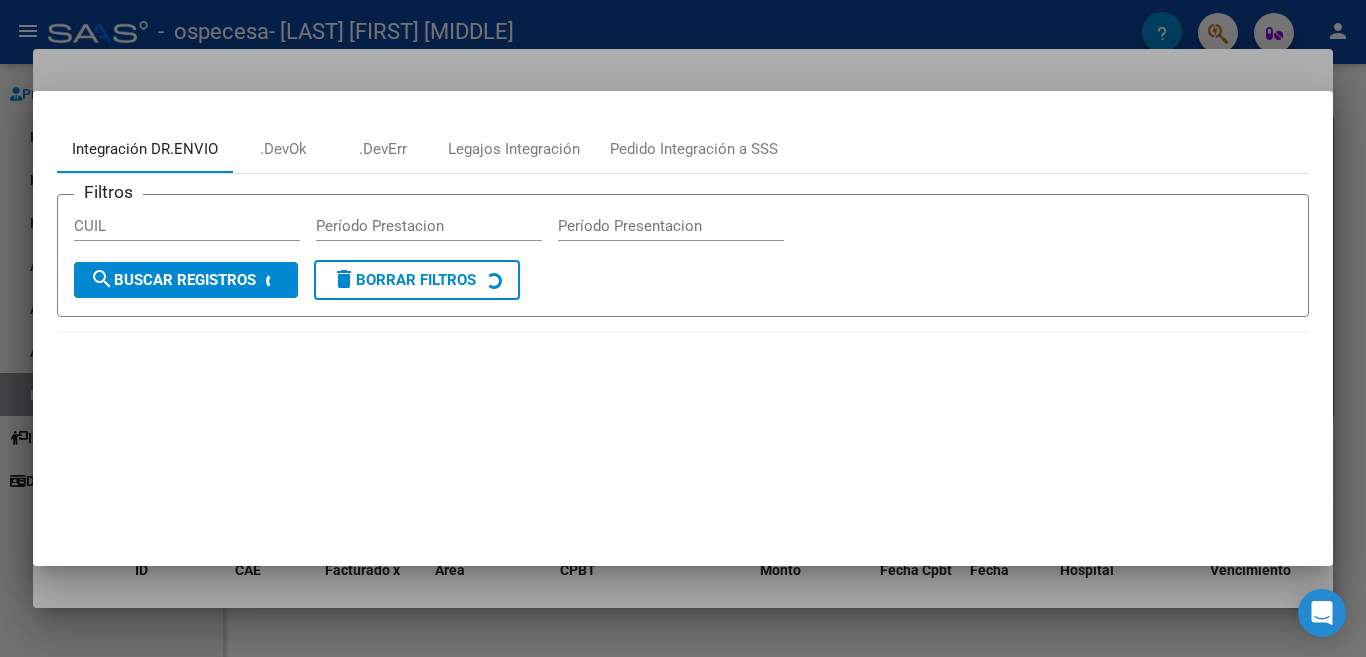 scroll, scrollTop: 0, scrollLeft: 0, axis: both 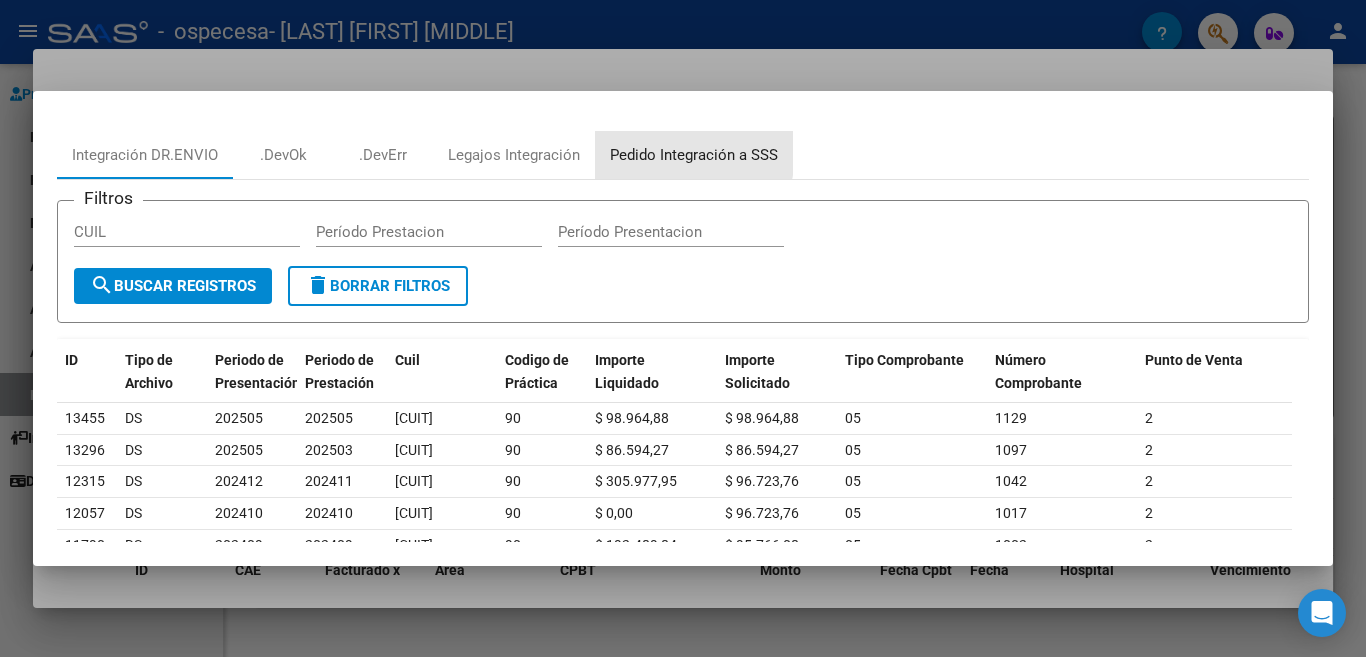 click on "Pedido Integración a SSS" at bounding box center [694, 155] 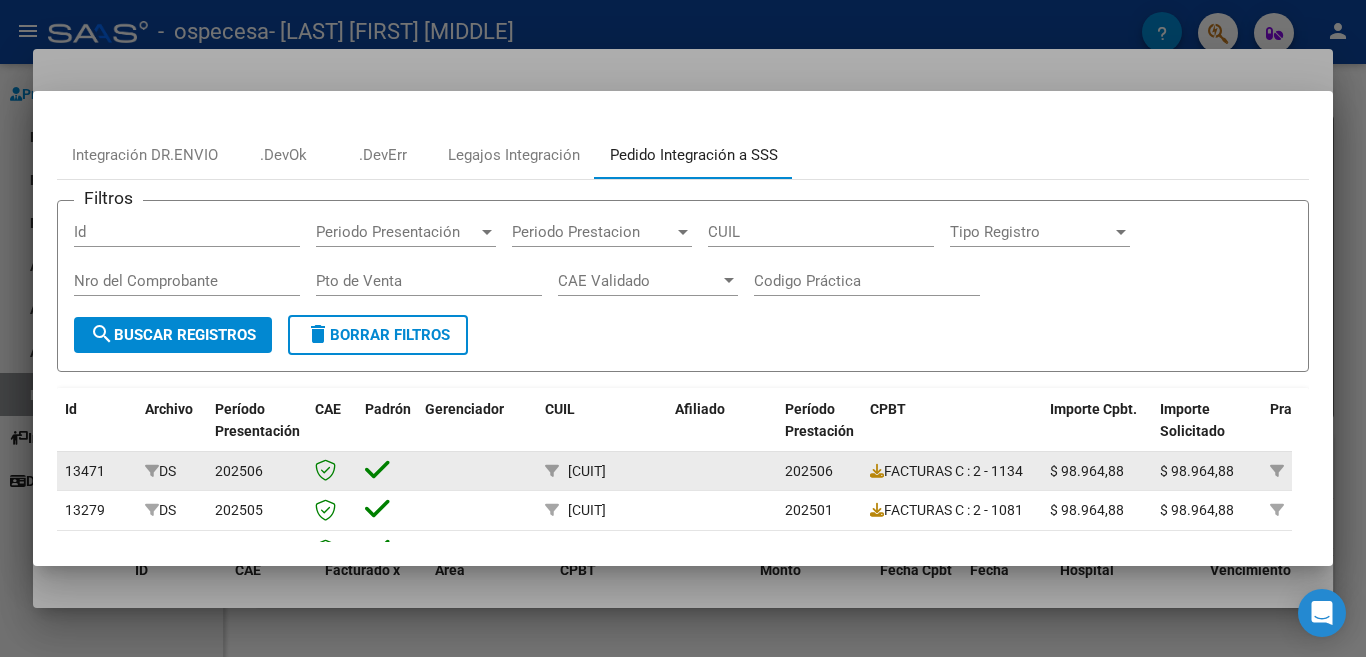 scroll, scrollTop: 200, scrollLeft: 0, axis: vertical 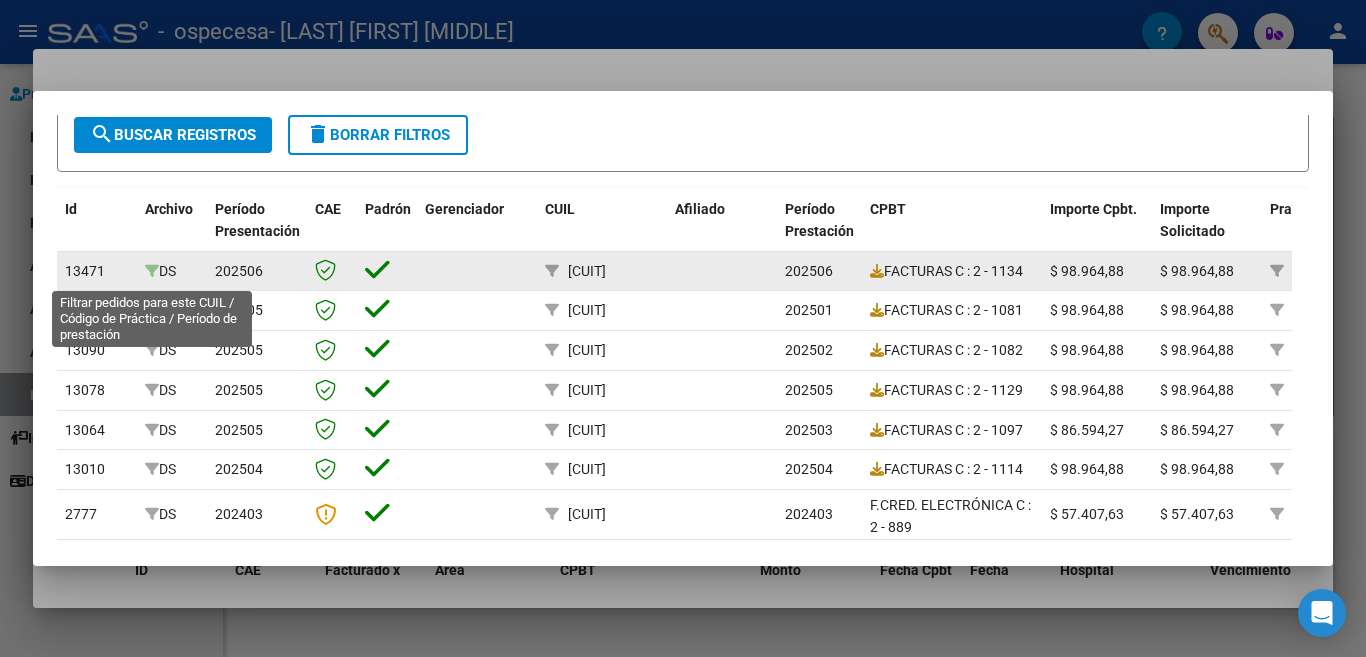 click 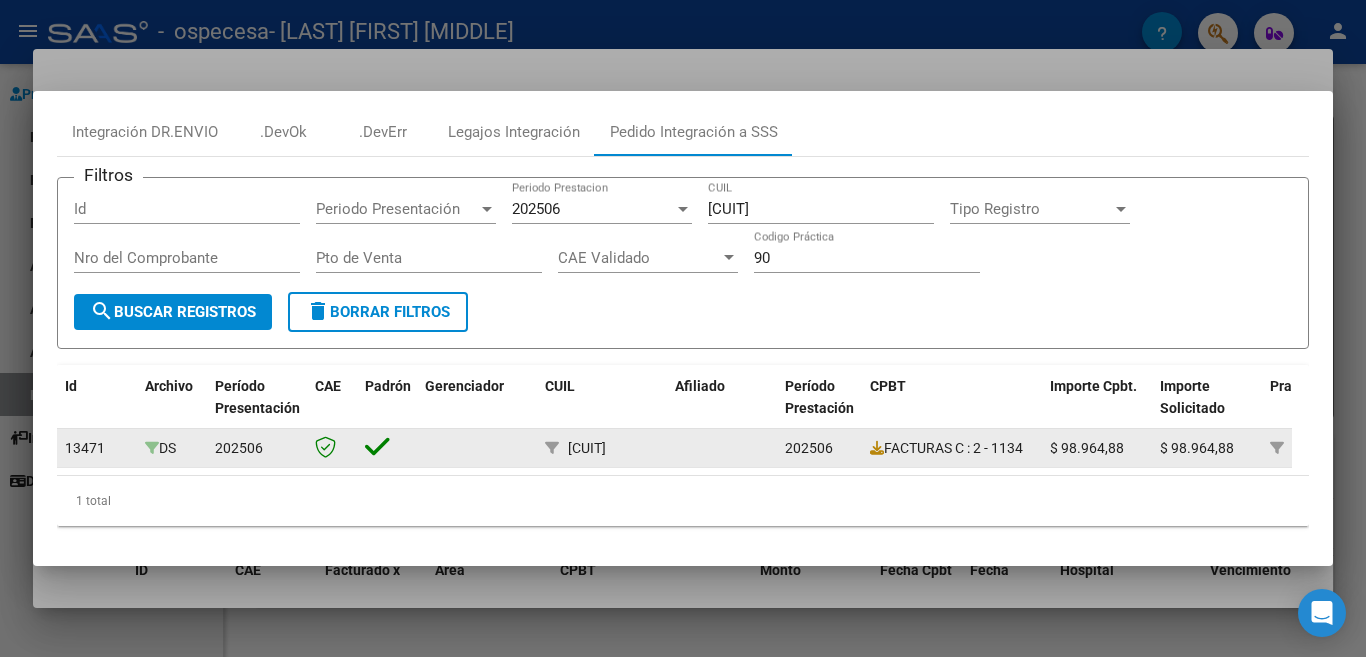 scroll, scrollTop: 50, scrollLeft: 0, axis: vertical 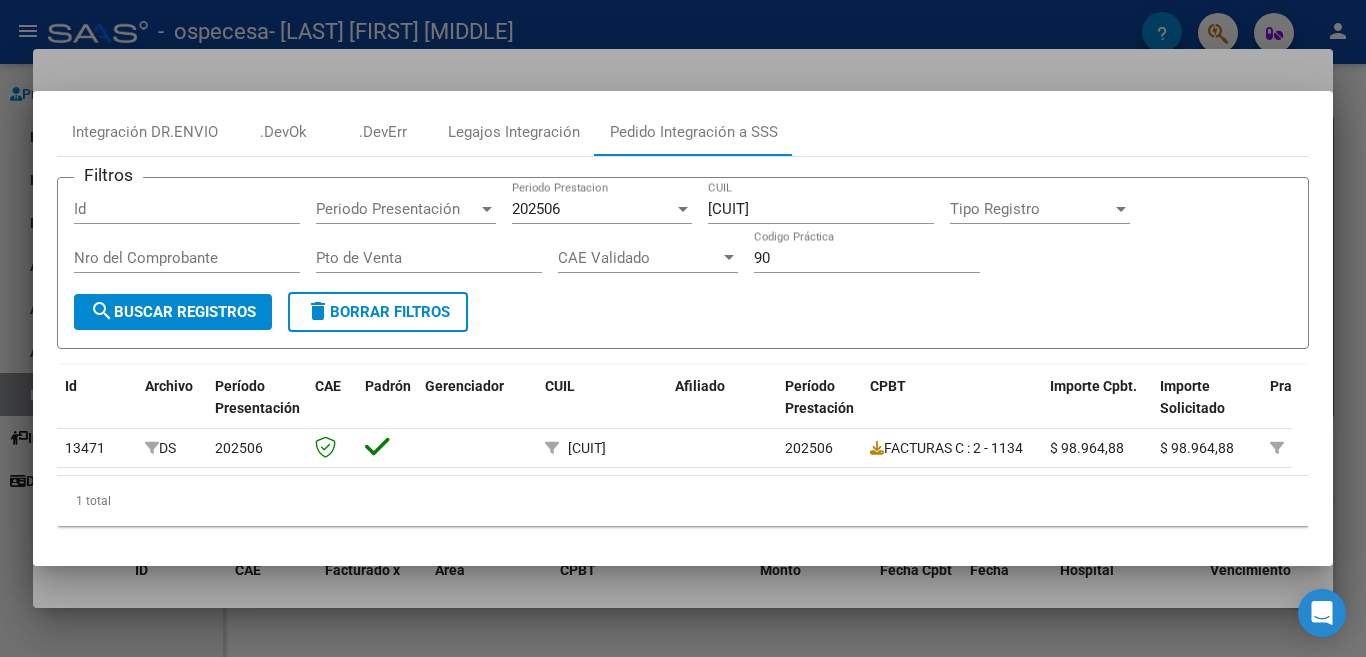 click at bounding box center (683, 328) 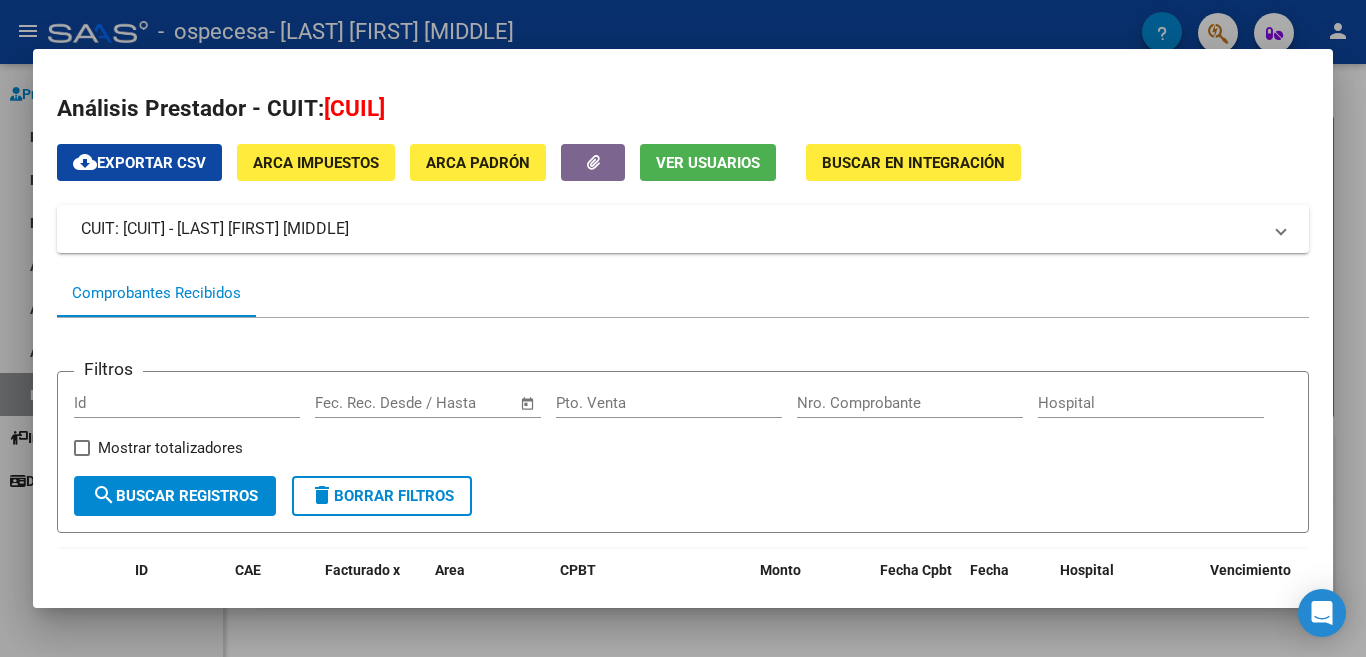 click on "Buscar en Integración" 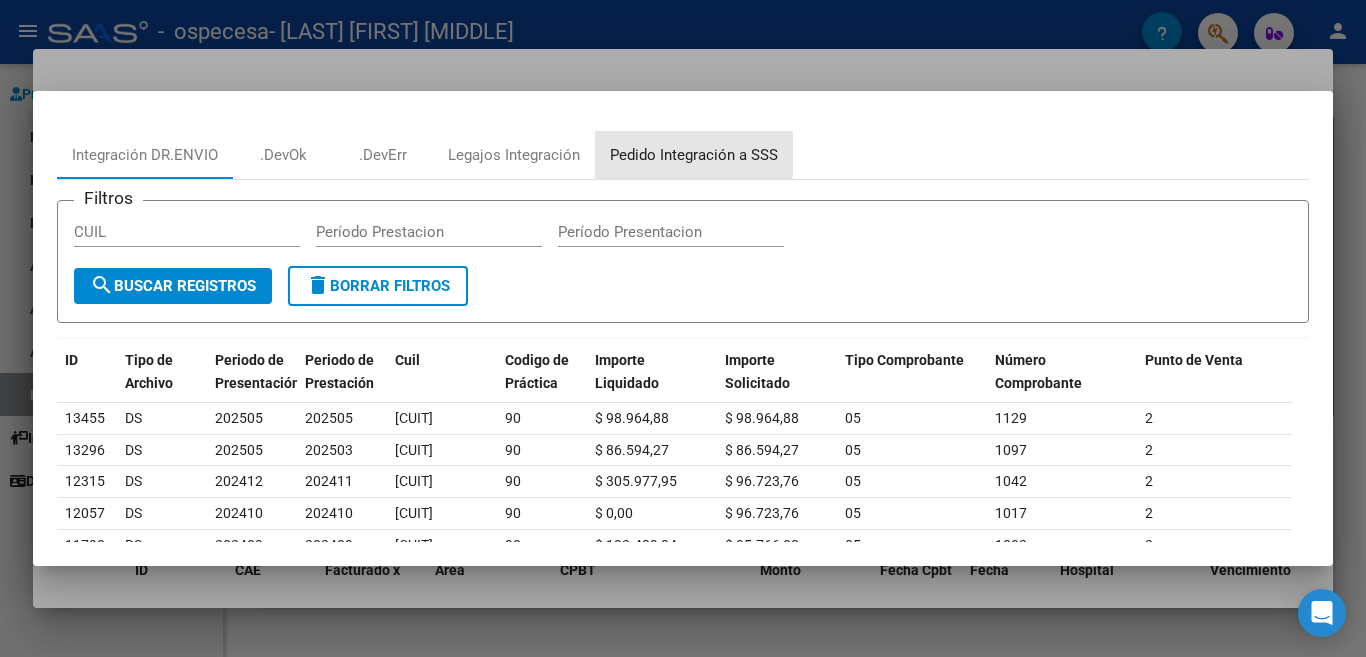 click on "Pedido Integración a SSS" at bounding box center [694, 155] 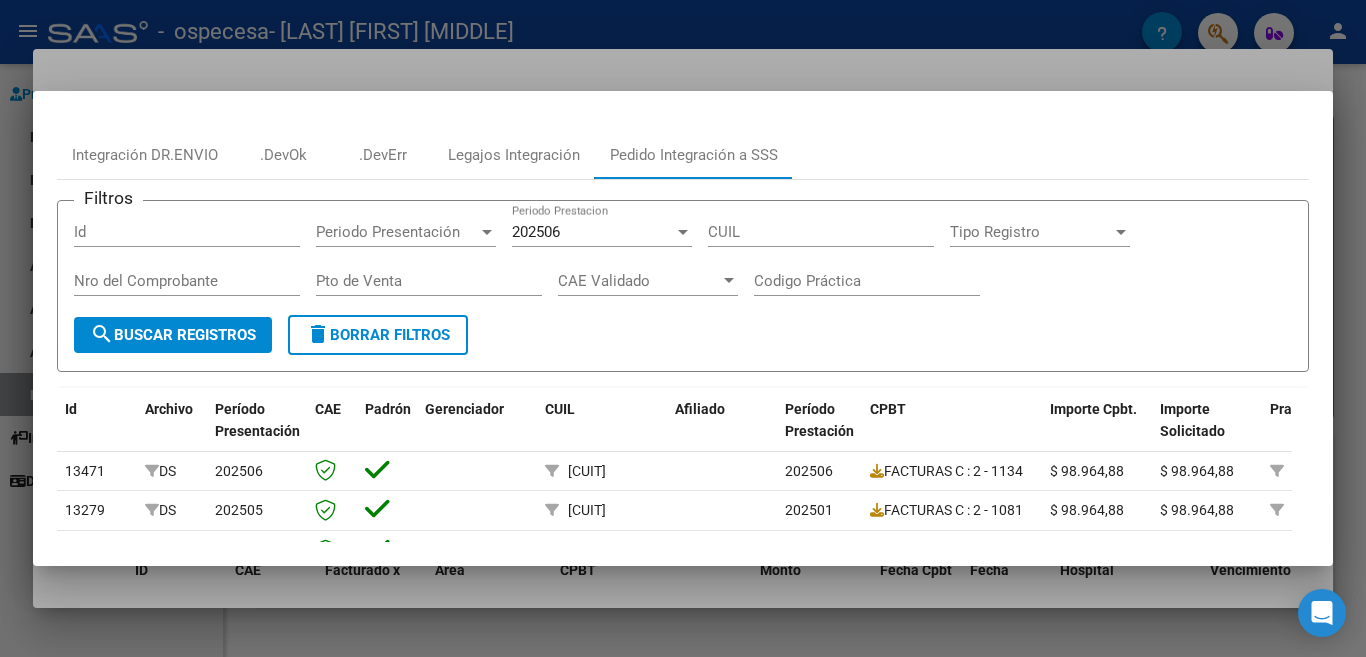 click at bounding box center [683, 232] 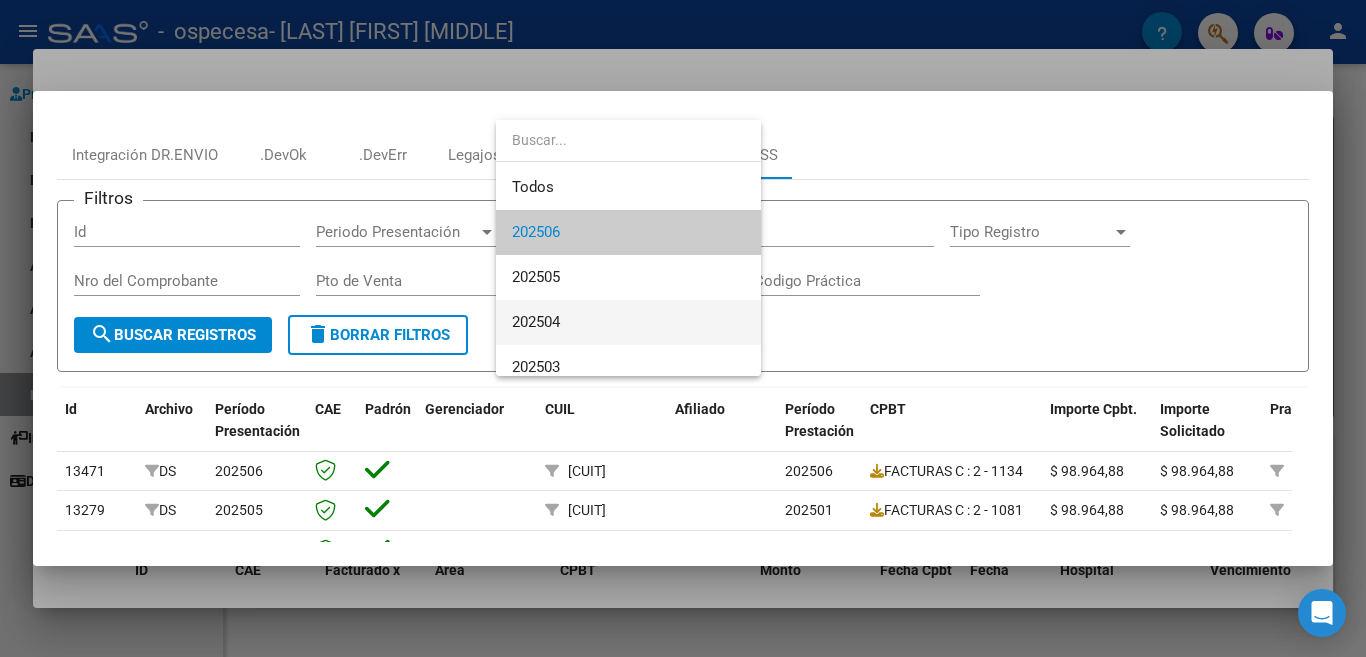 click on "202504" at bounding box center [628, 322] 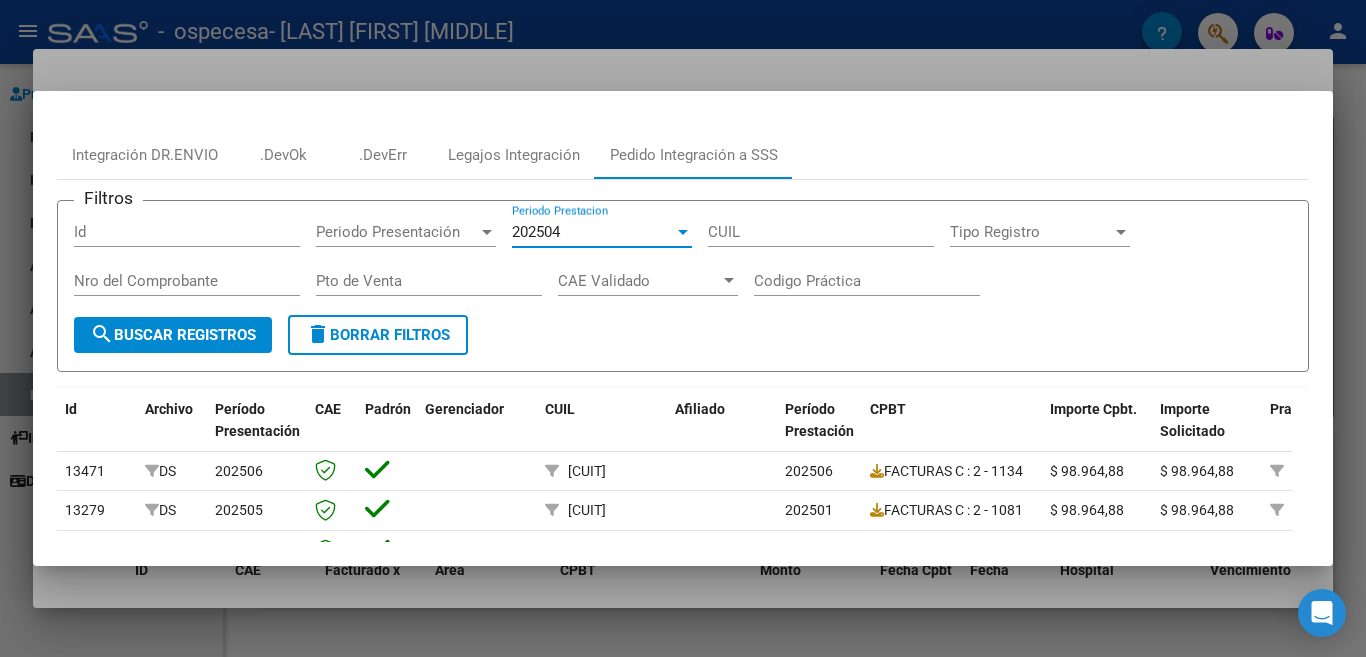 click on "search  Buscar Registros" at bounding box center (173, 335) 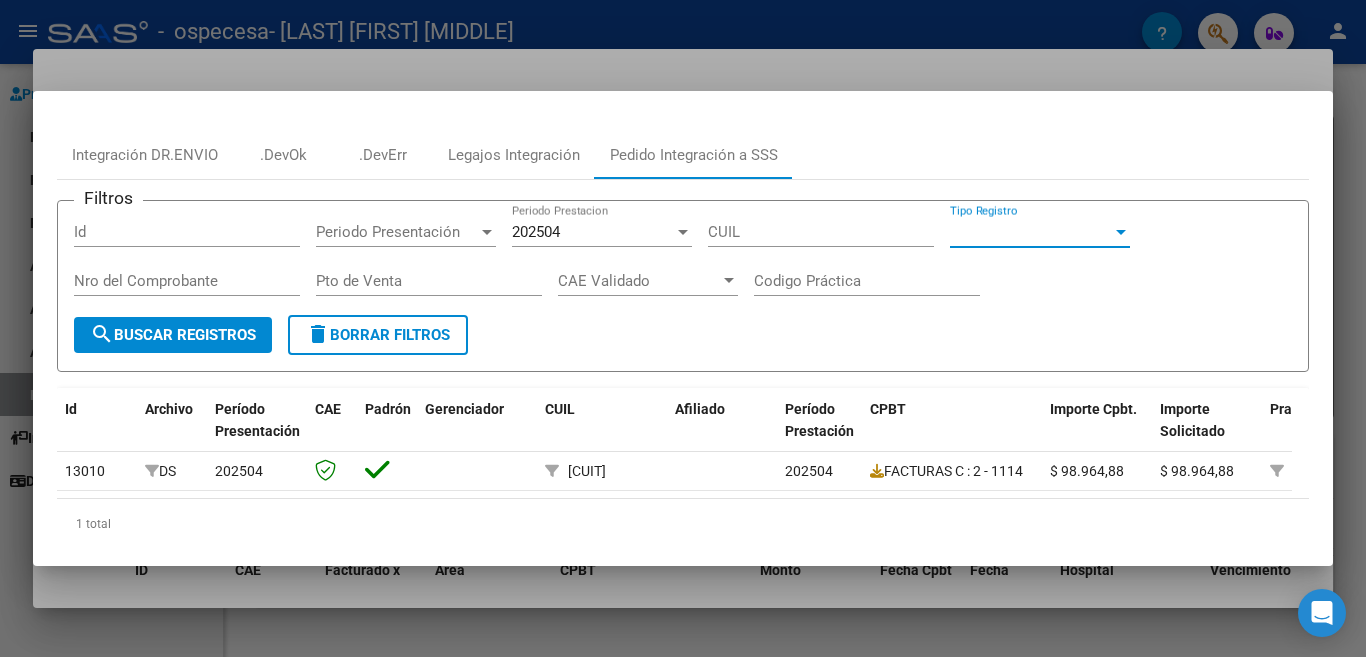 click on "Tipo Registro" at bounding box center (1031, 232) 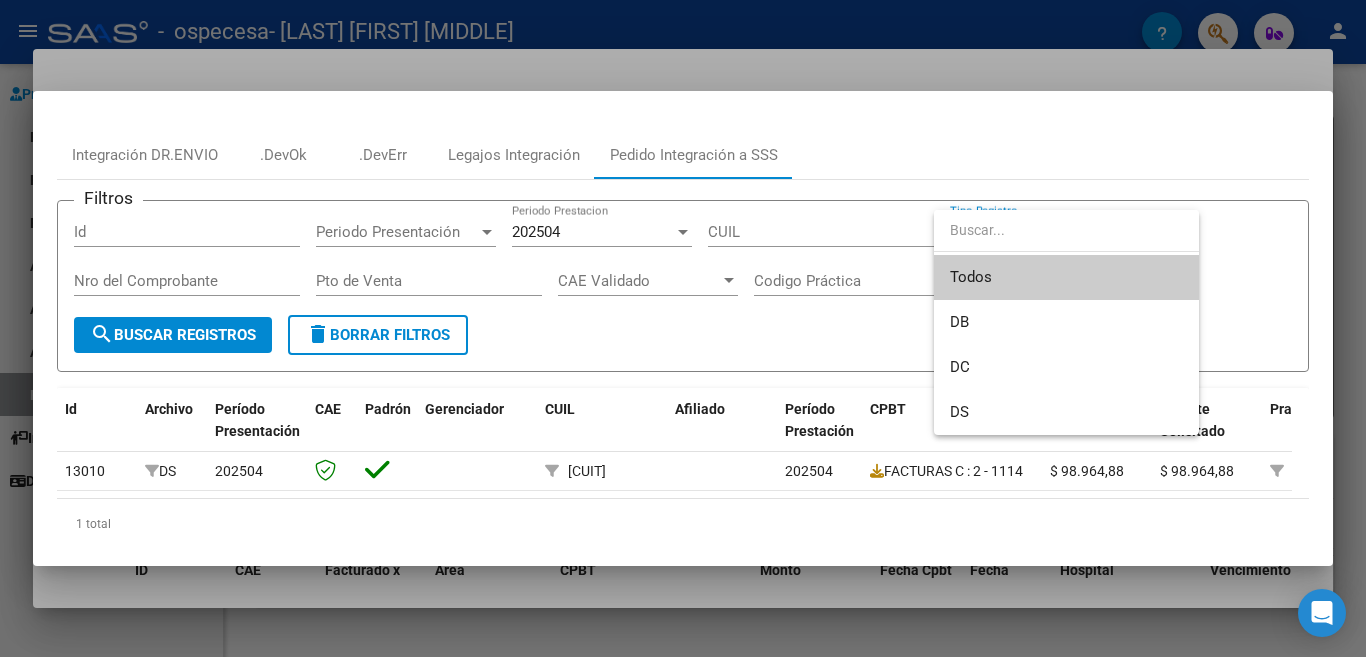 click at bounding box center (1066, 230) 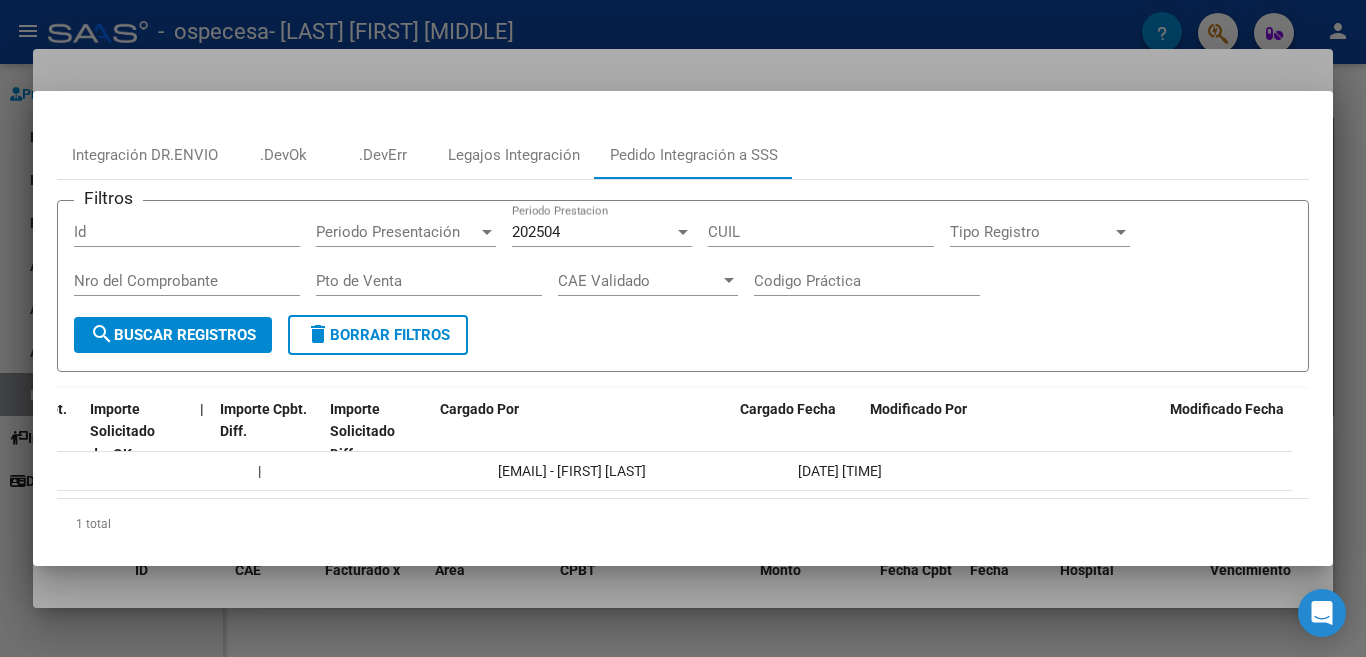scroll, scrollTop: 0, scrollLeft: 1460, axis: horizontal 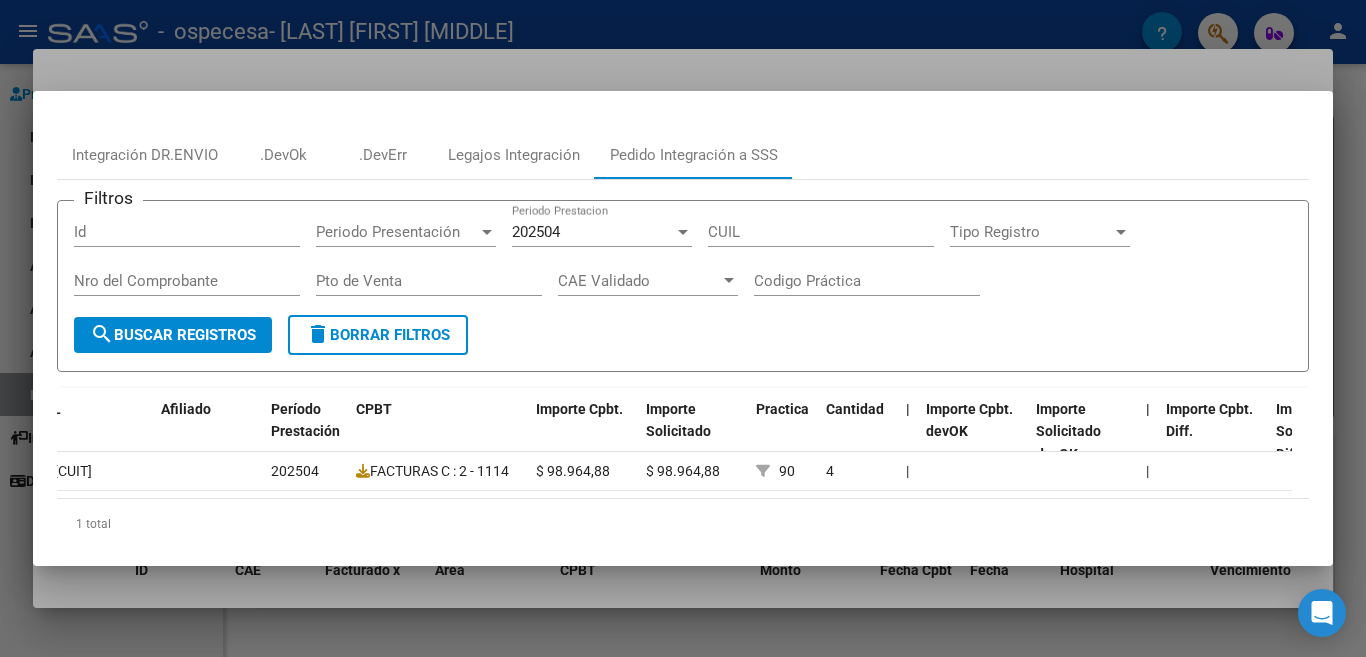 click on "[NUMBER] DS [NUMBER] [NUMBER] [NUMBER] FACTURAS C : 2 - 1114 $ 98.964,88 $ 98.964,88 90 4 | | [EMAIL] - [FIRST] [LAST] [DATE] [TIME]" 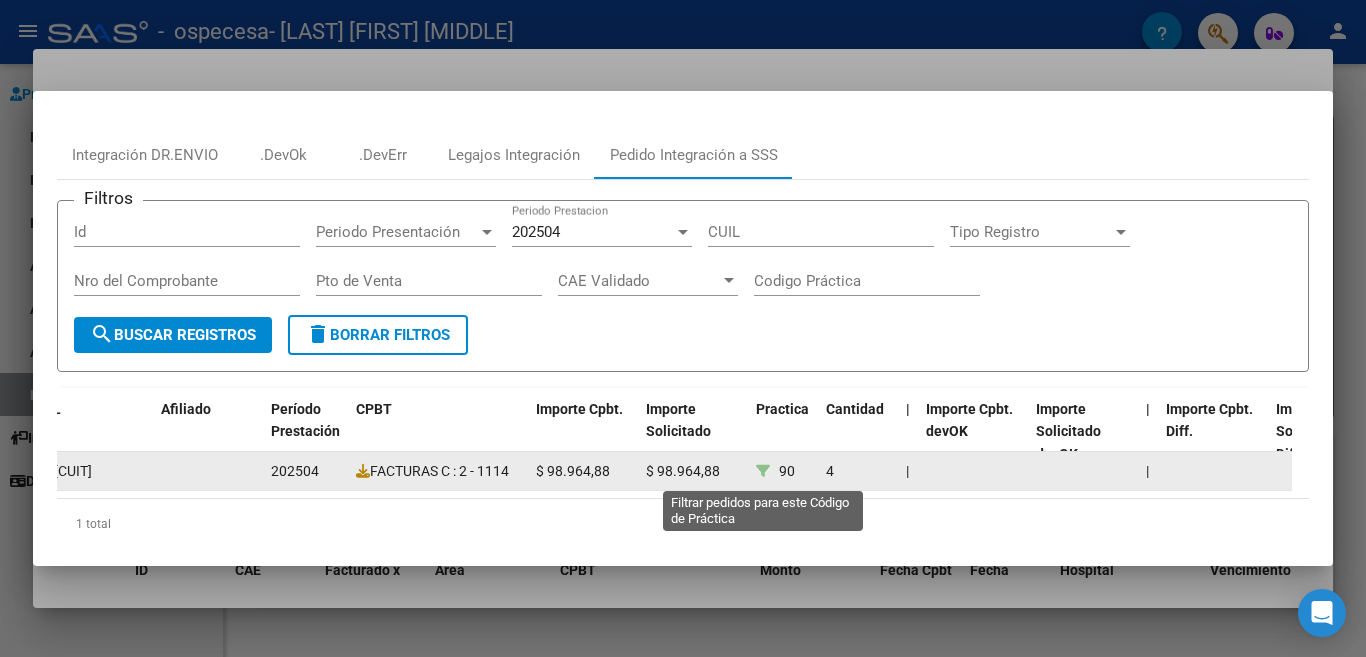 click 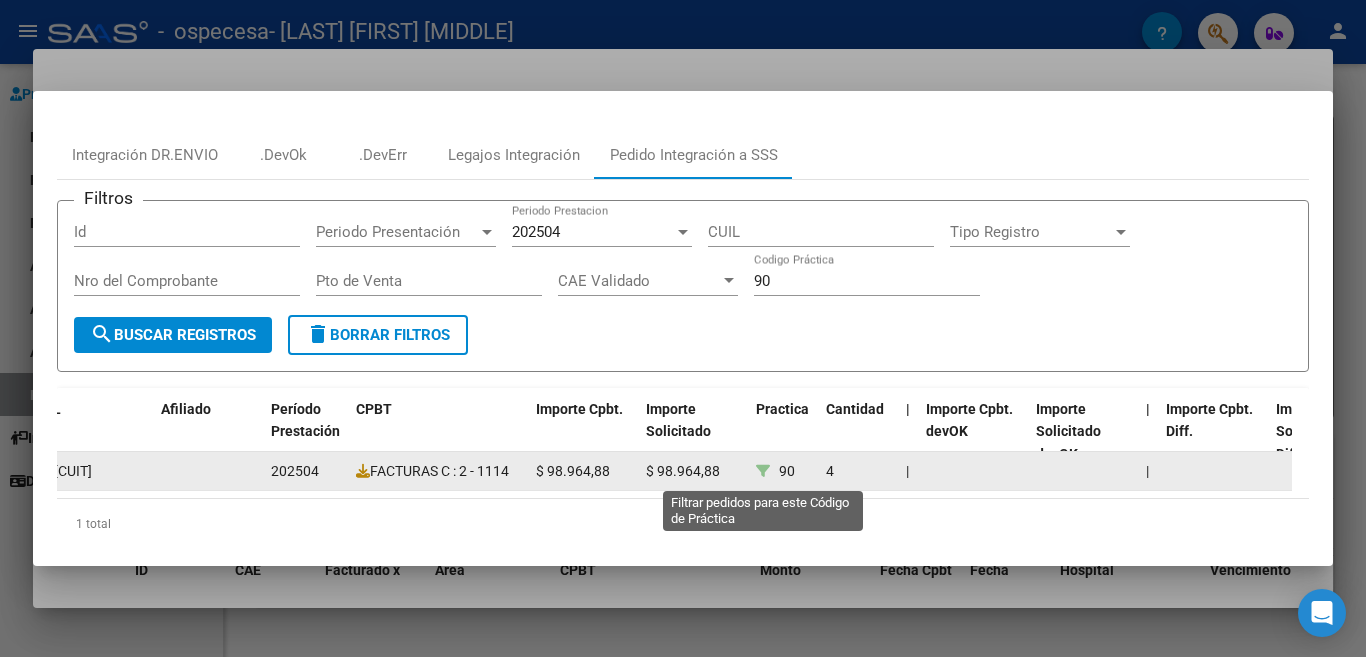 click 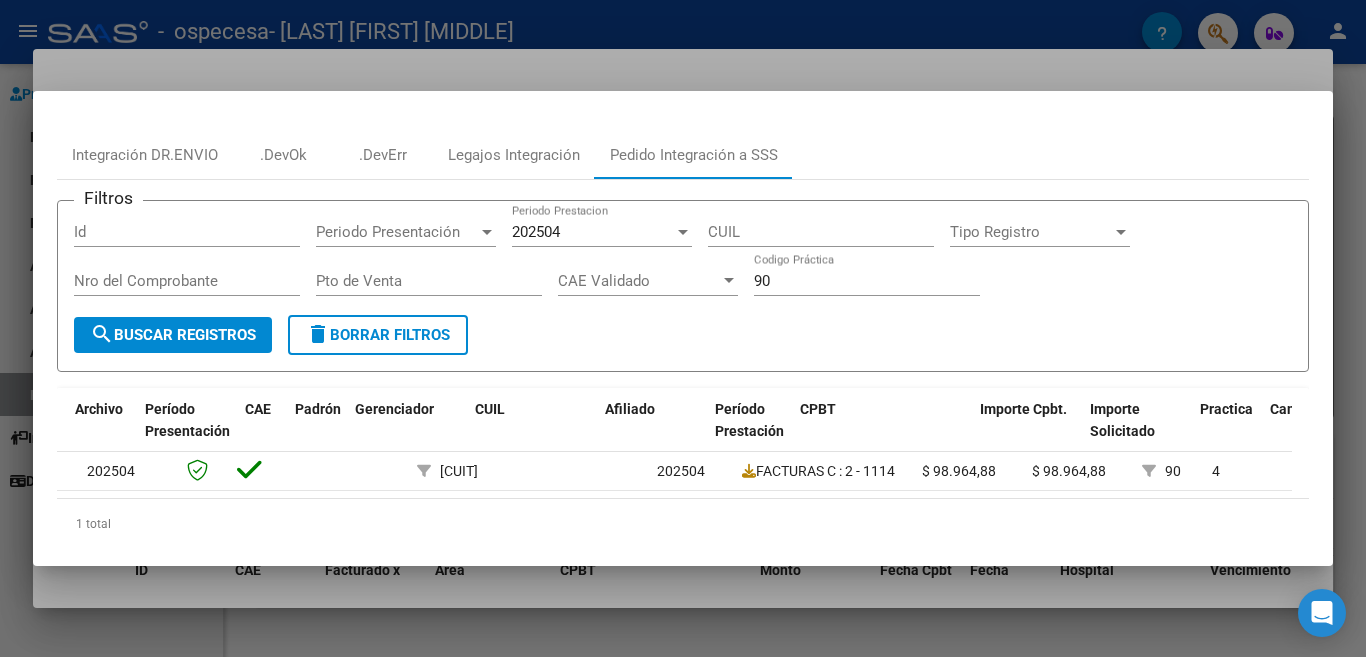 scroll, scrollTop: 0, scrollLeft: 0, axis: both 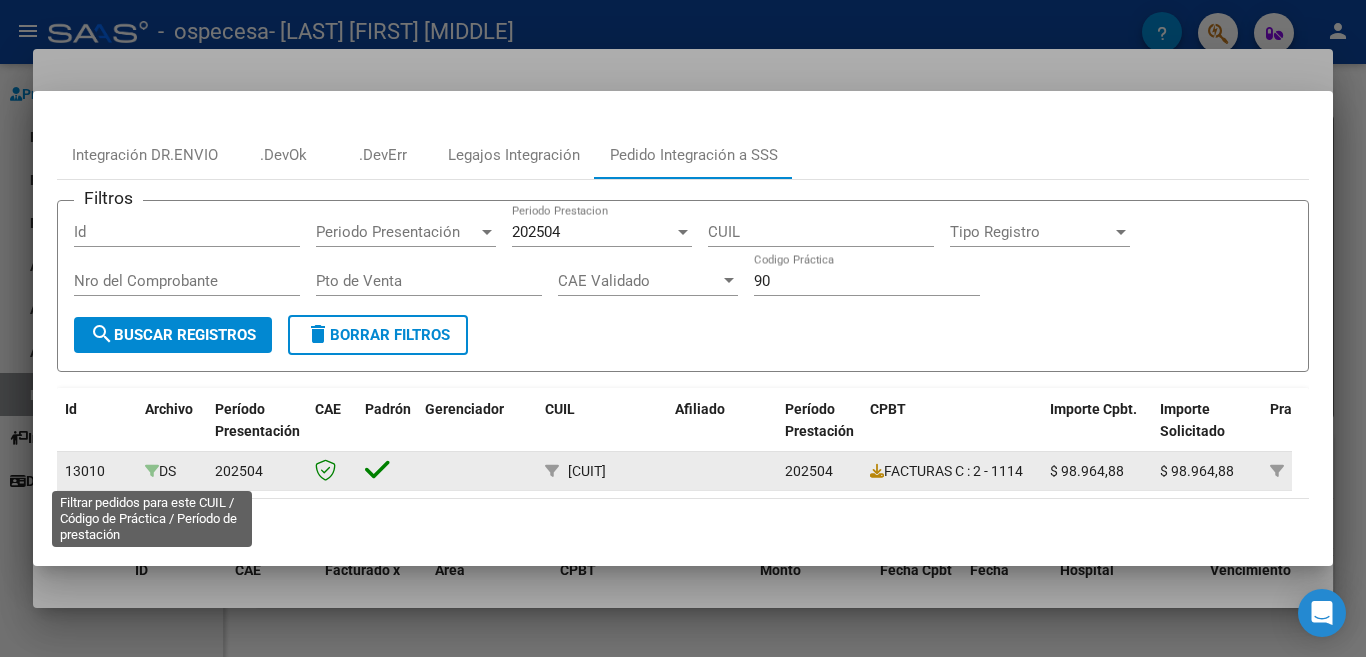 click 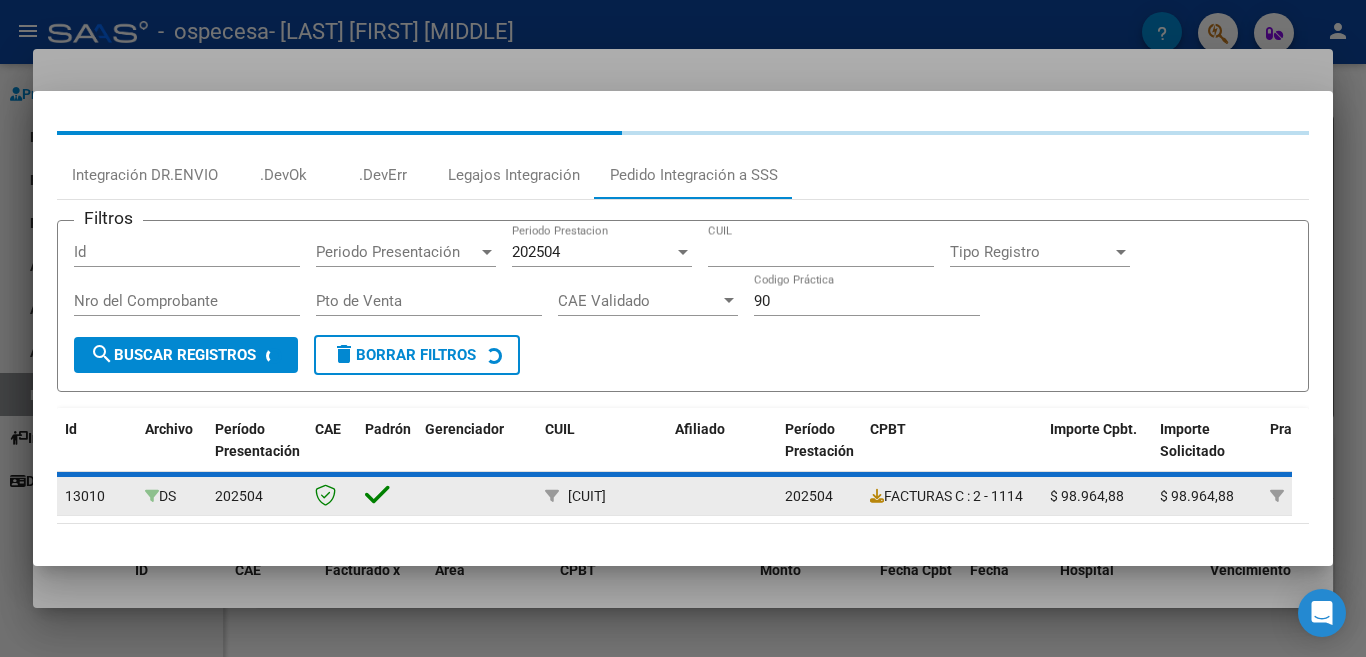 type on "[CUIT]" 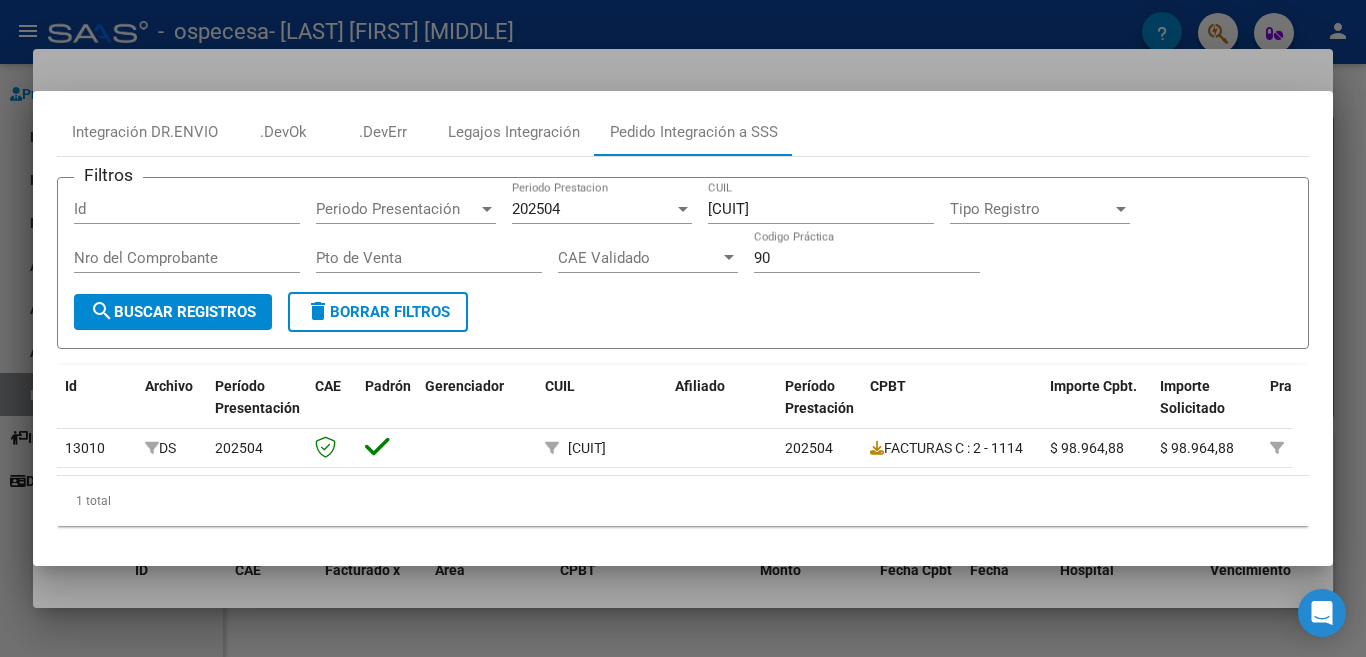 scroll, scrollTop: 0, scrollLeft: 0, axis: both 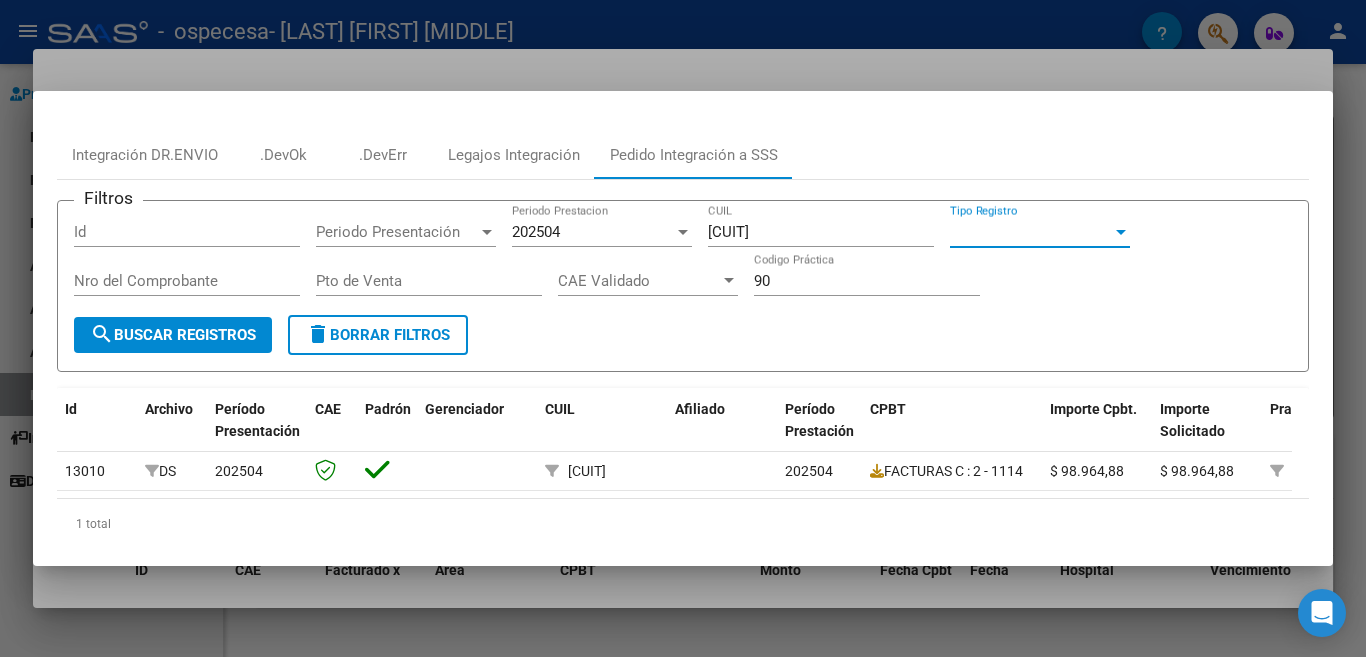 click on "Tipo Registro" at bounding box center (1031, 232) 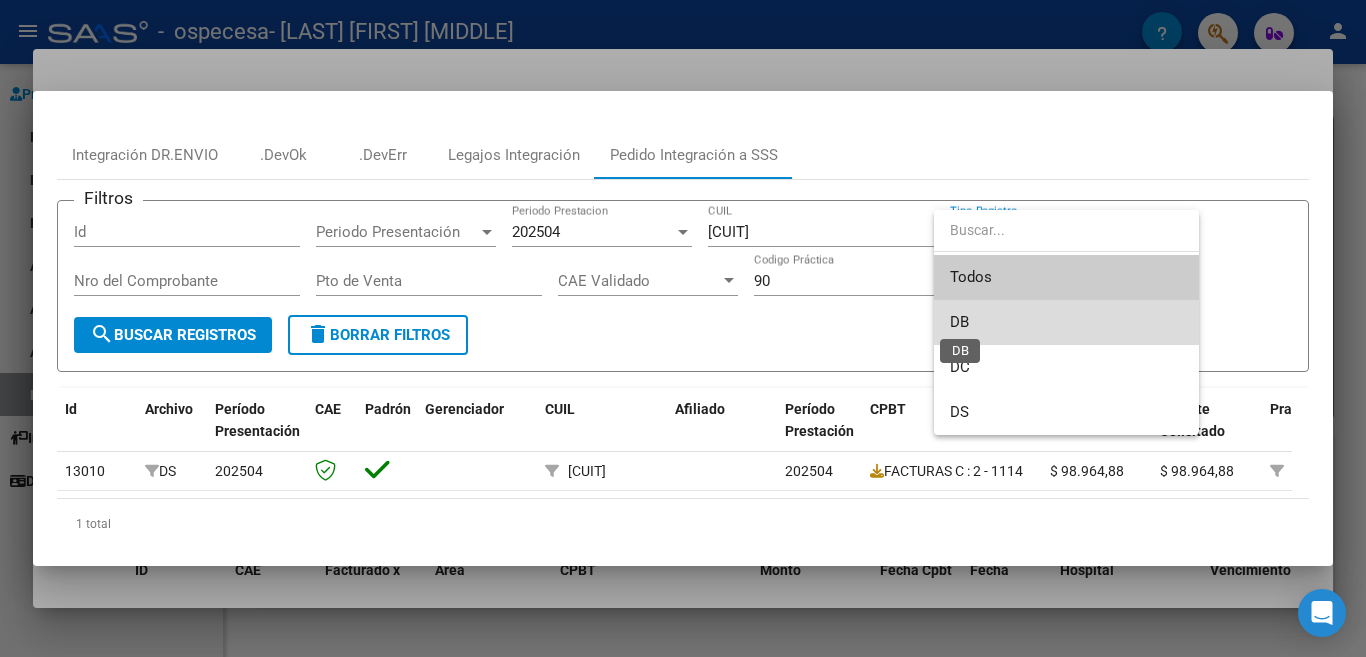 click on "DB" at bounding box center [959, 322] 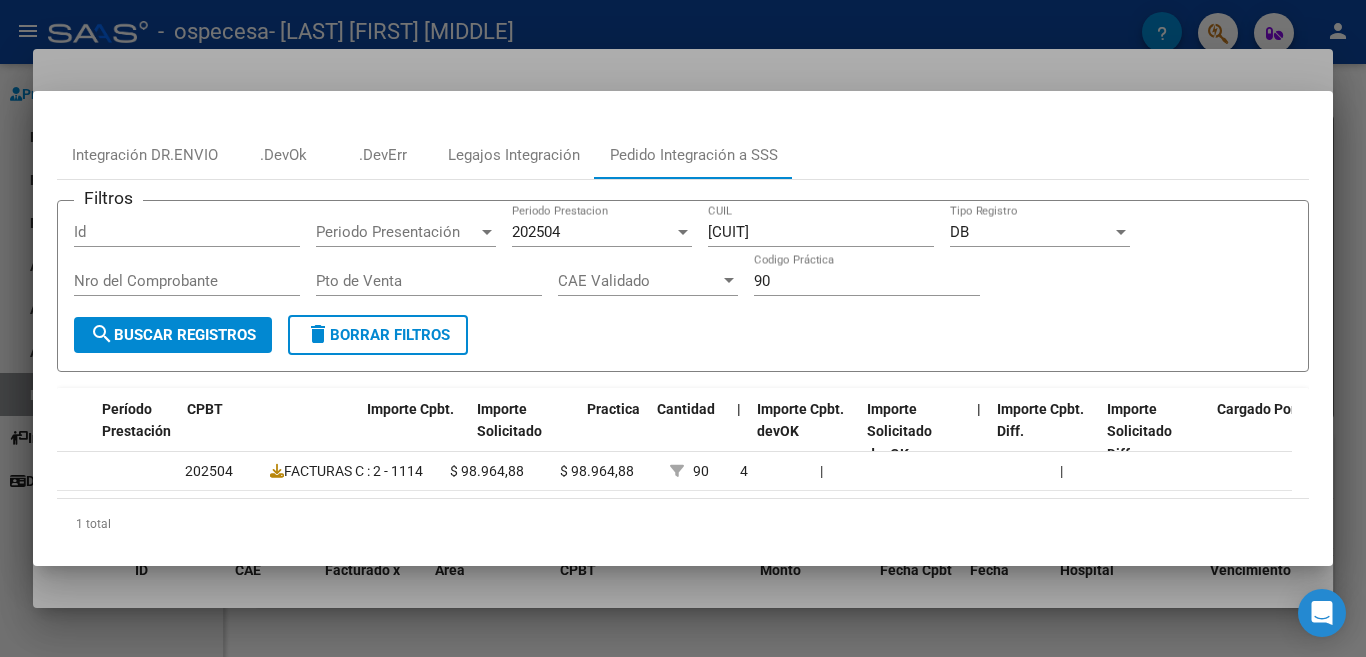 scroll, scrollTop: 0, scrollLeft: 720, axis: horizontal 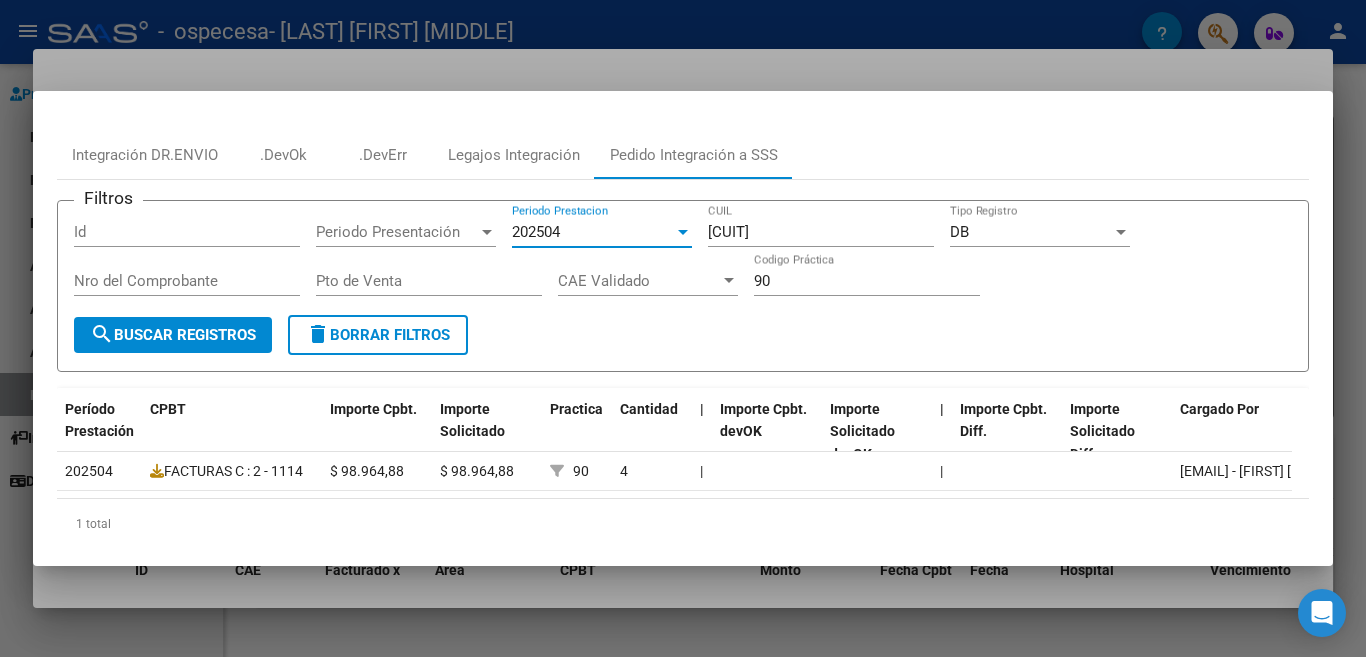click on "202504" at bounding box center [593, 232] 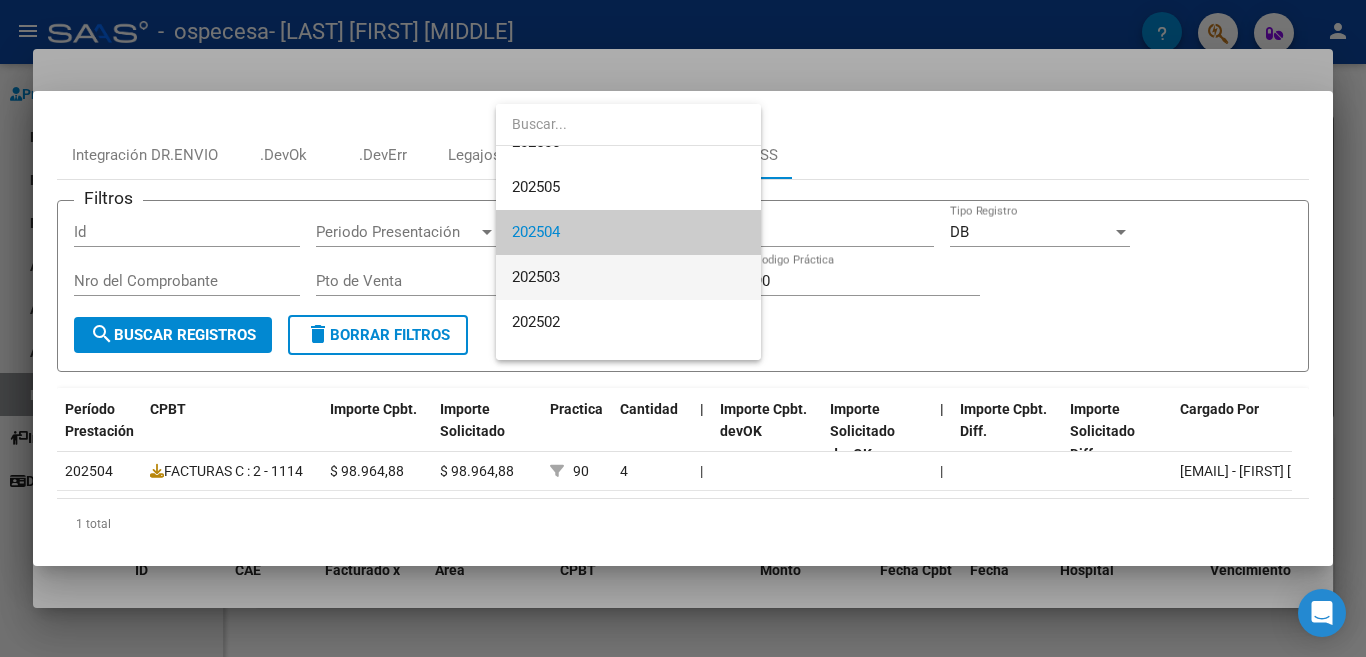 scroll, scrollTop: 174, scrollLeft: 0, axis: vertical 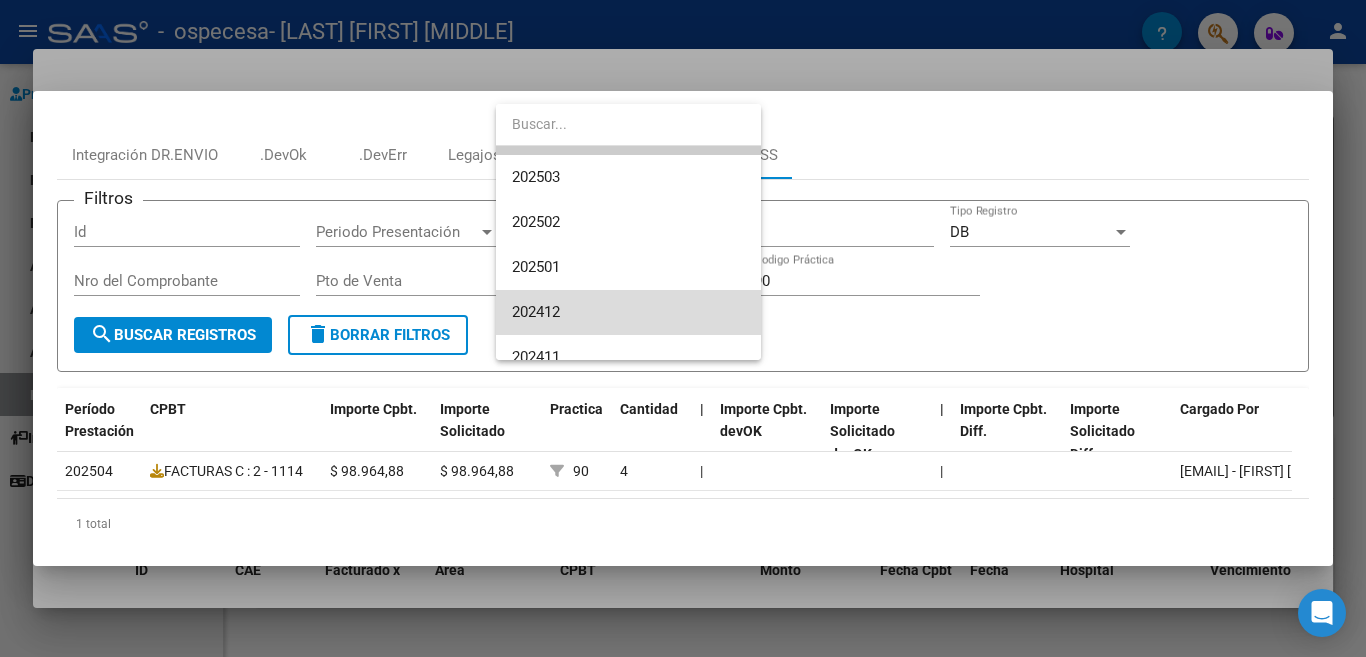 click on "202412" at bounding box center (628, 312) 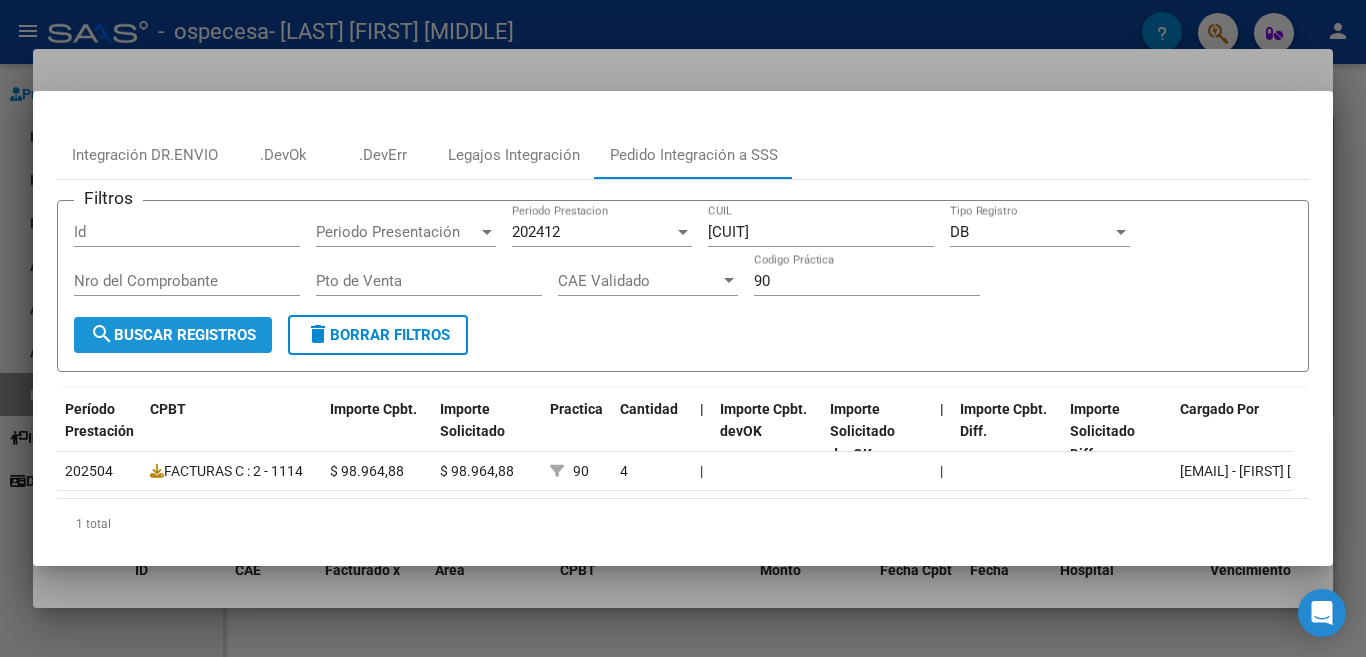 click on "search  Buscar Registros" at bounding box center (173, 335) 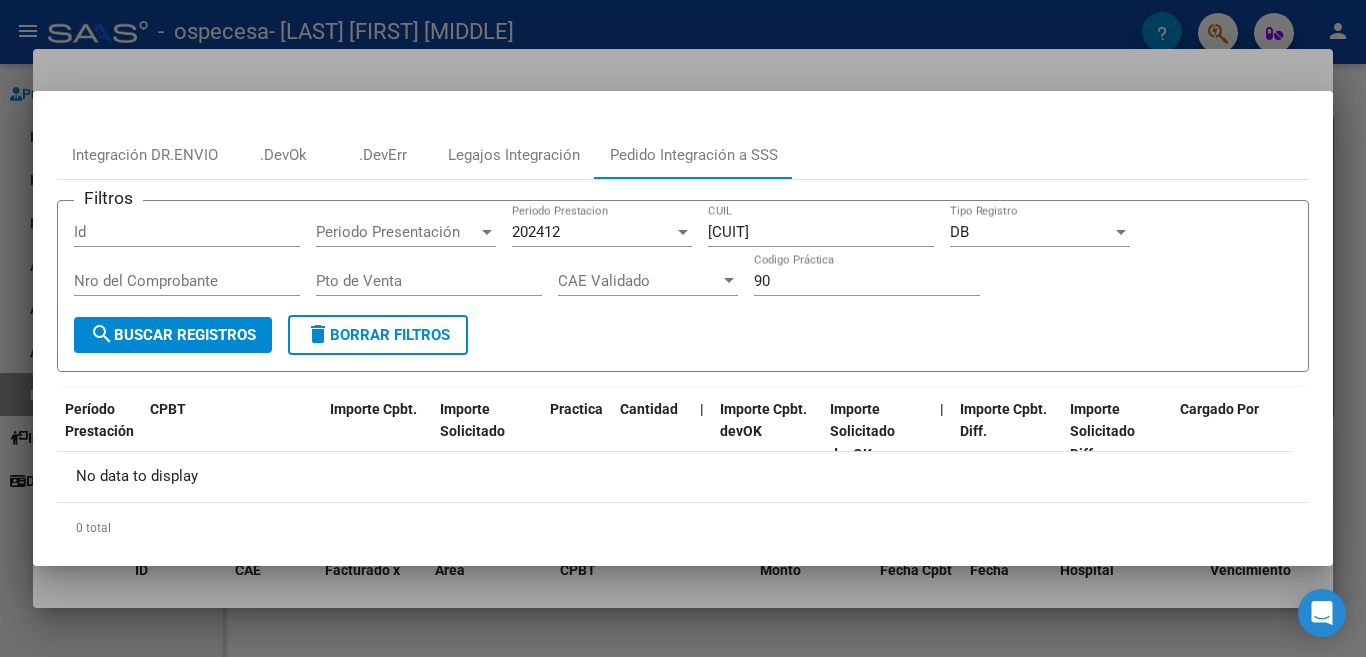 scroll, scrollTop: 0, scrollLeft: 0, axis: both 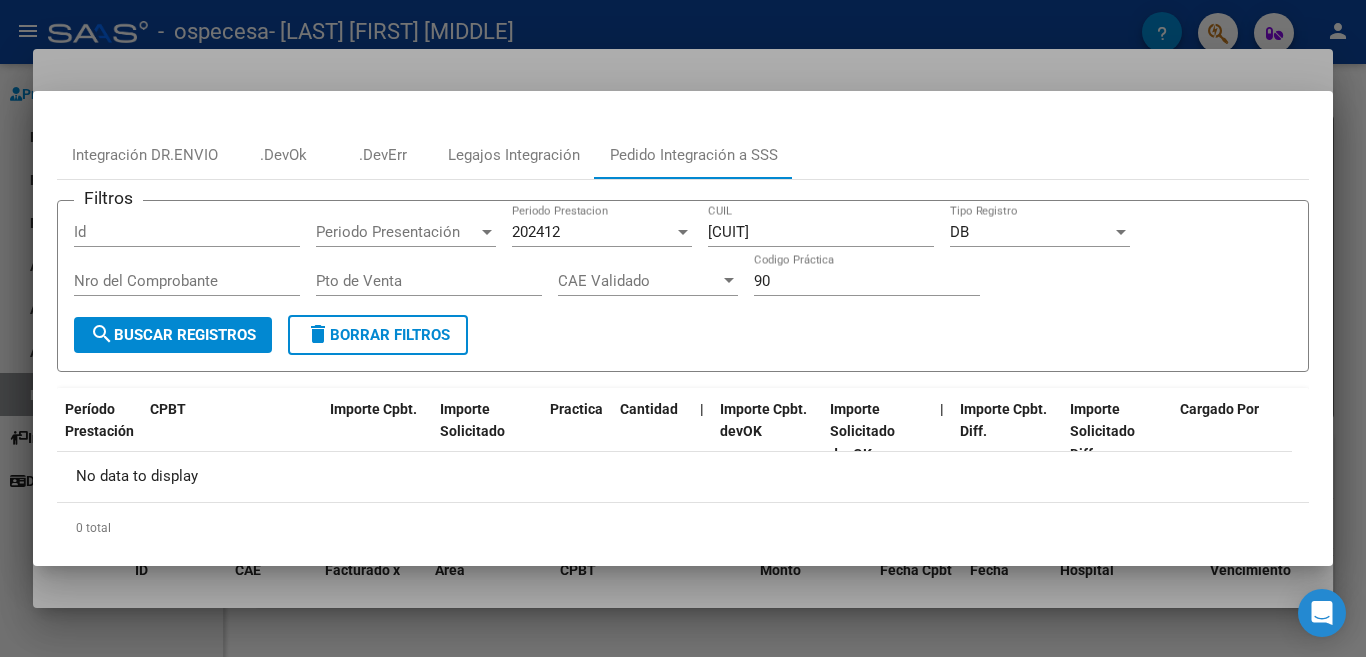 click on "202412" at bounding box center (593, 232) 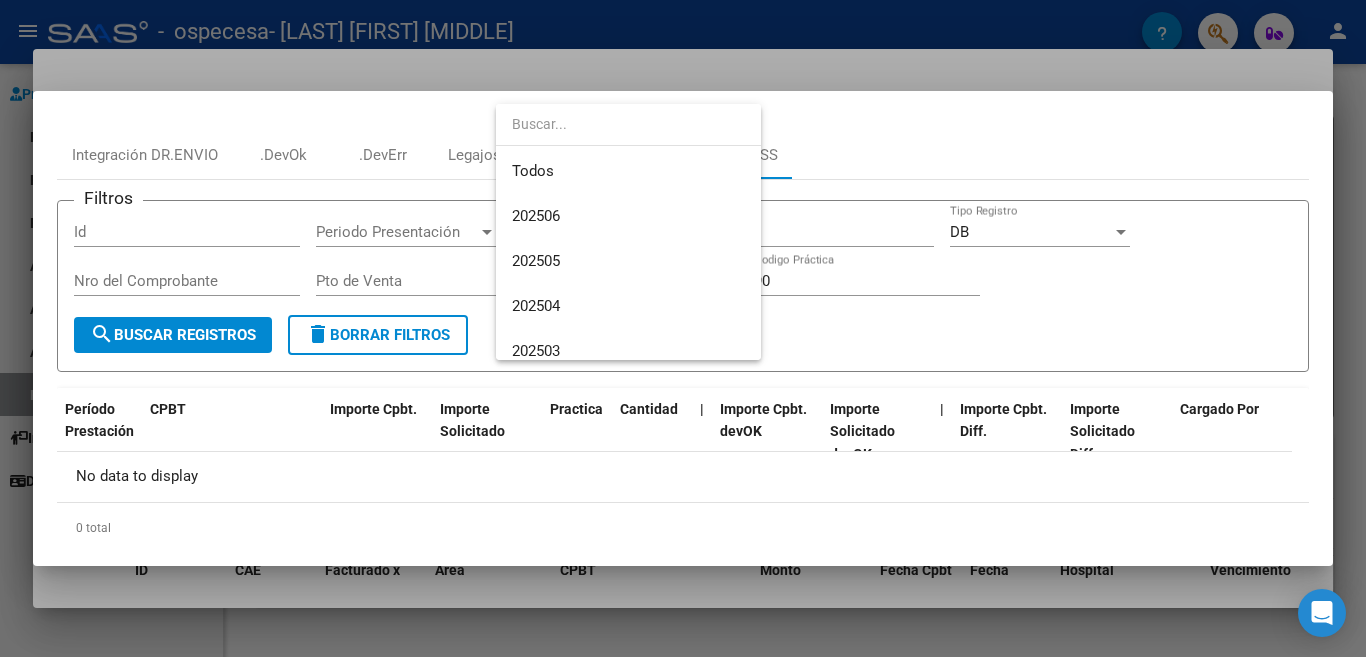 scroll, scrollTop: 254, scrollLeft: 0, axis: vertical 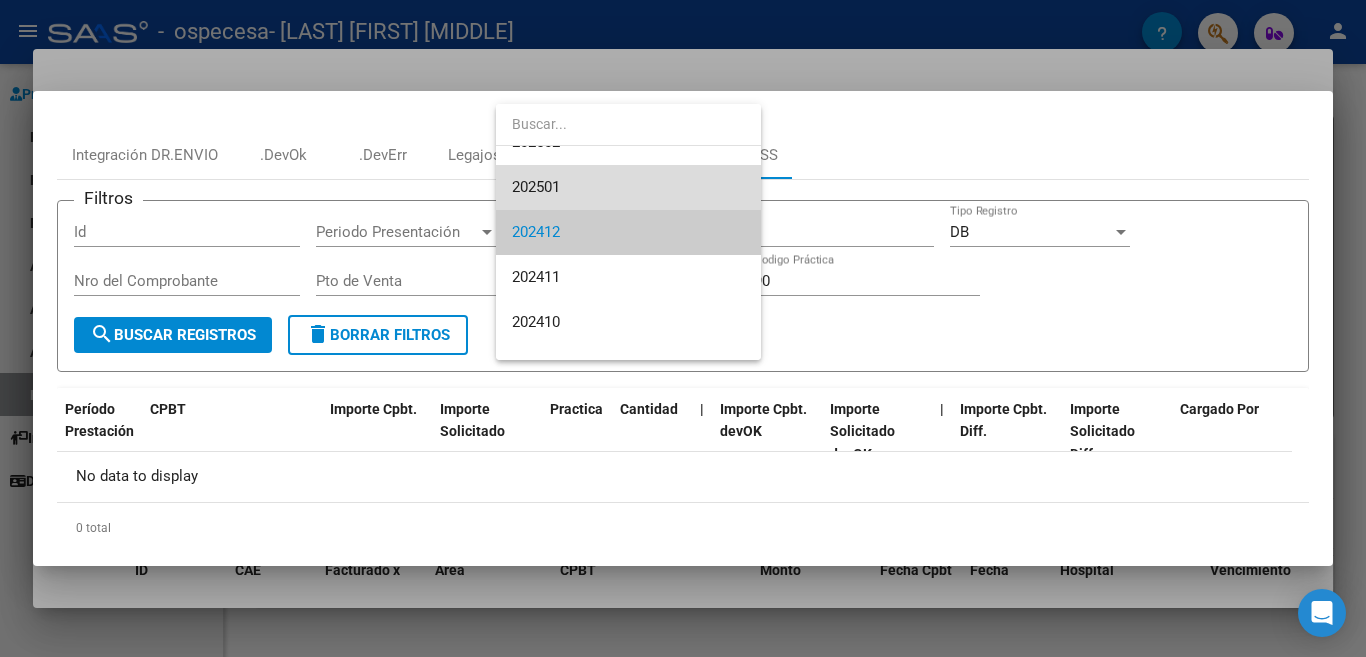 click on "202501" at bounding box center [628, 187] 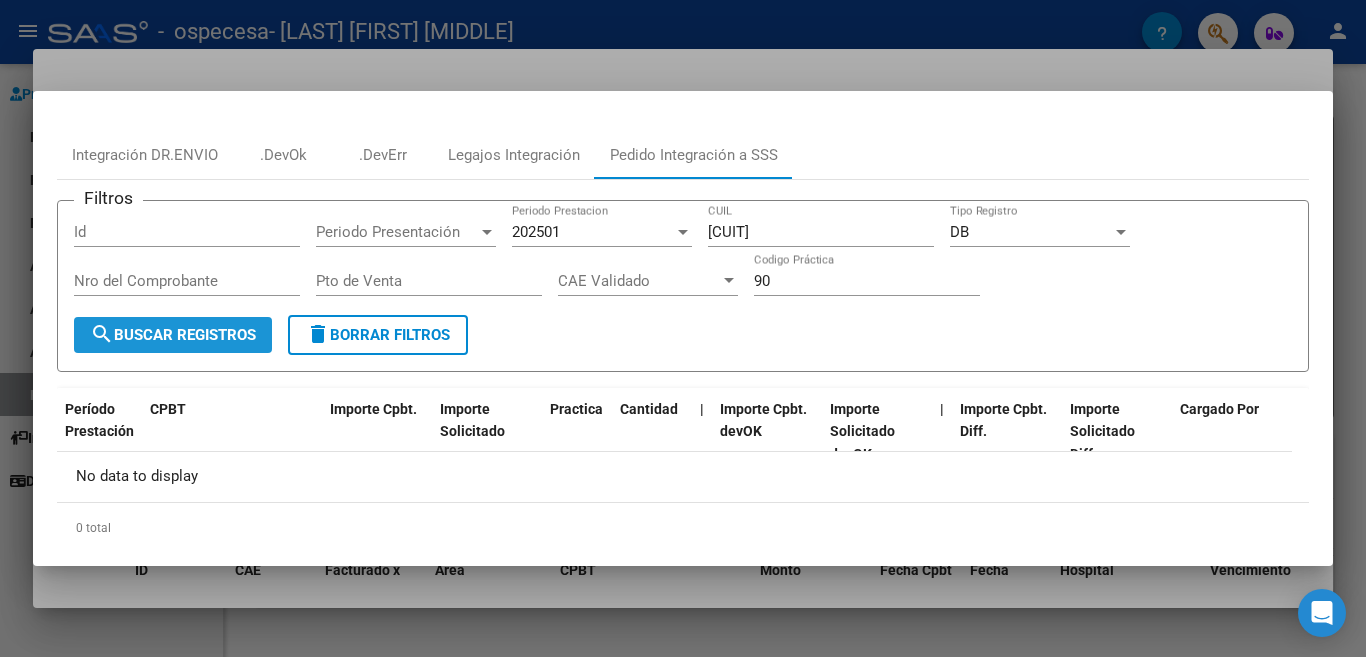 click on "search  Buscar Registros" at bounding box center (173, 335) 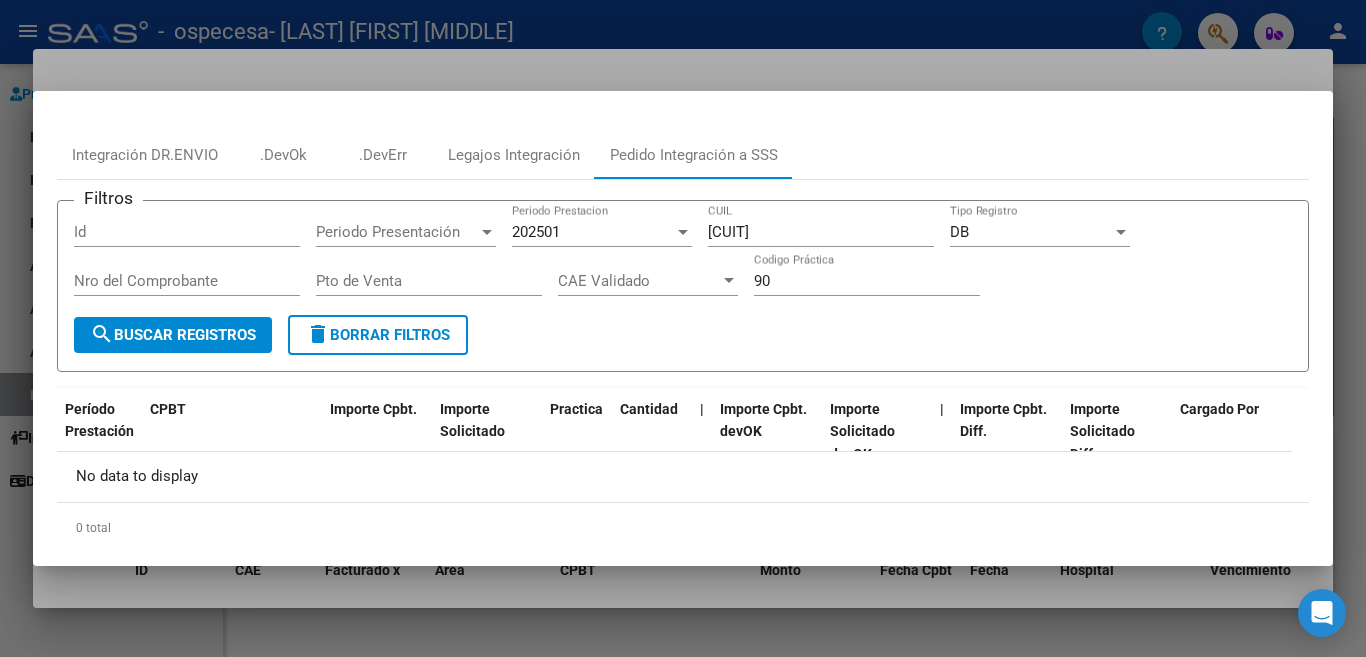 click on "202501 Periodo Prestacion" 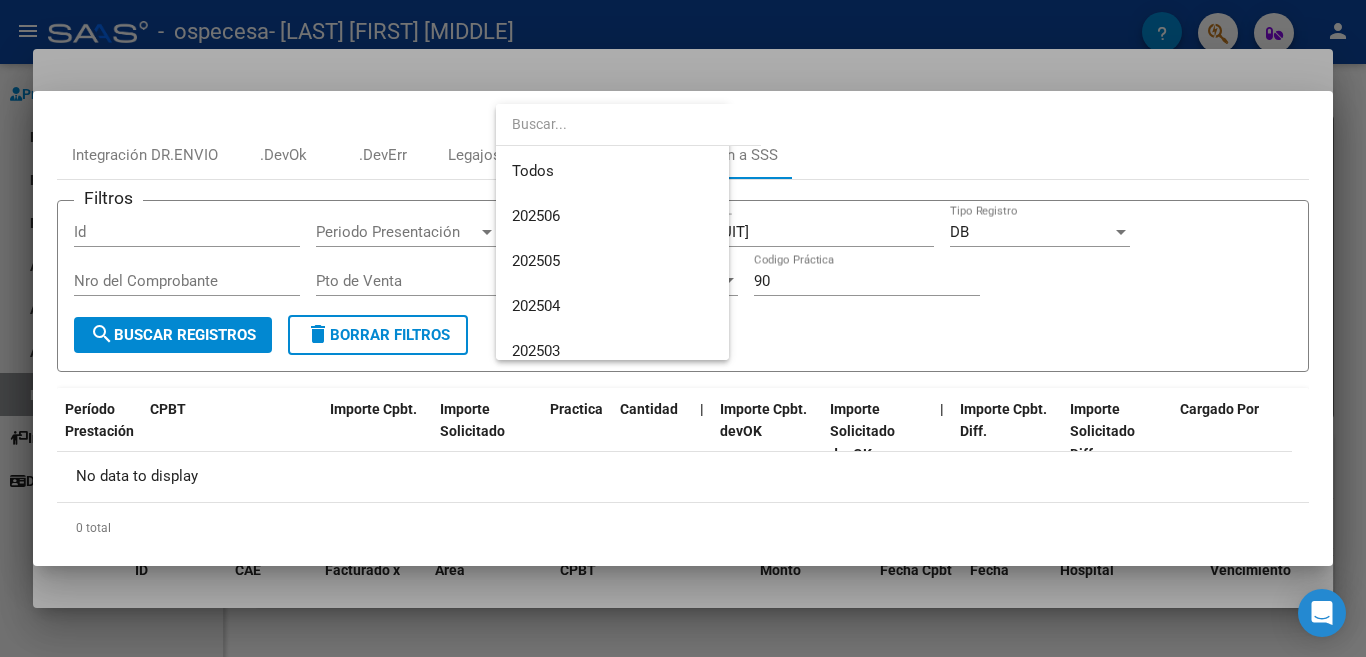 scroll, scrollTop: 209, scrollLeft: 0, axis: vertical 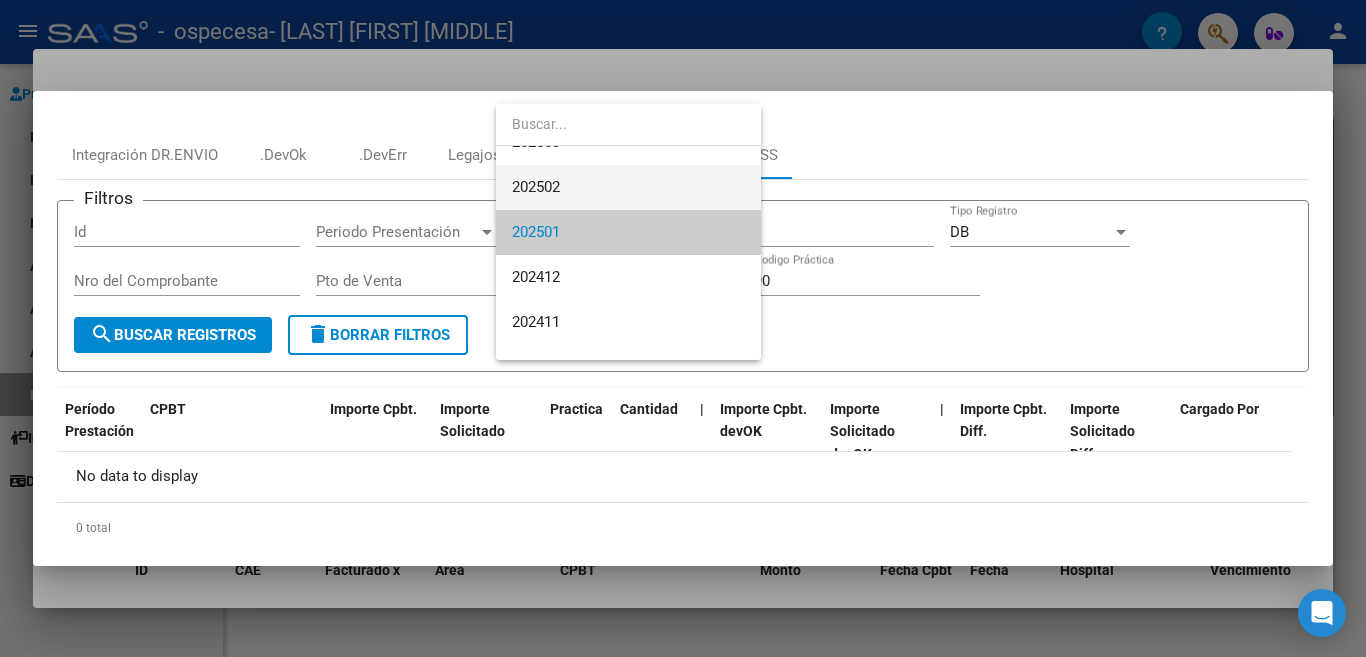 click on "202502" at bounding box center (628, 187) 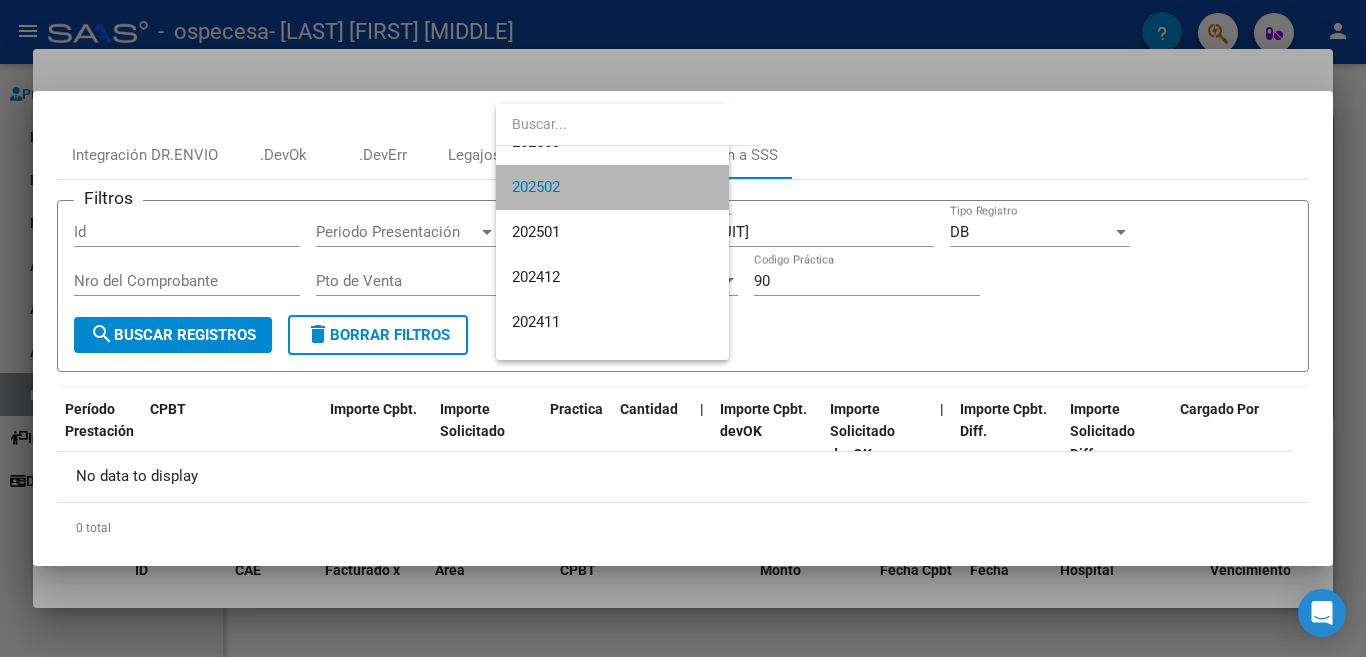 scroll, scrollTop: 225, scrollLeft: 0, axis: vertical 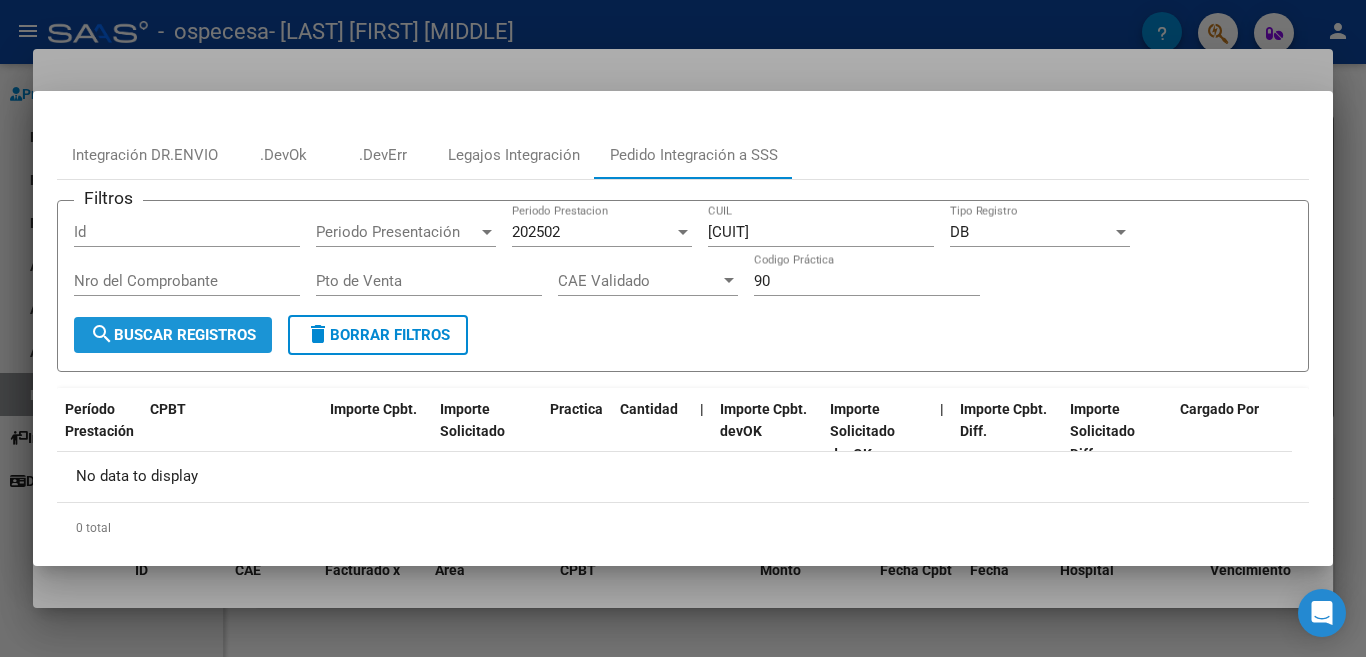 click on "search  Buscar Registros" at bounding box center (173, 335) 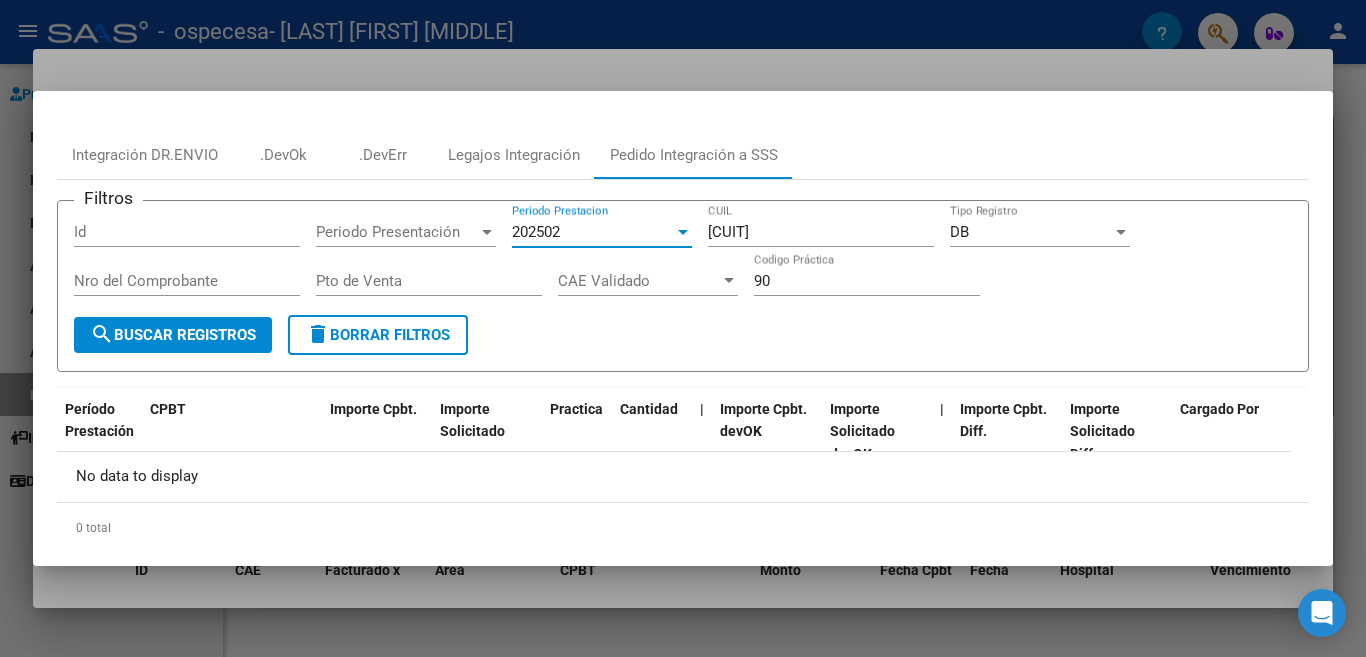 click on "202502" at bounding box center [593, 232] 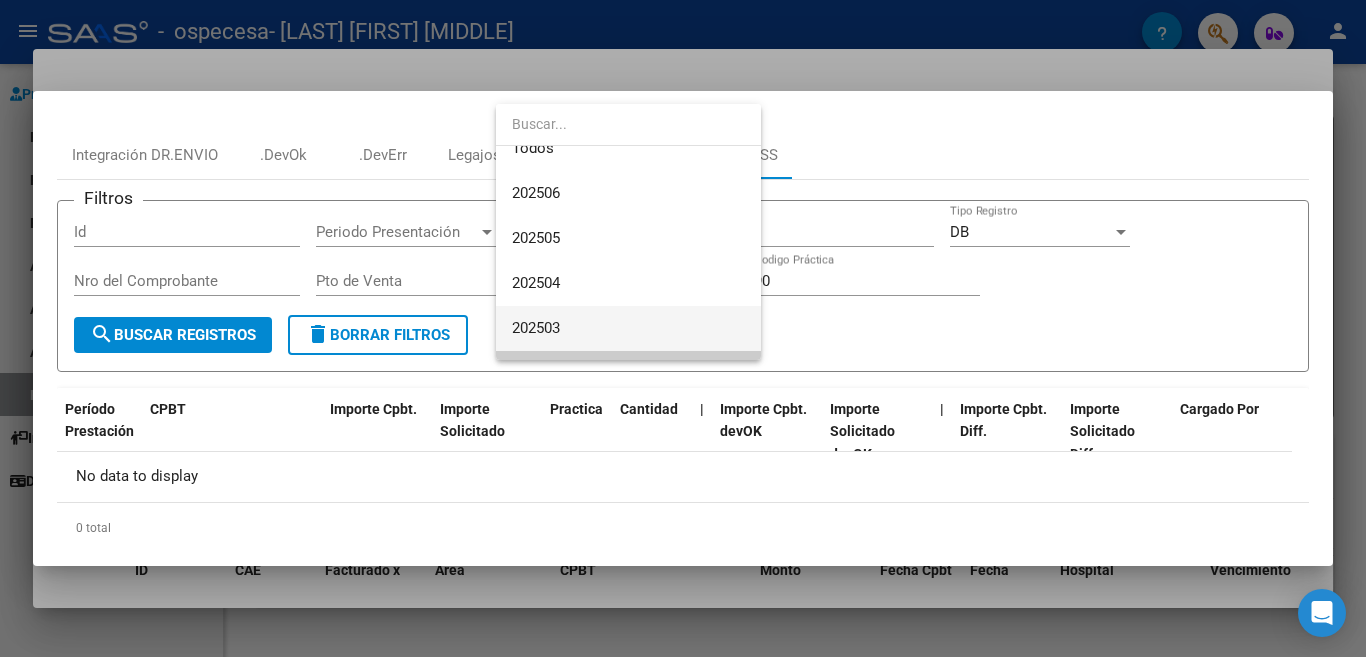scroll, scrollTop: 0, scrollLeft: 0, axis: both 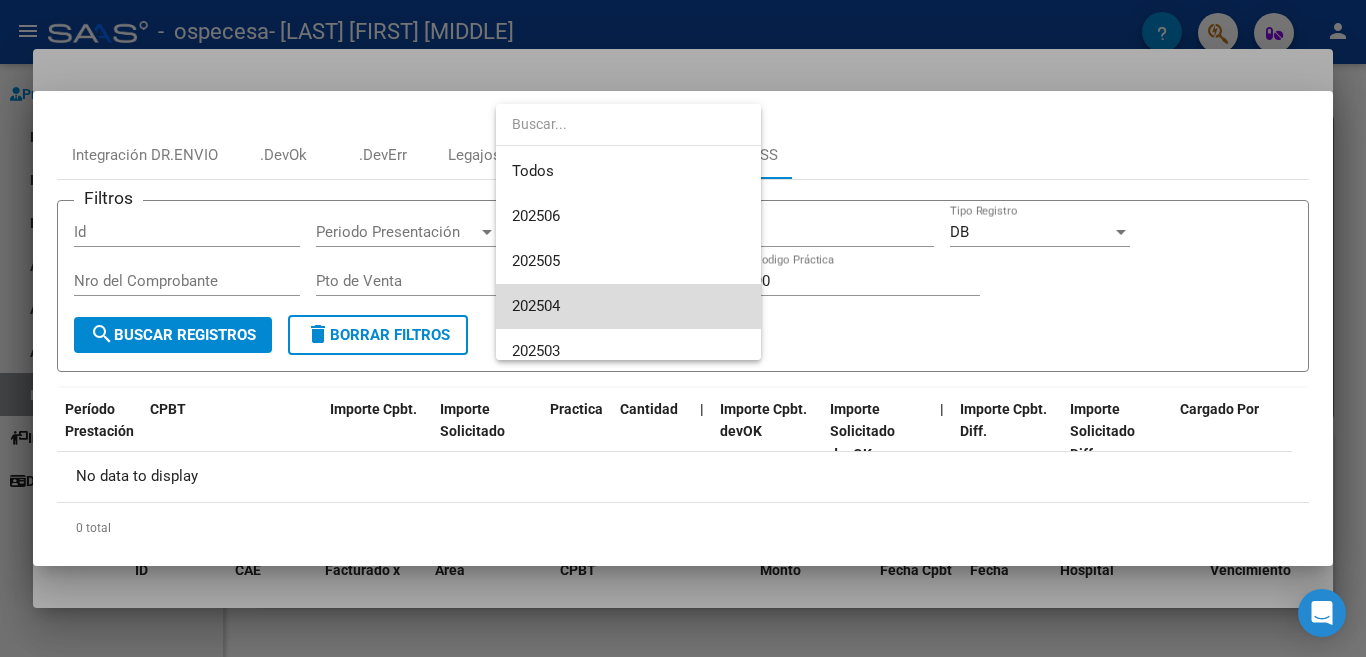 click on "202504" at bounding box center [628, 306] 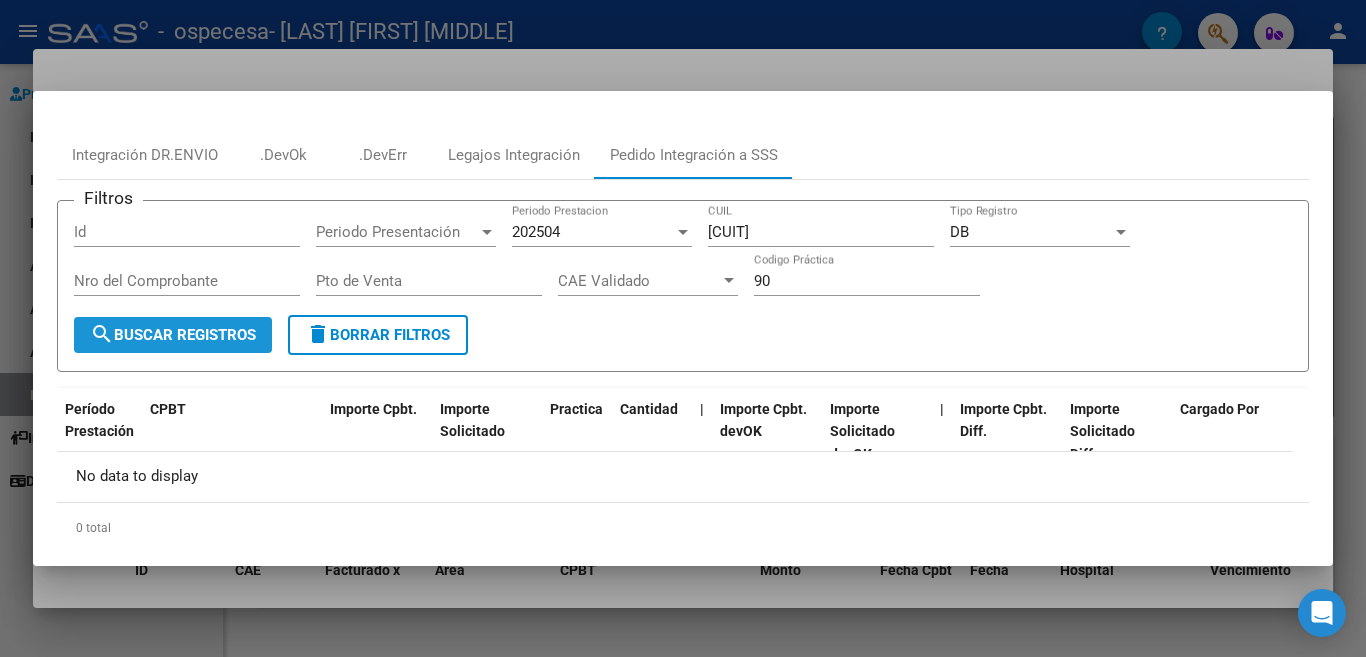 click on "search  Buscar Registros" at bounding box center (173, 335) 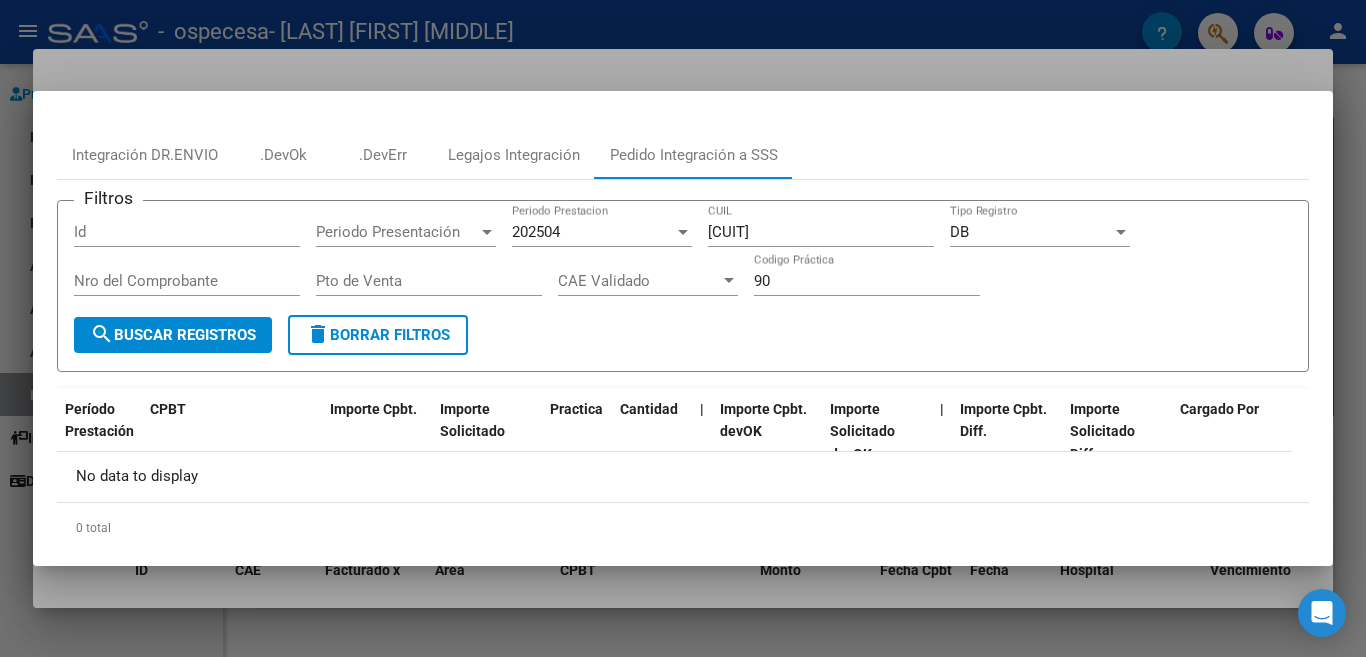 click on "DB" at bounding box center (1031, 232) 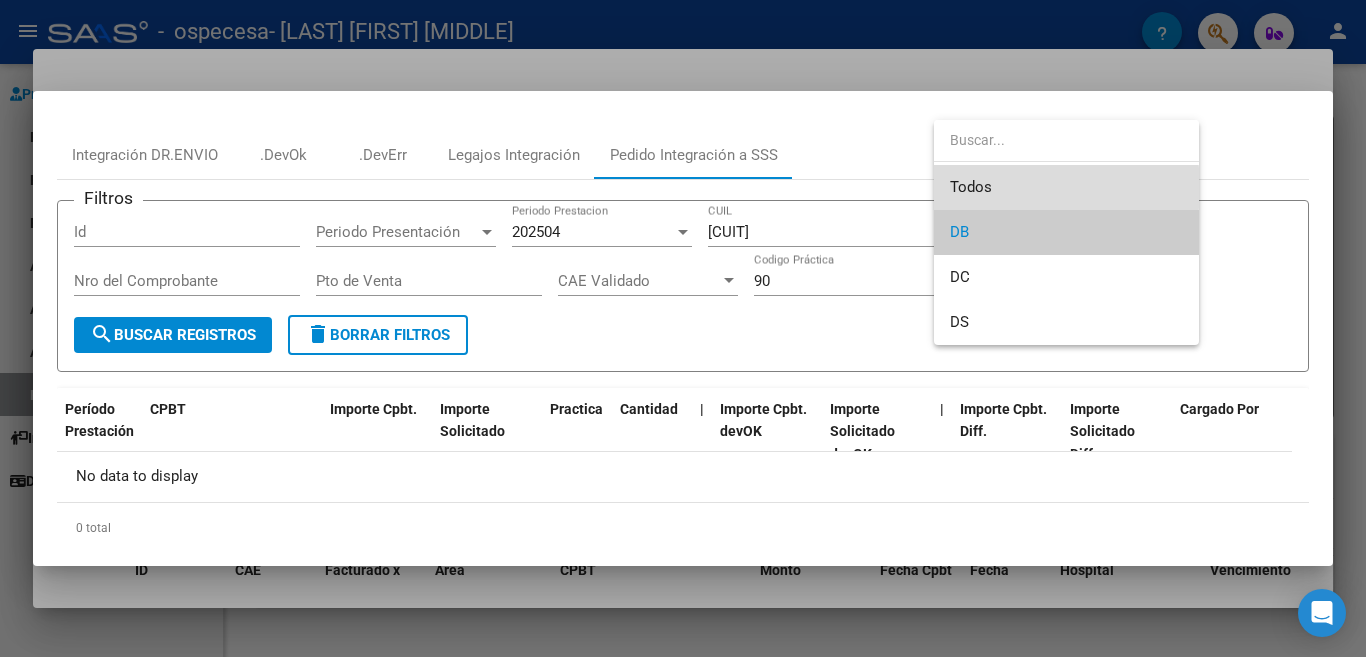 click on "Todos" at bounding box center (1066, 187) 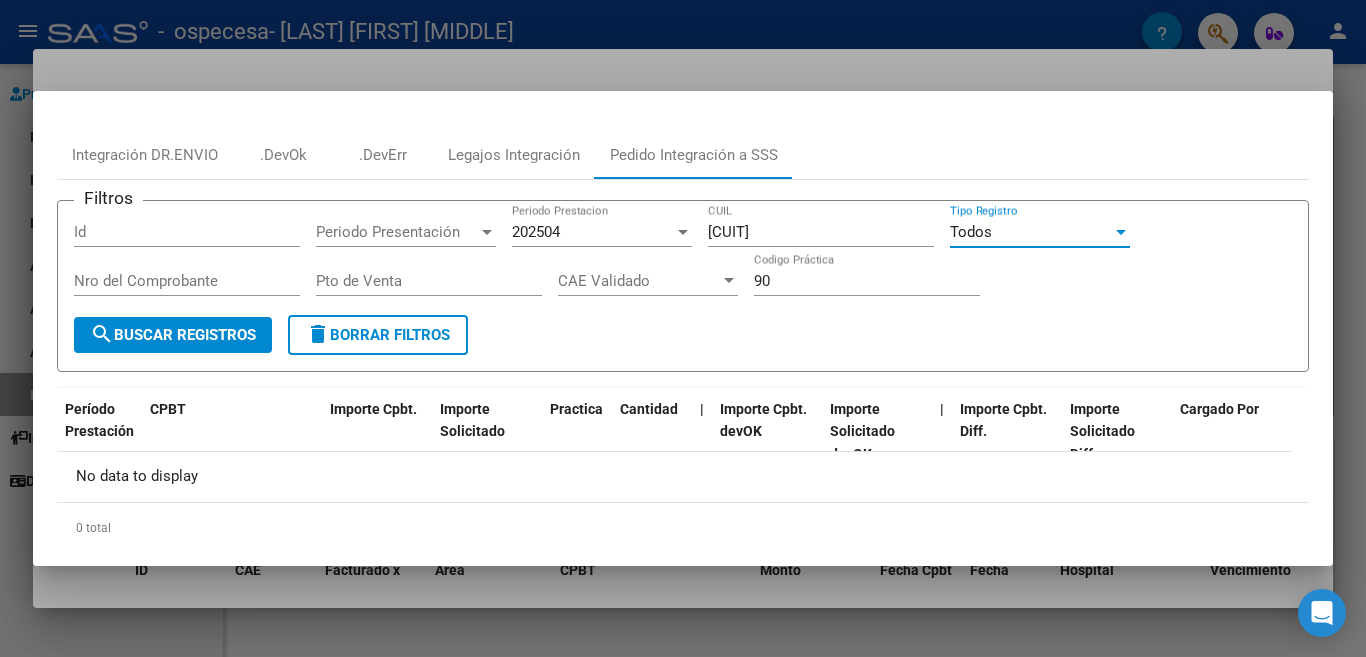 click on "search  Buscar Registros" at bounding box center [173, 335] 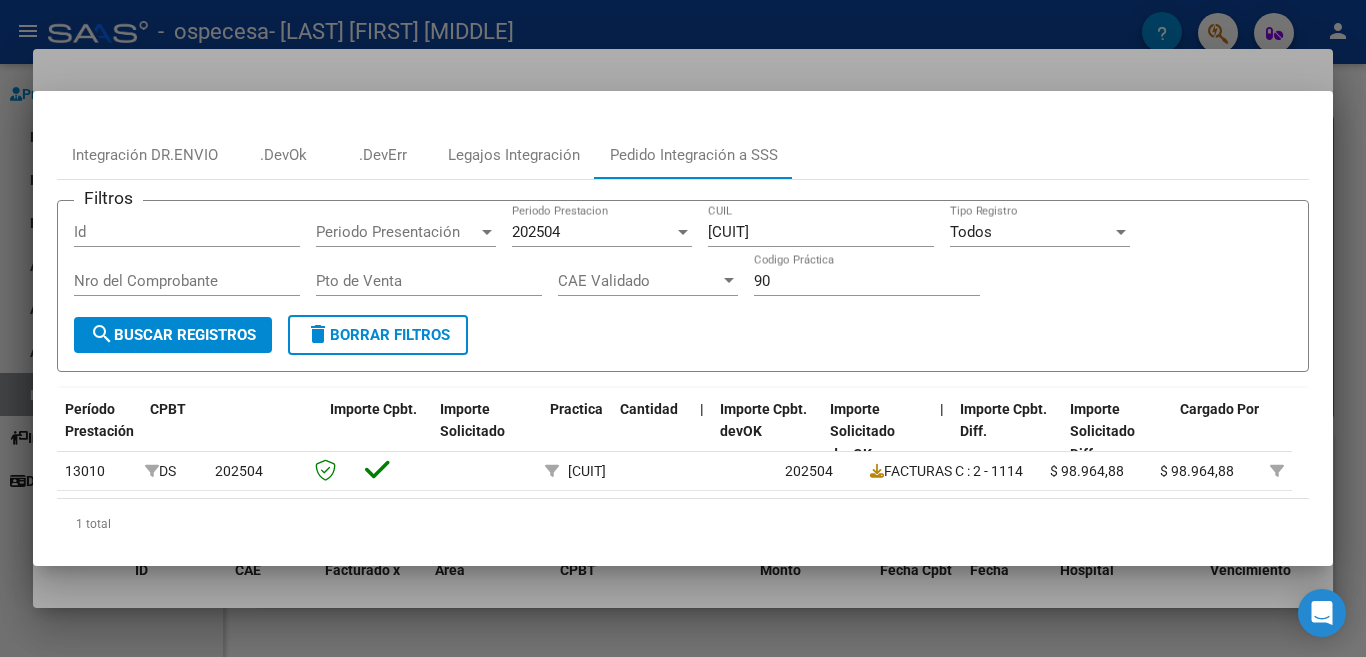 click on "202504" at bounding box center [536, 232] 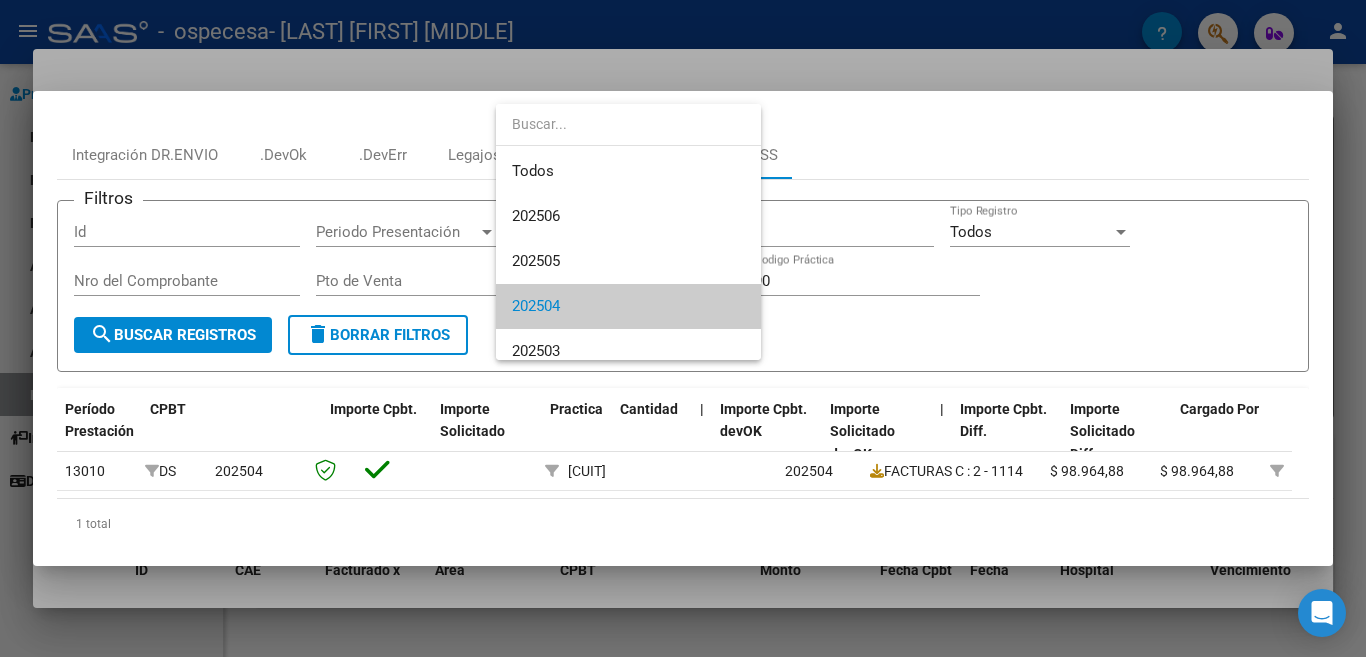 scroll, scrollTop: 74, scrollLeft: 0, axis: vertical 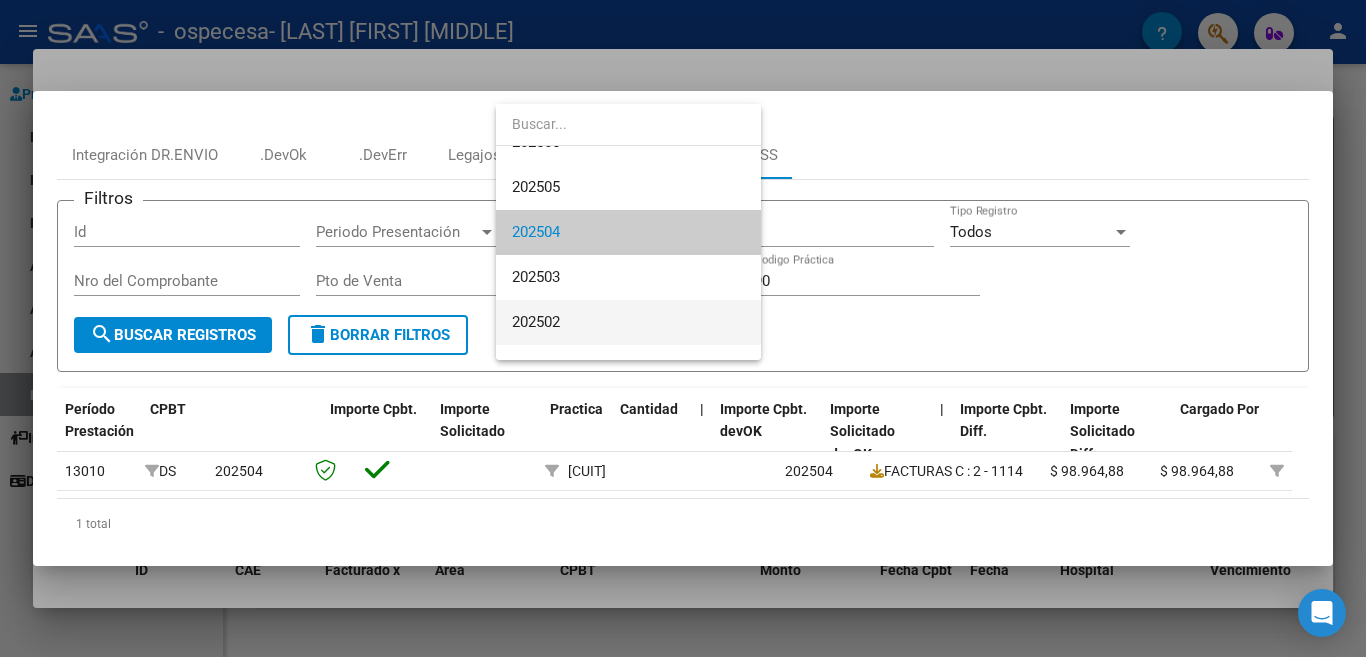 click on "202502" at bounding box center [628, 322] 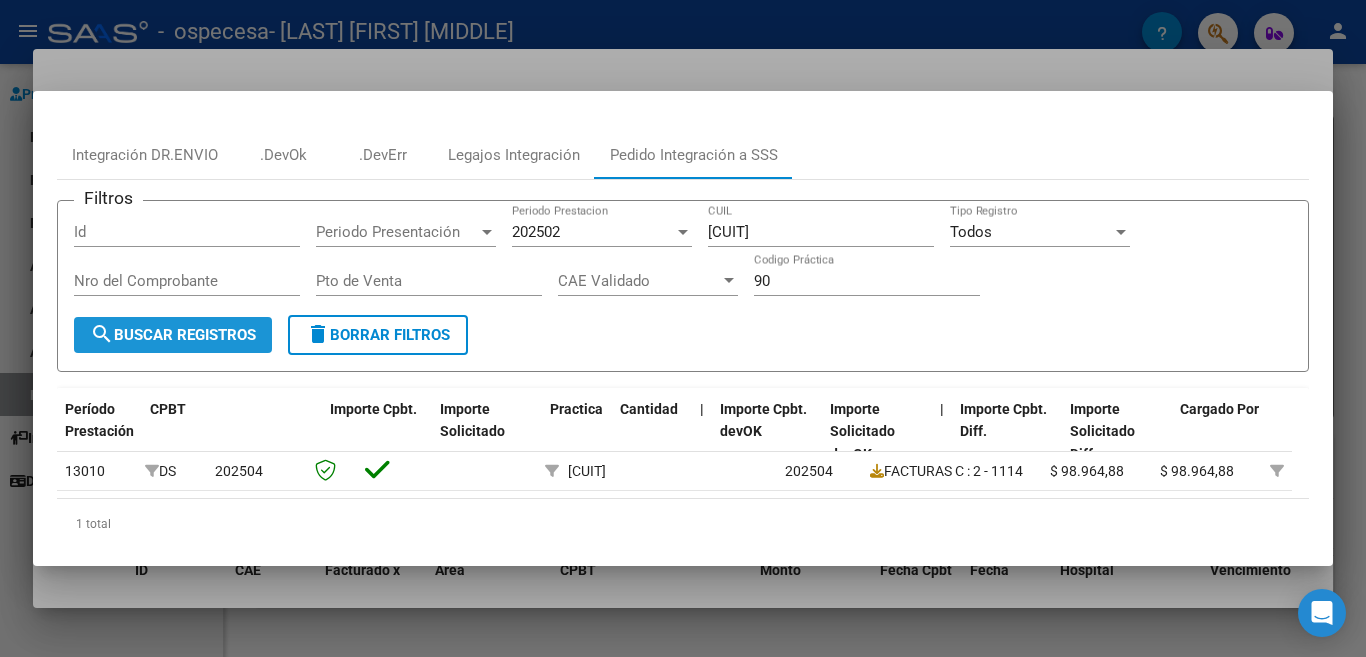 click on "search  Buscar Registros" at bounding box center [173, 335] 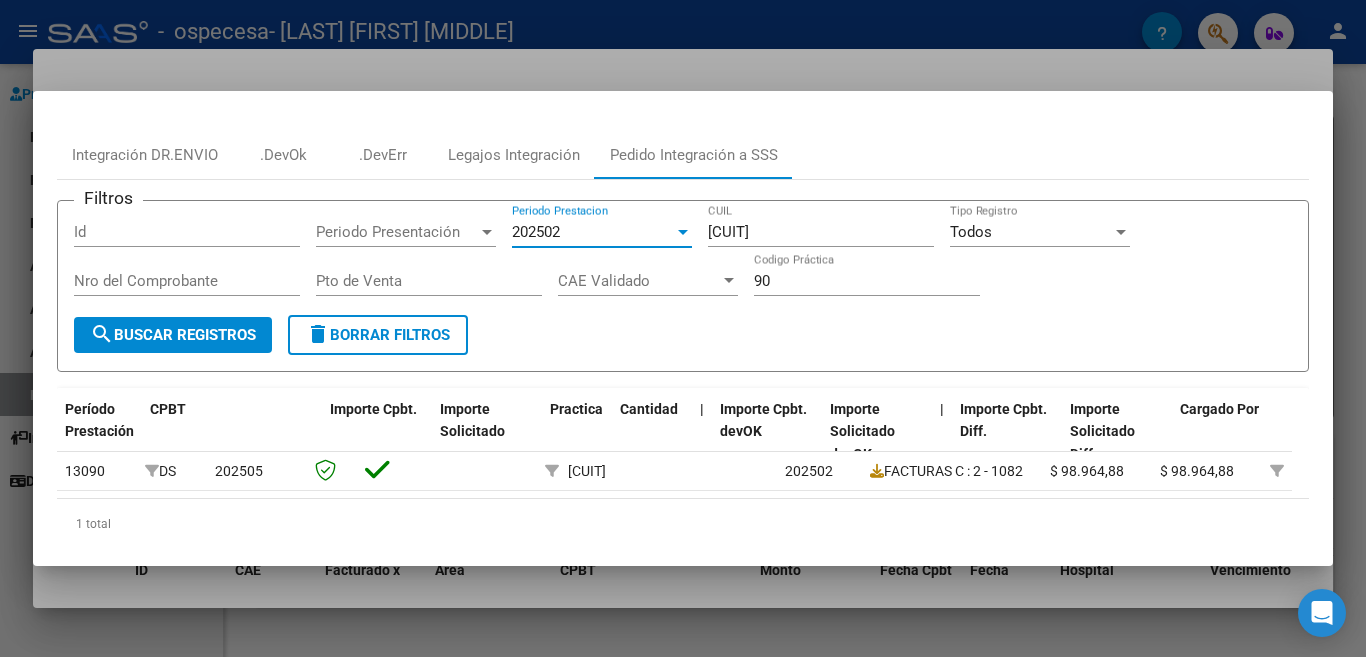 click on "202502" at bounding box center (593, 232) 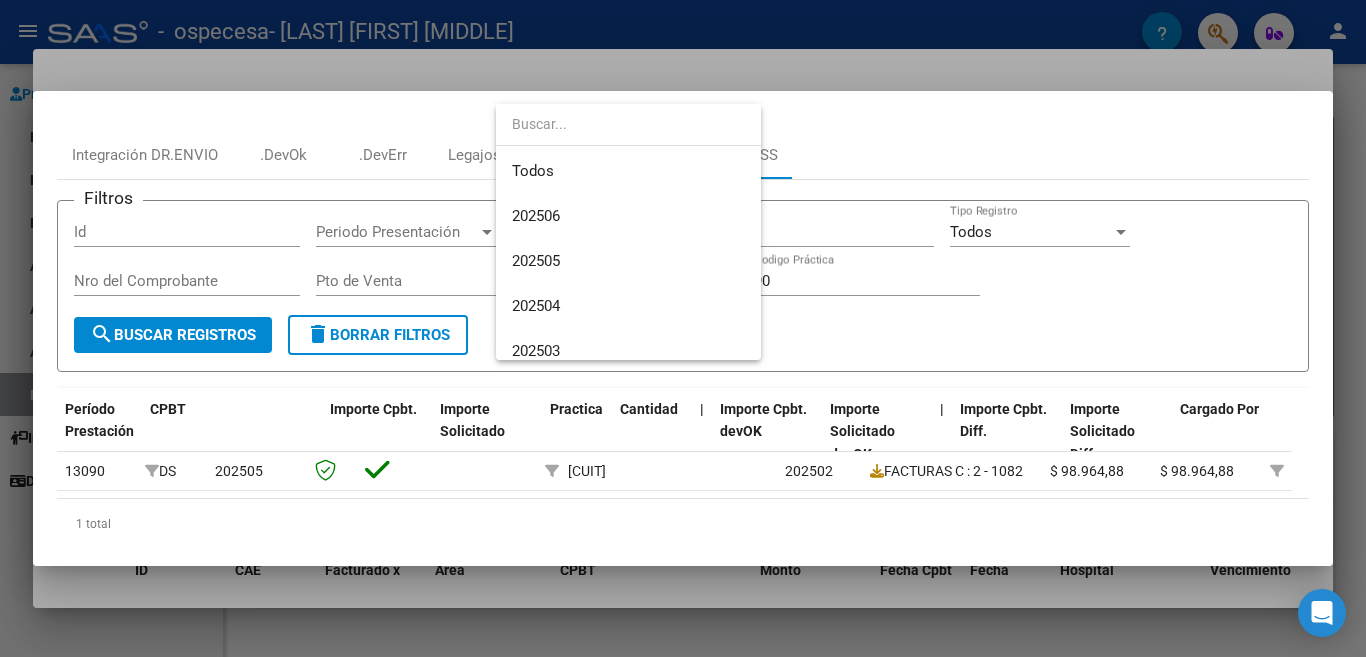 scroll, scrollTop: 164, scrollLeft: 0, axis: vertical 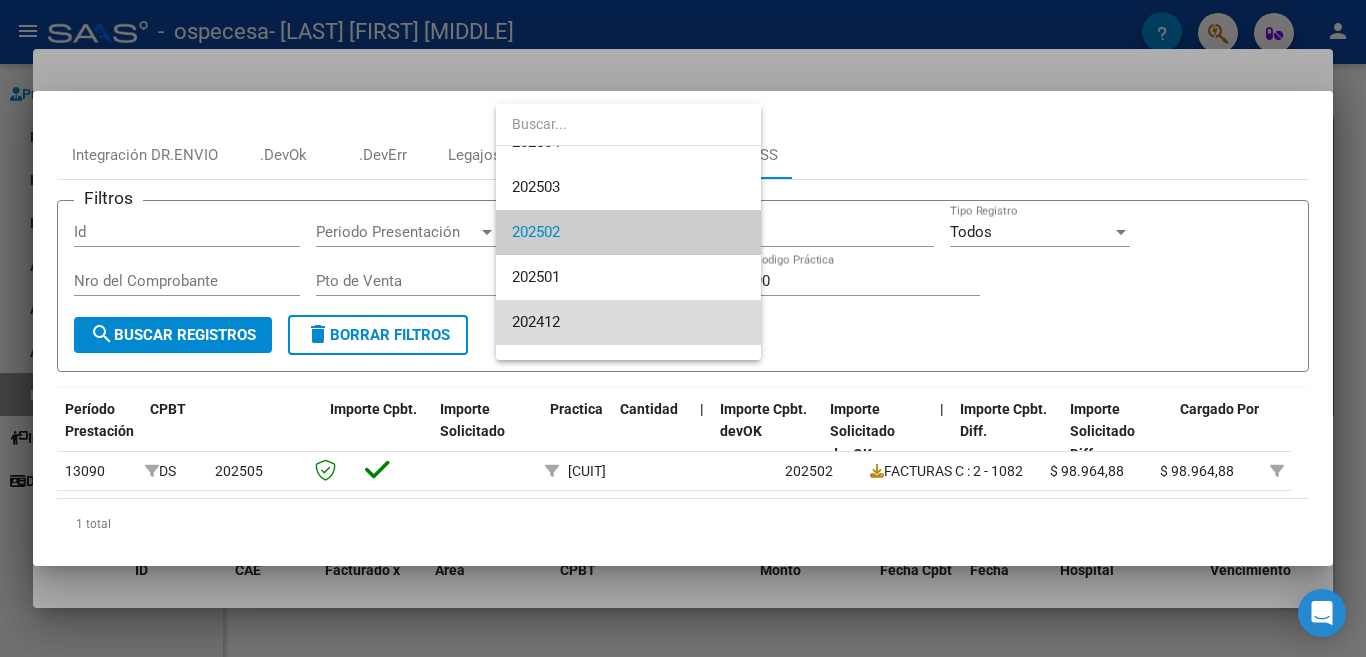 click on "202412" at bounding box center [628, 322] 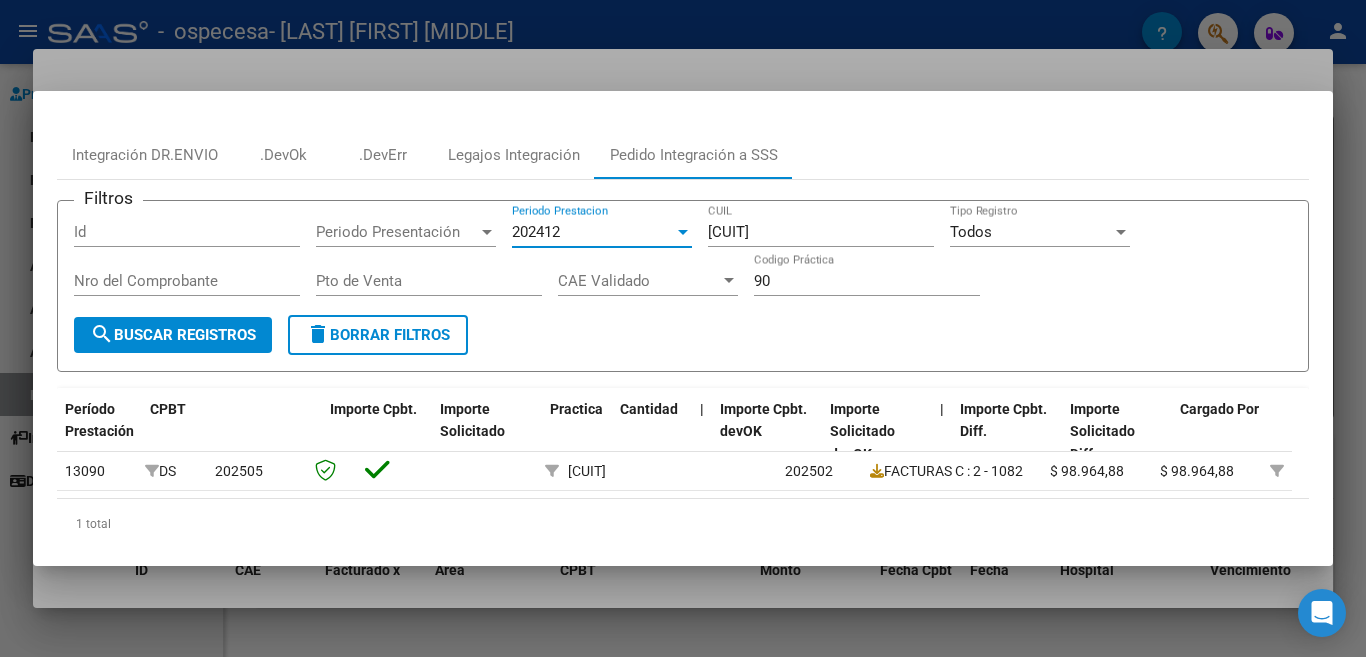 click on "search  Buscar Registros" at bounding box center [173, 335] 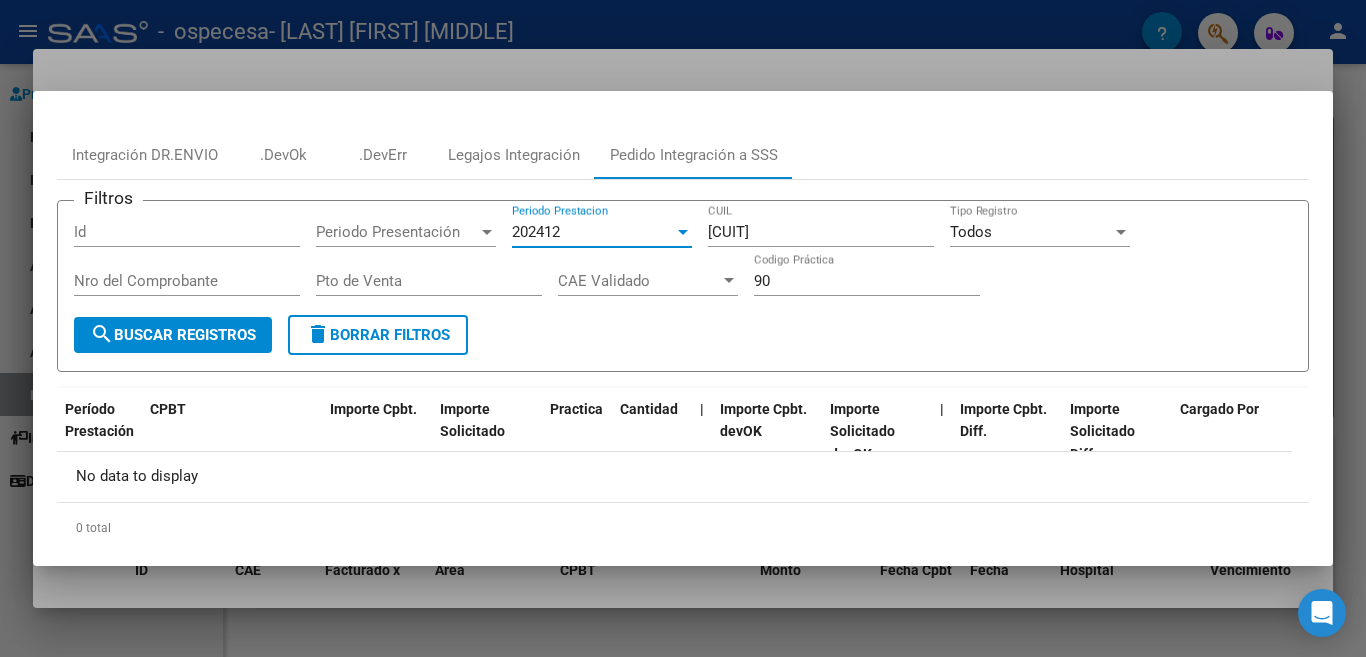 click on "202412" at bounding box center [536, 232] 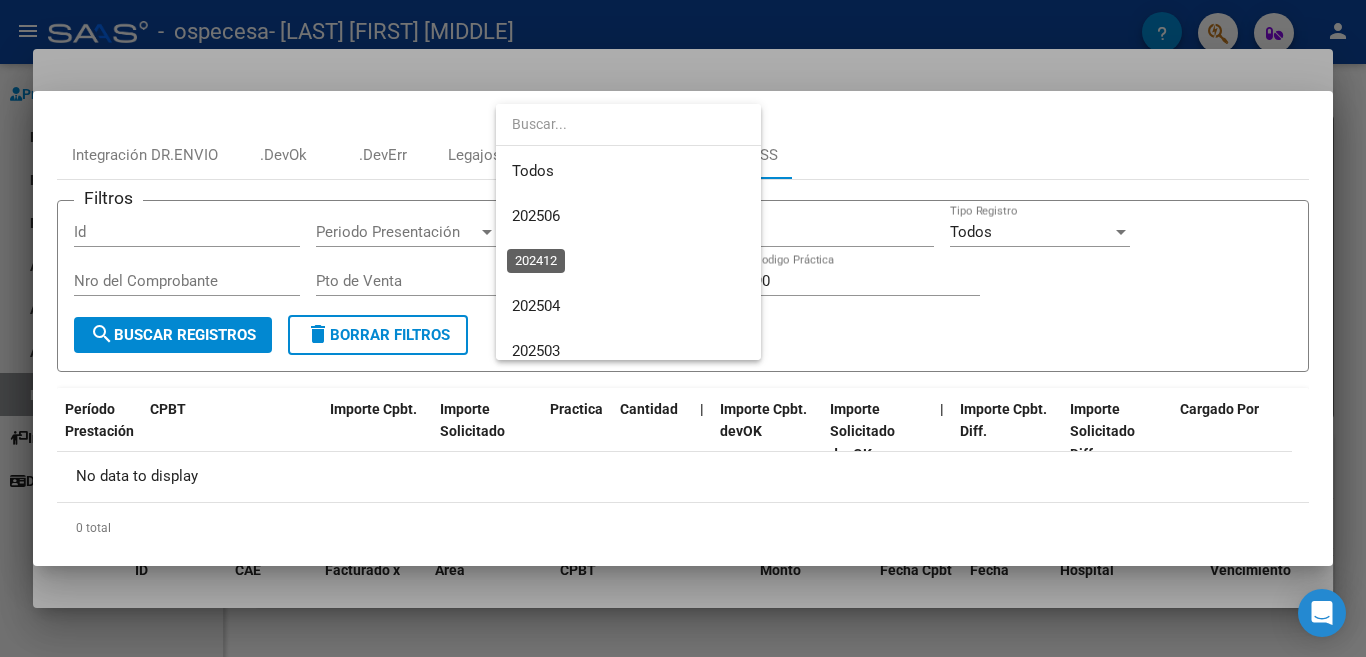 scroll, scrollTop: 254, scrollLeft: 0, axis: vertical 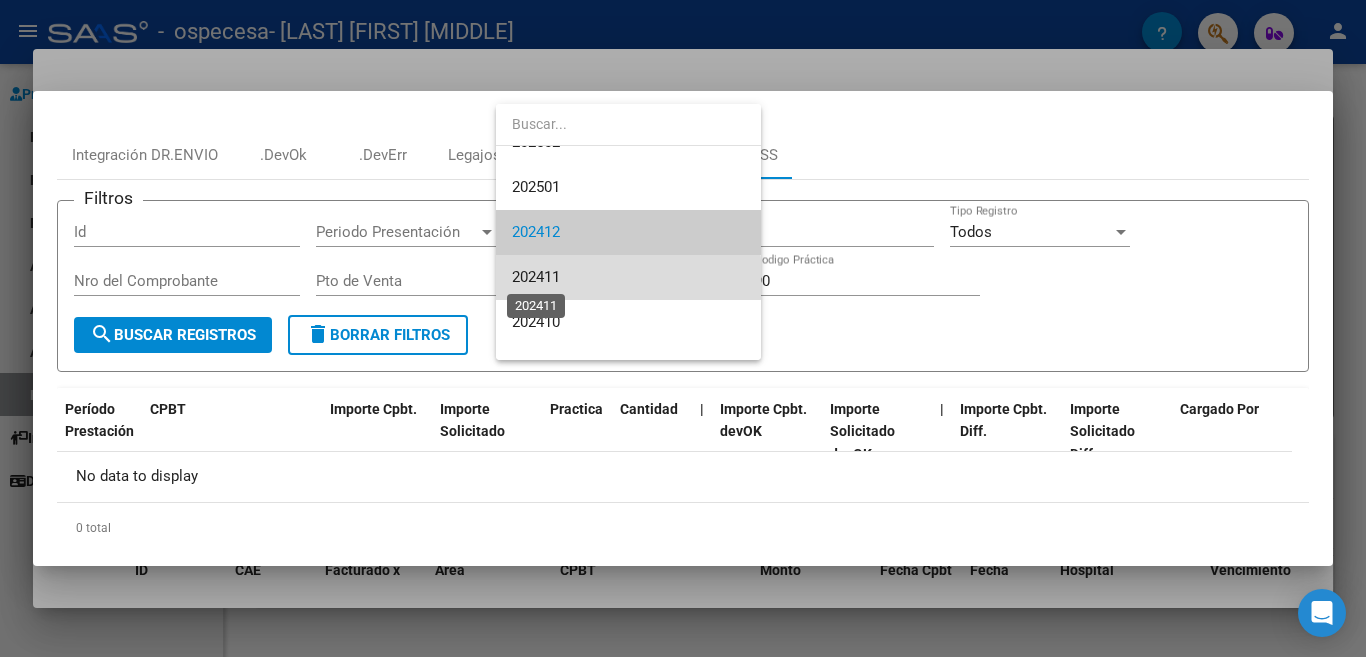 click on "202411" at bounding box center [536, 277] 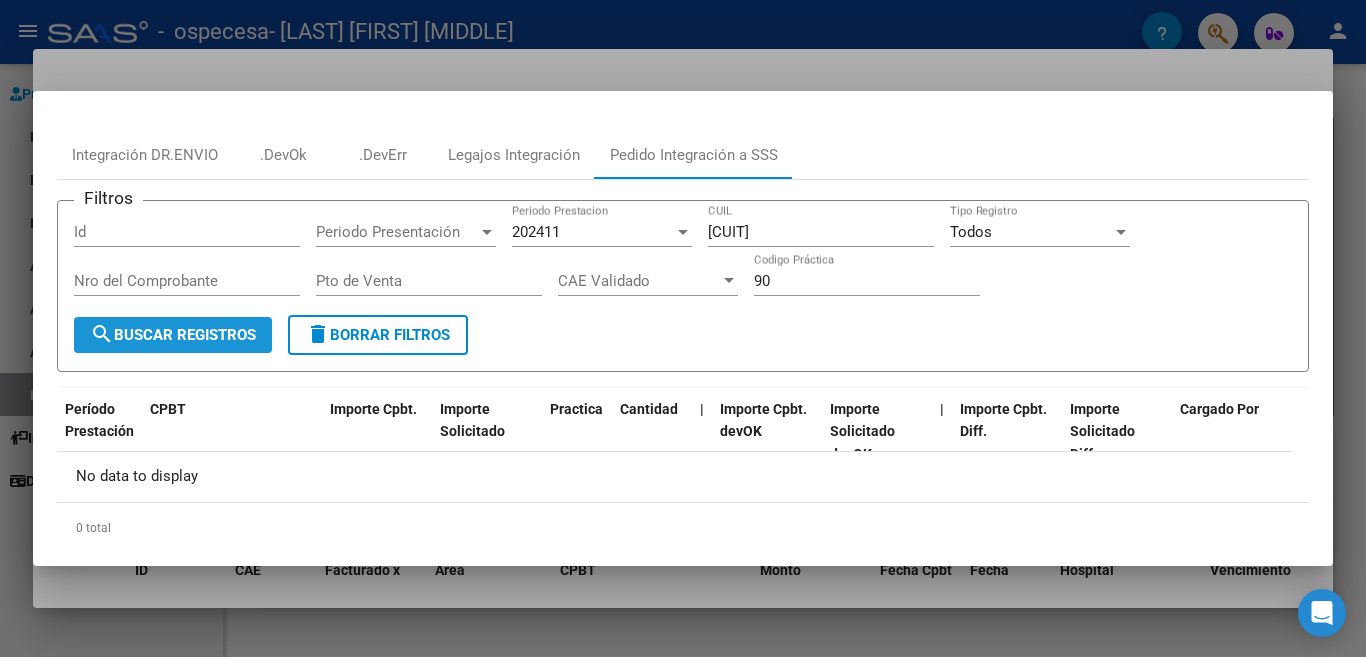 click on "search  Buscar Registros" at bounding box center (173, 335) 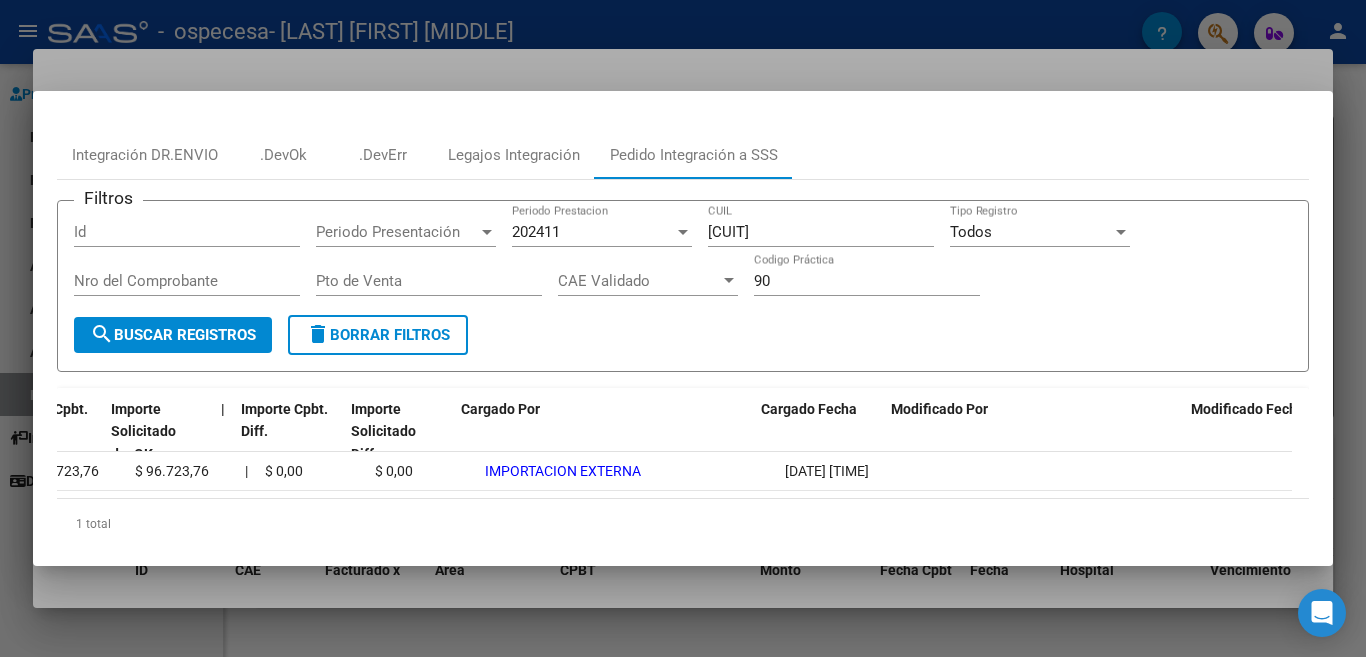 scroll, scrollTop: 0, scrollLeft: 1460, axis: horizontal 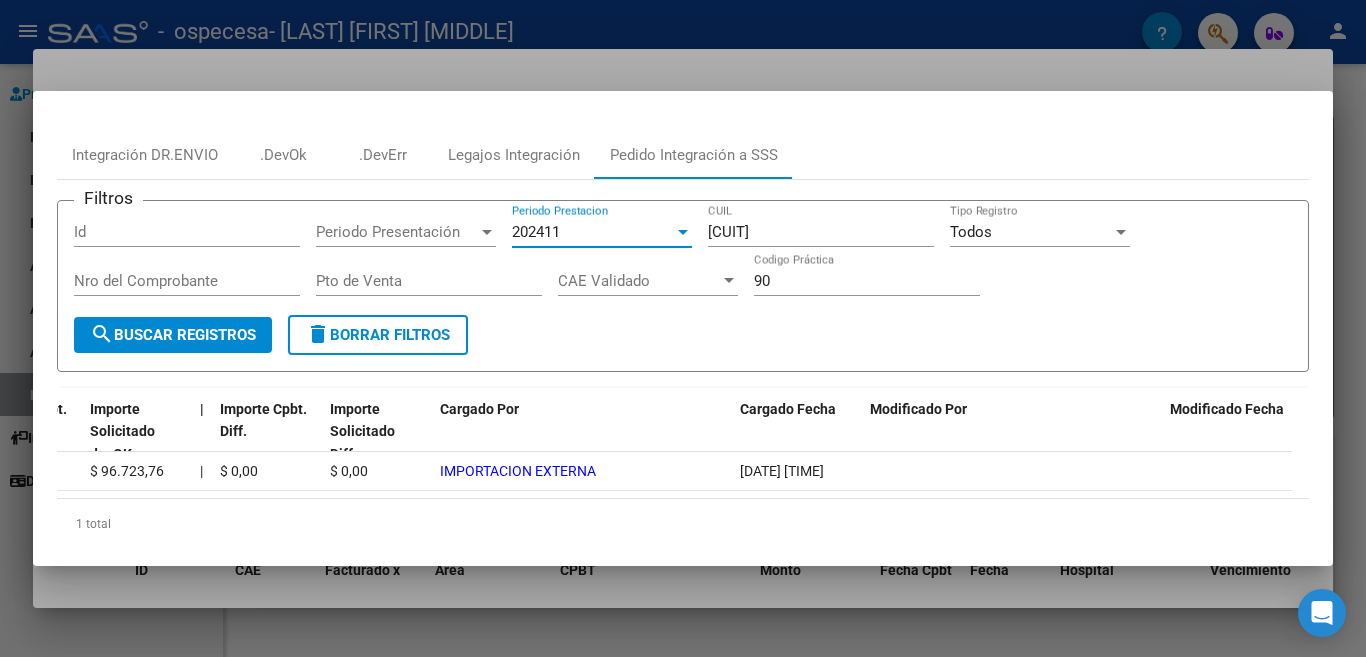 click on "202411" at bounding box center (536, 232) 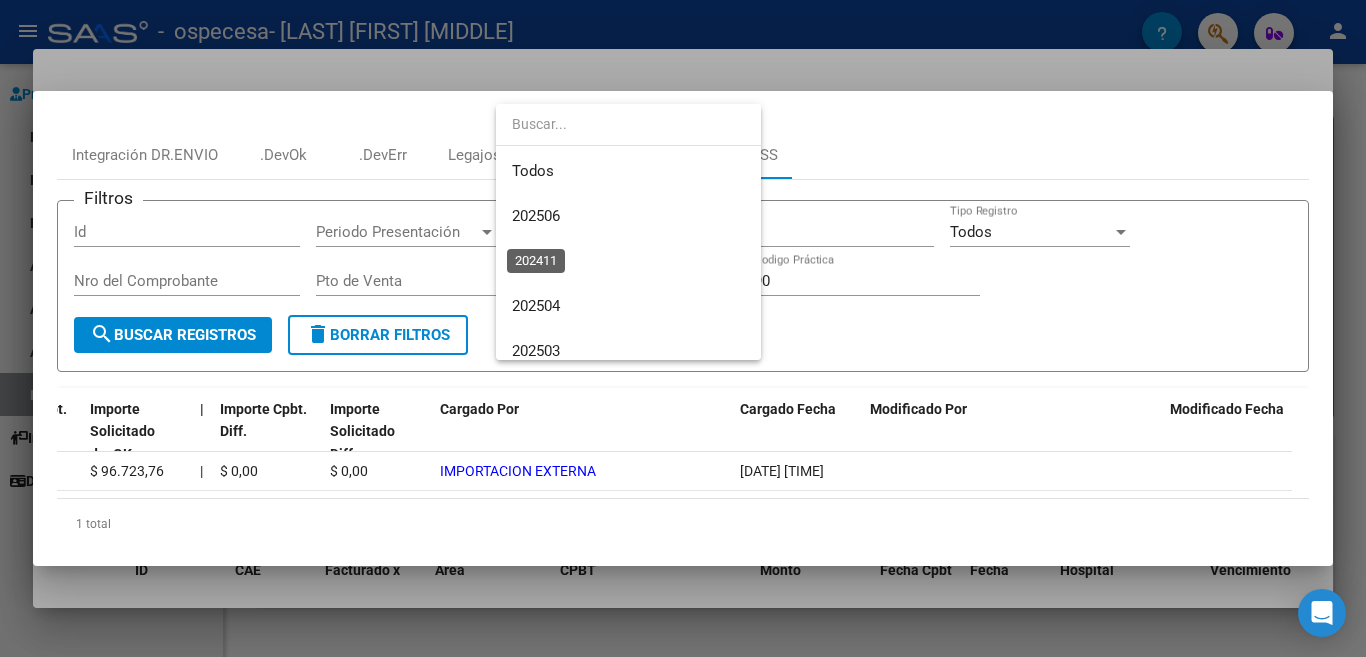 scroll, scrollTop: 299, scrollLeft: 0, axis: vertical 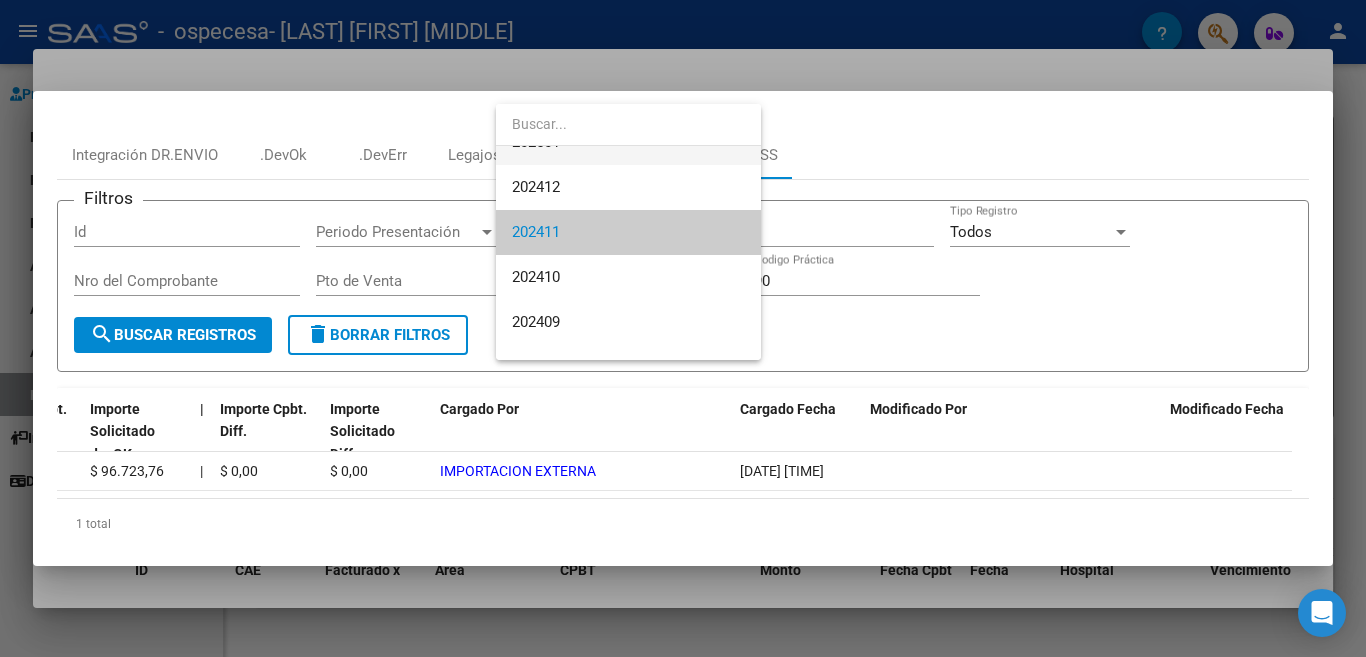 click on "202501" at bounding box center [628, 142] 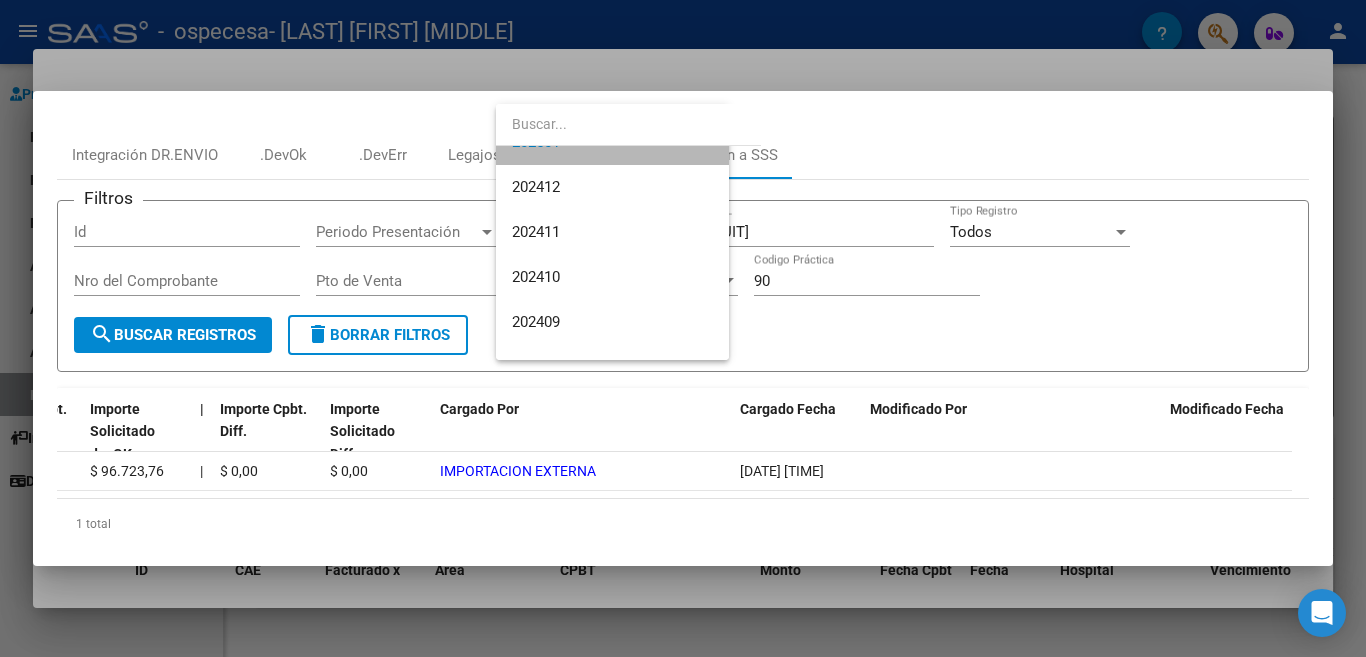 scroll, scrollTop: 270, scrollLeft: 0, axis: vertical 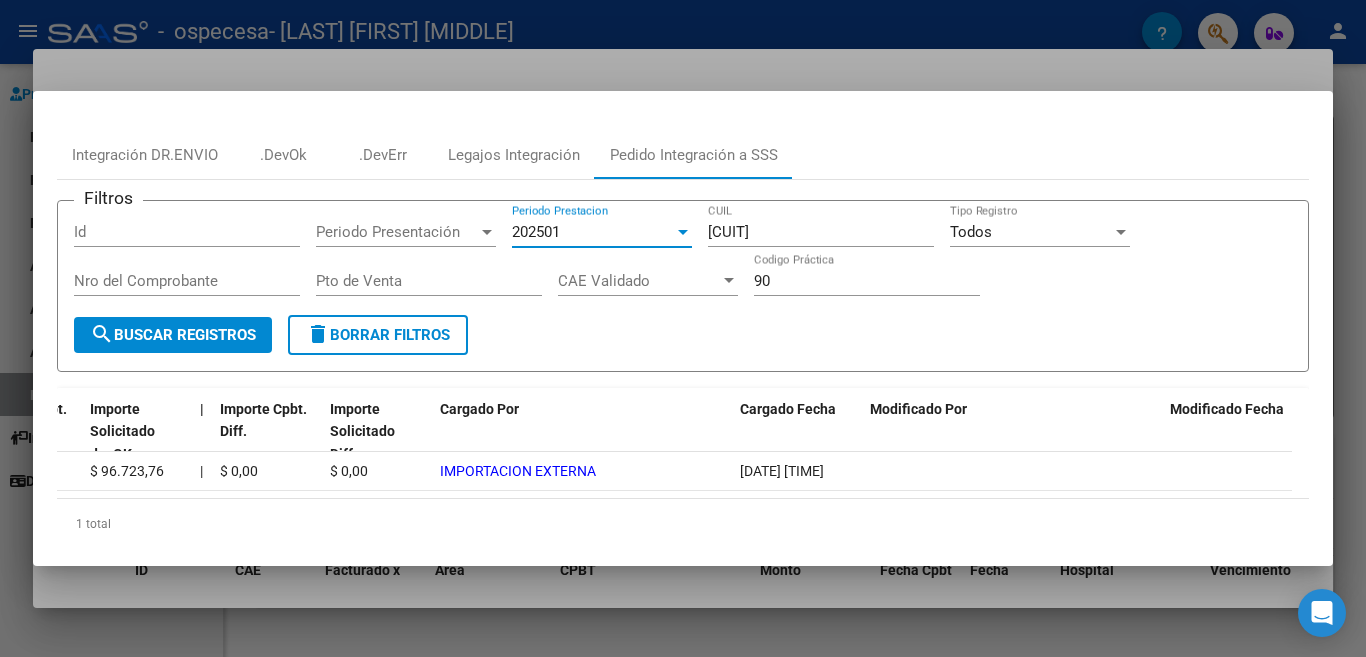 click on "search  Buscar Registros" at bounding box center (173, 335) 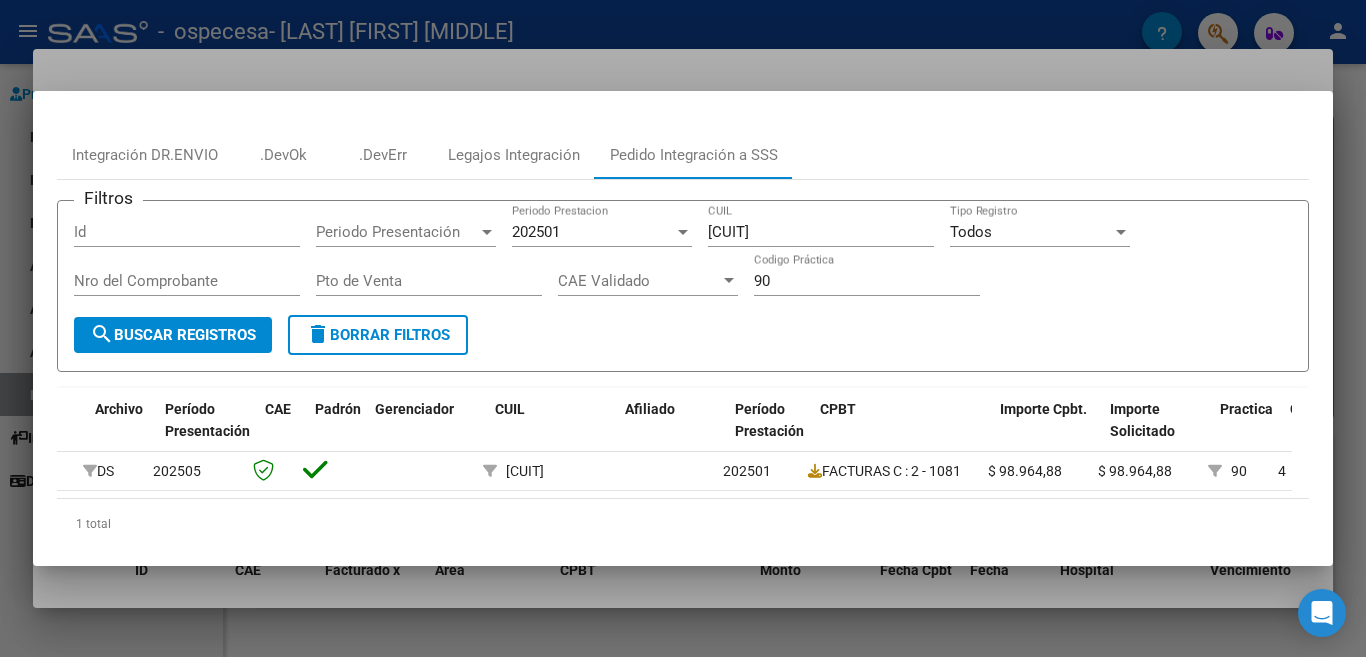 scroll, scrollTop: 0, scrollLeft: 0, axis: both 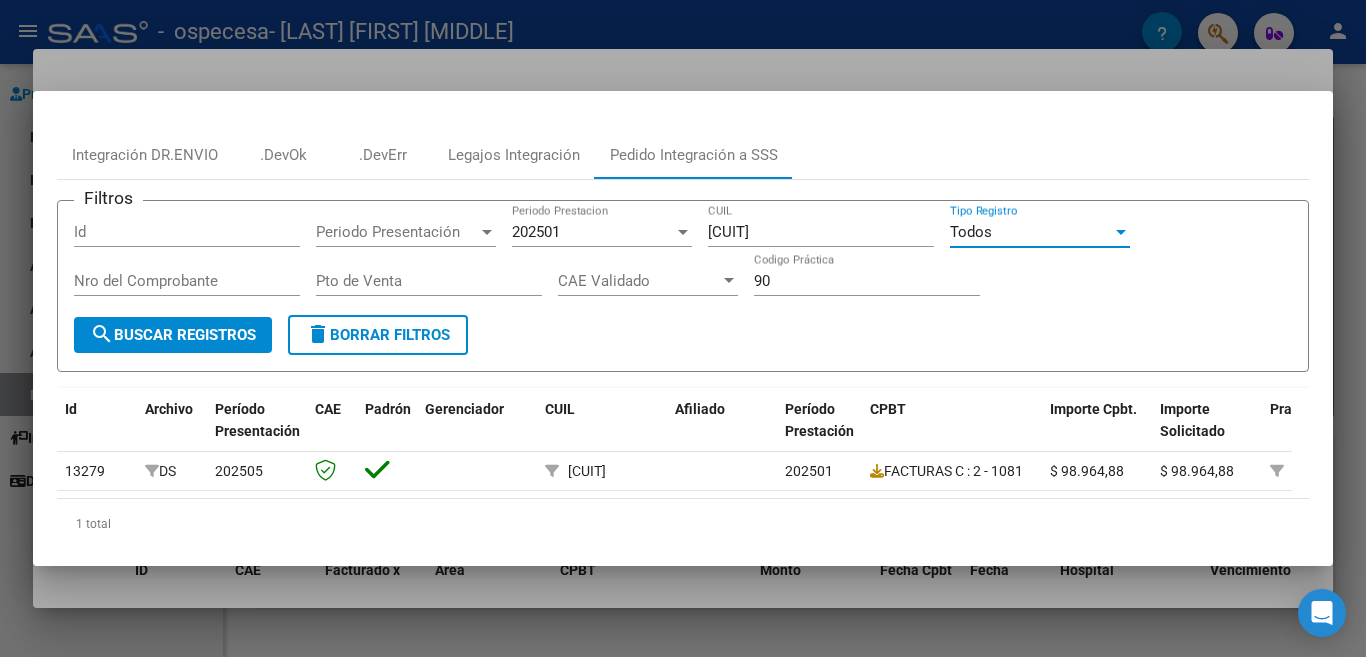 click on "Todos" at bounding box center [971, 232] 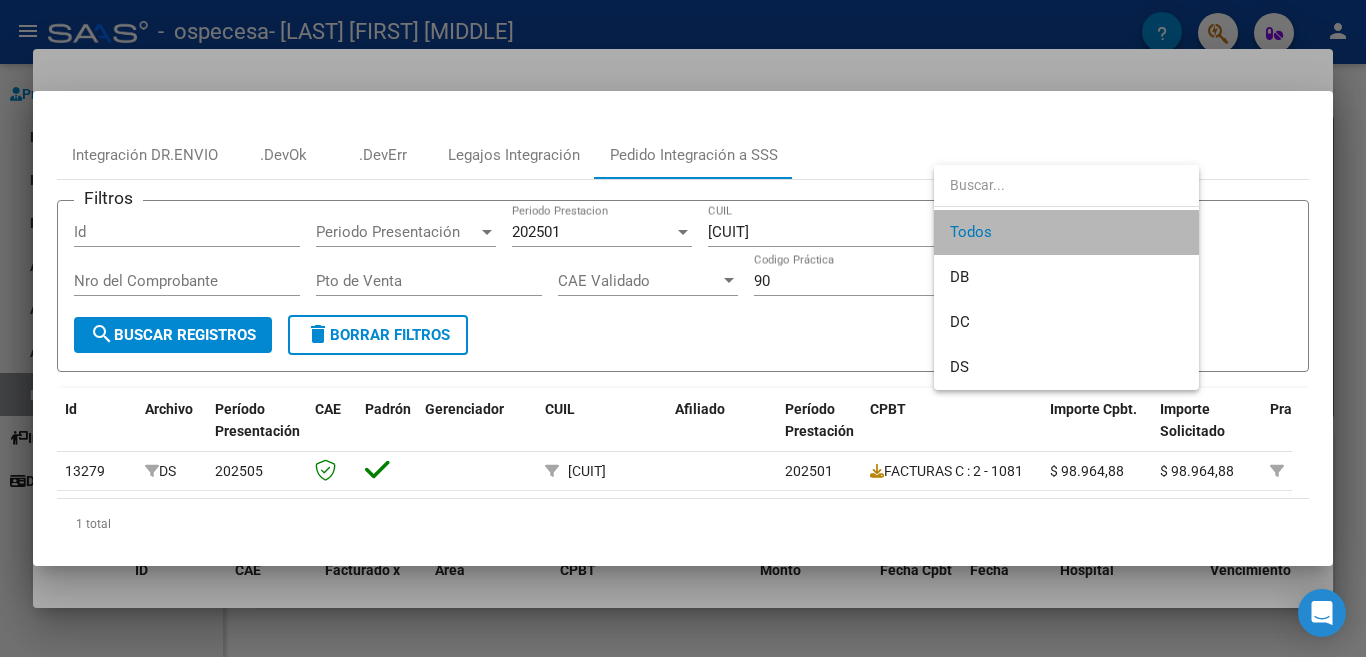 click on "Todos" at bounding box center (1066, 232) 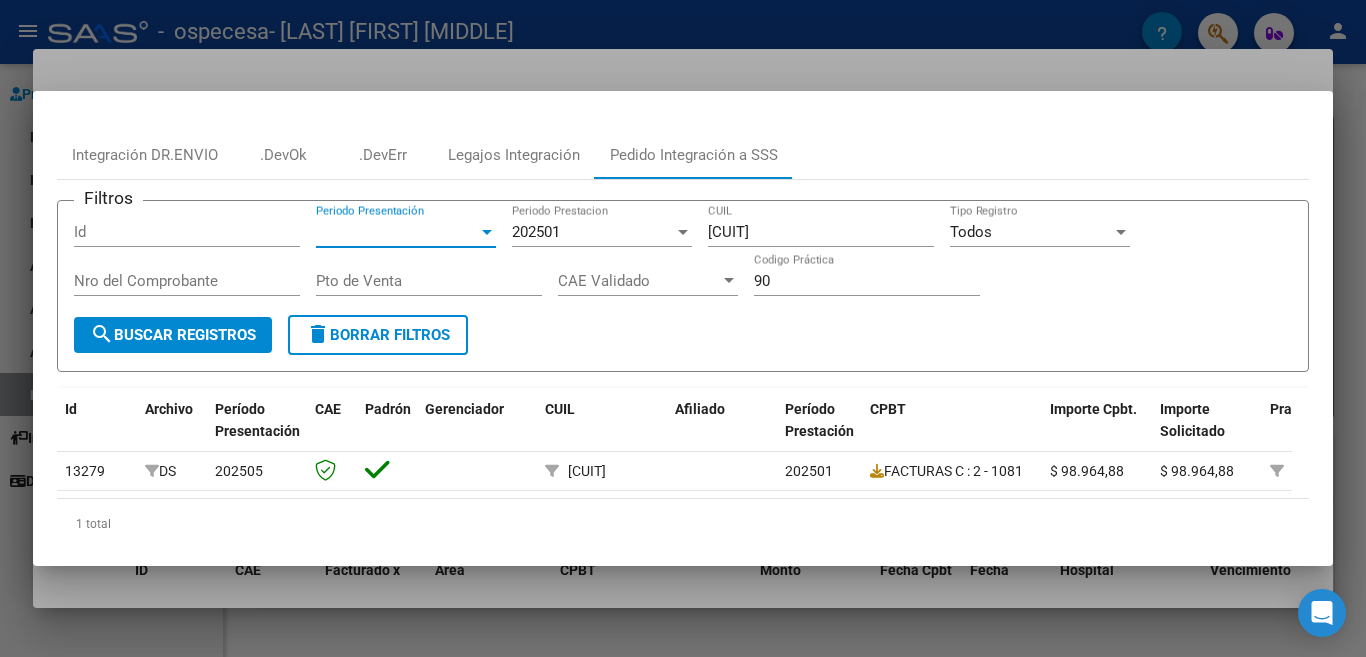 click at bounding box center (487, 232) 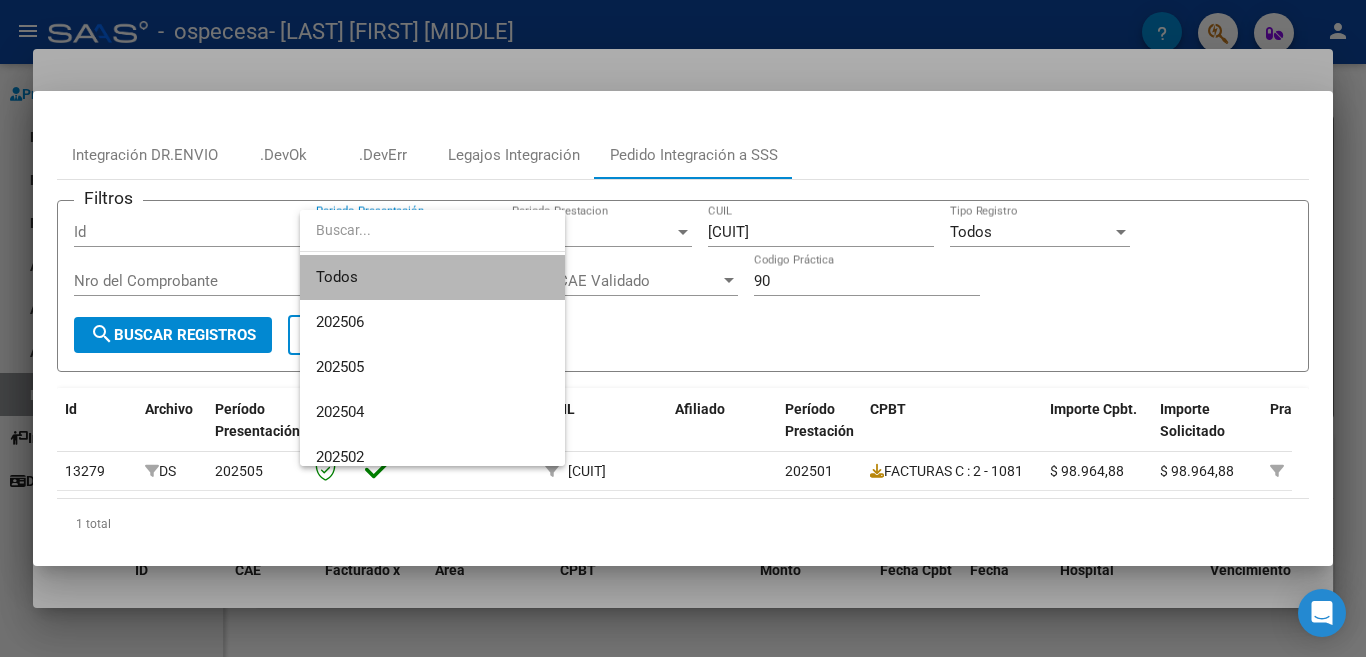 click on "Todos" at bounding box center [432, 277] 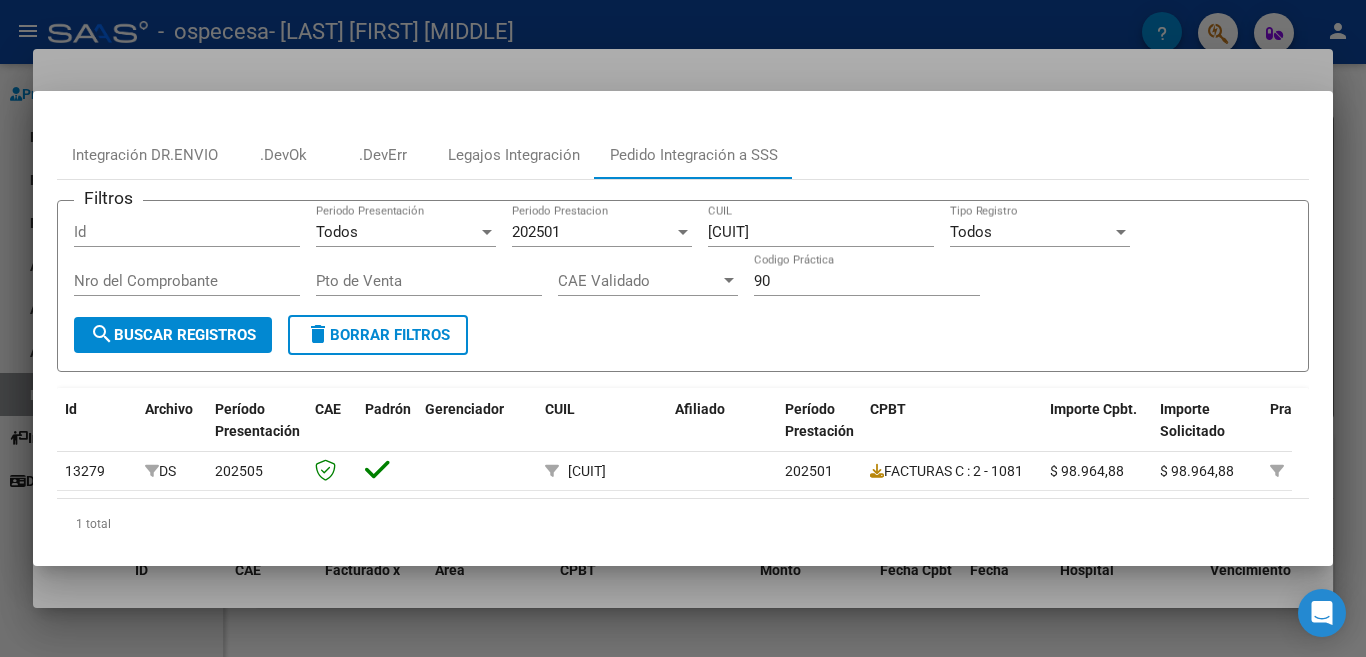 click on "202501 Periodo Prestacion" 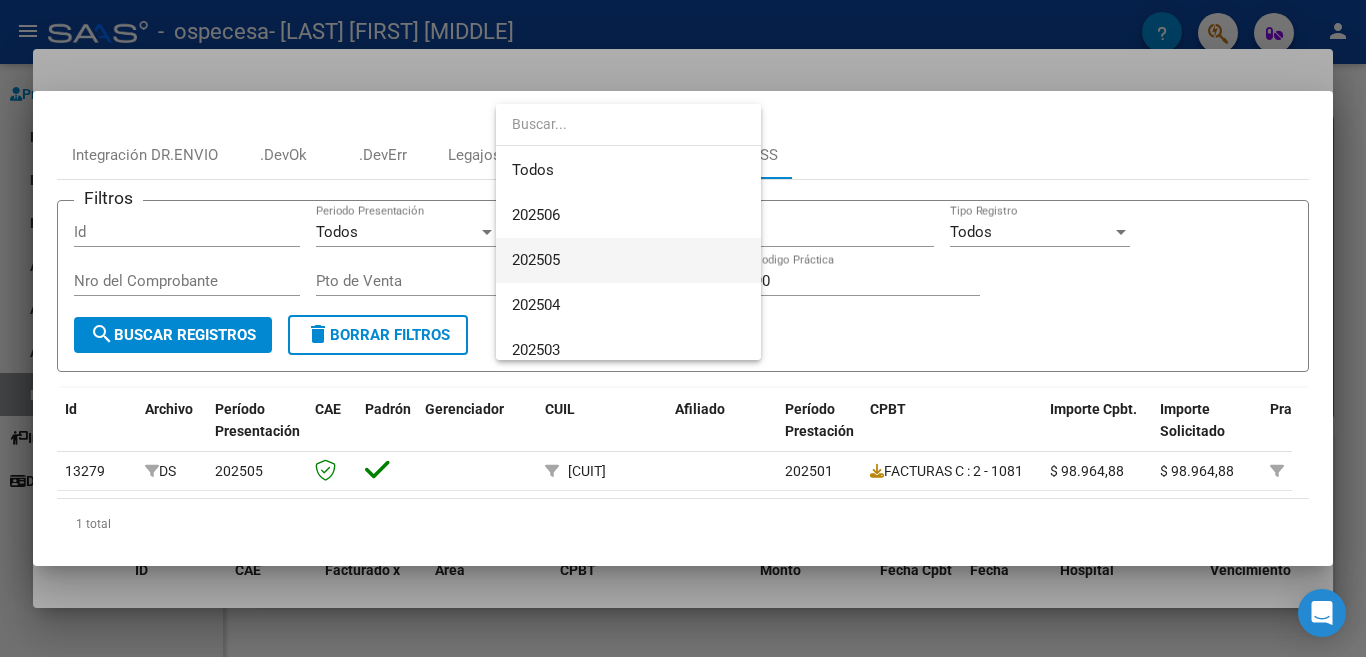 scroll, scrollTop: 0, scrollLeft: 0, axis: both 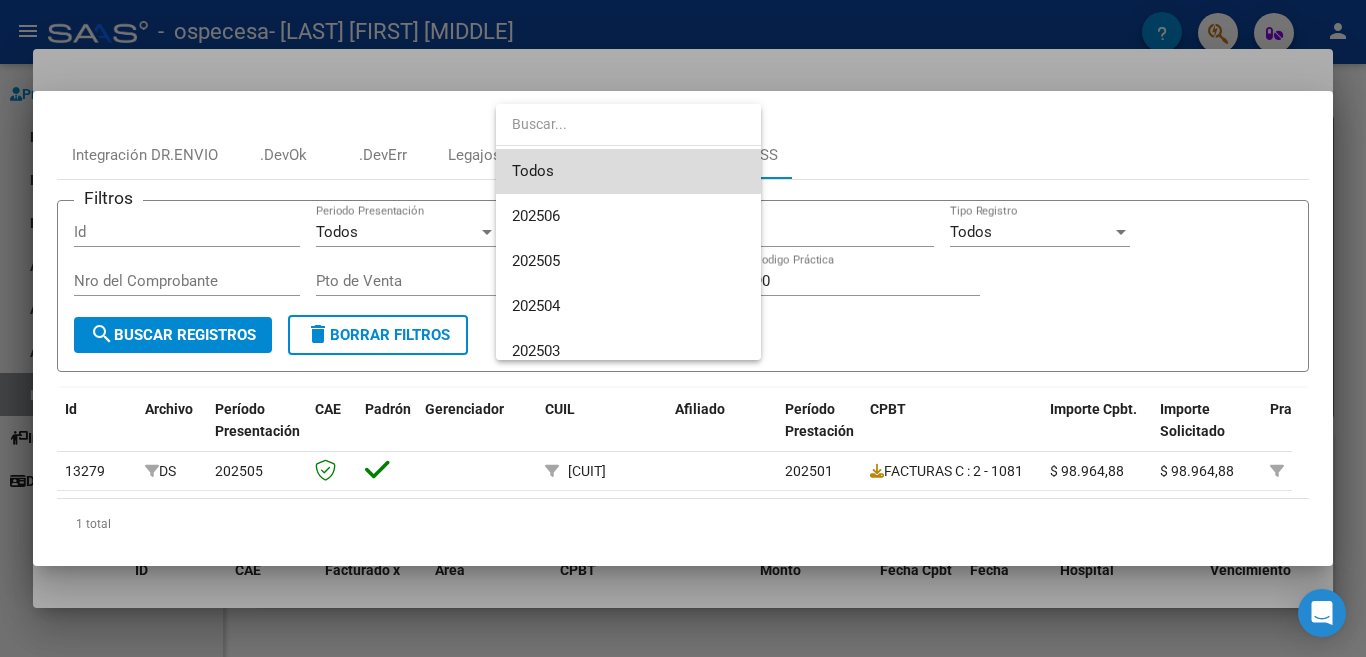 click on "Todos" at bounding box center (628, 171) 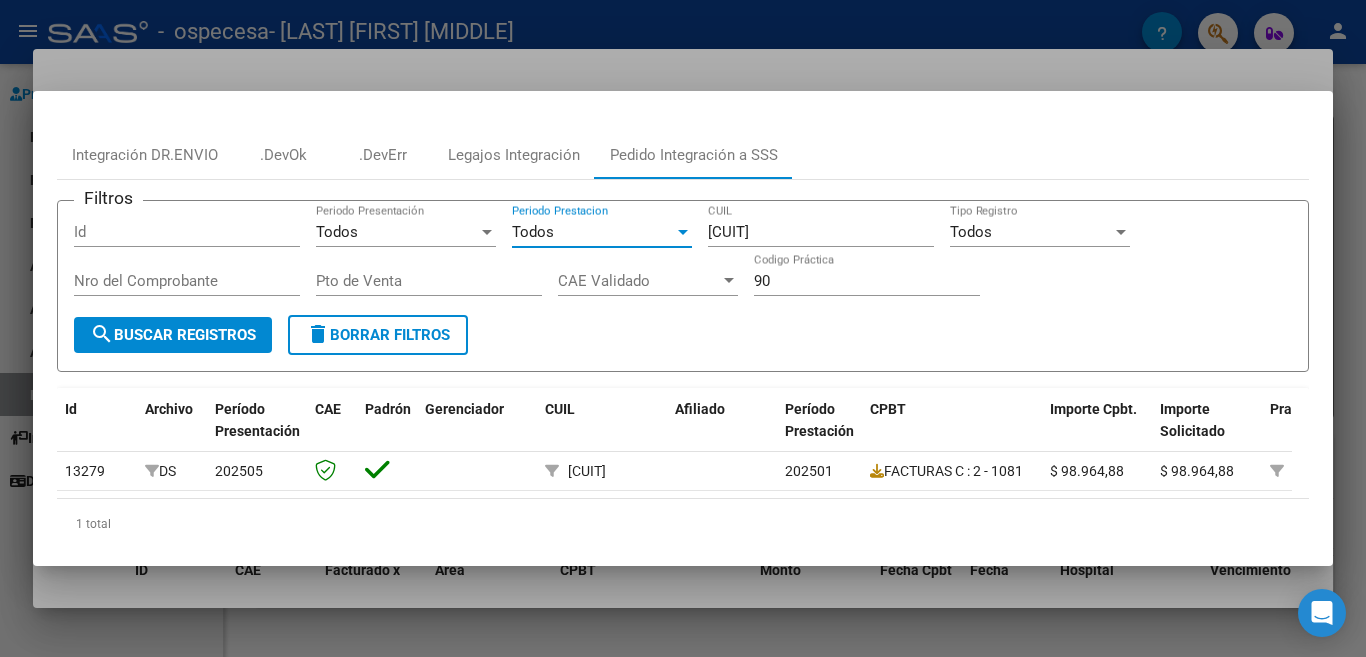 click at bounding box center (729, 281) 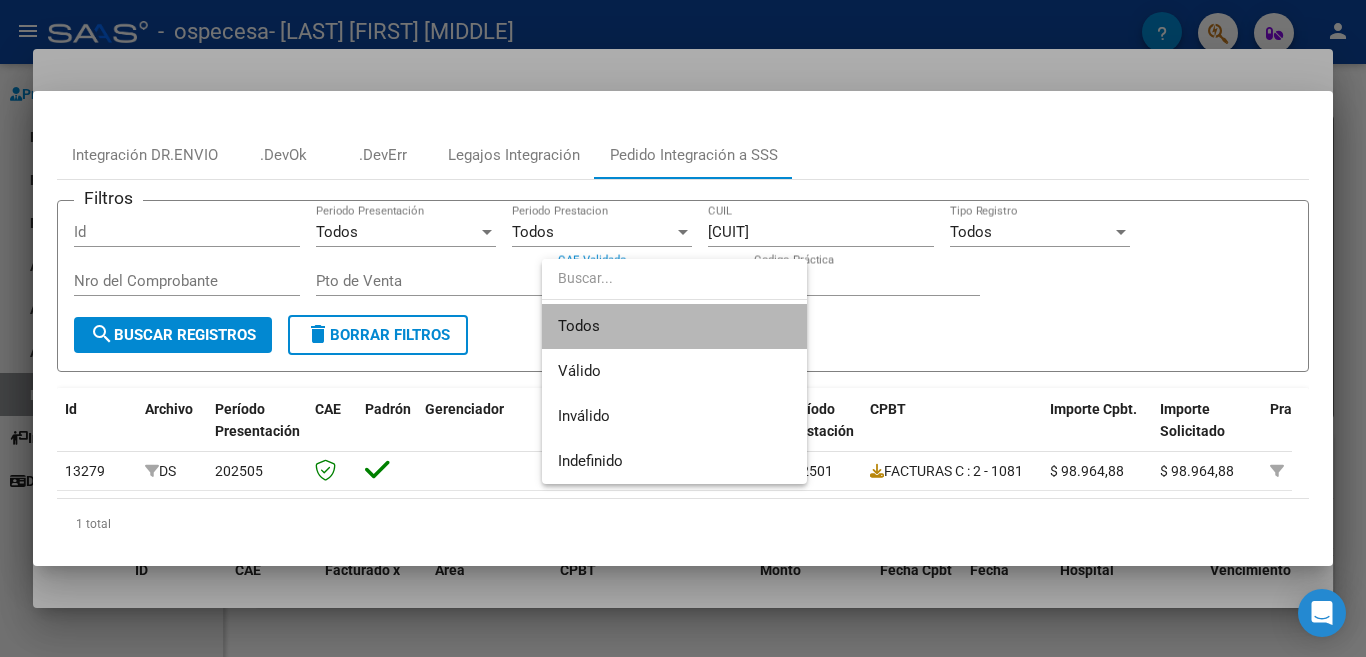 click on "Todos" at bounding box center (674, 326) 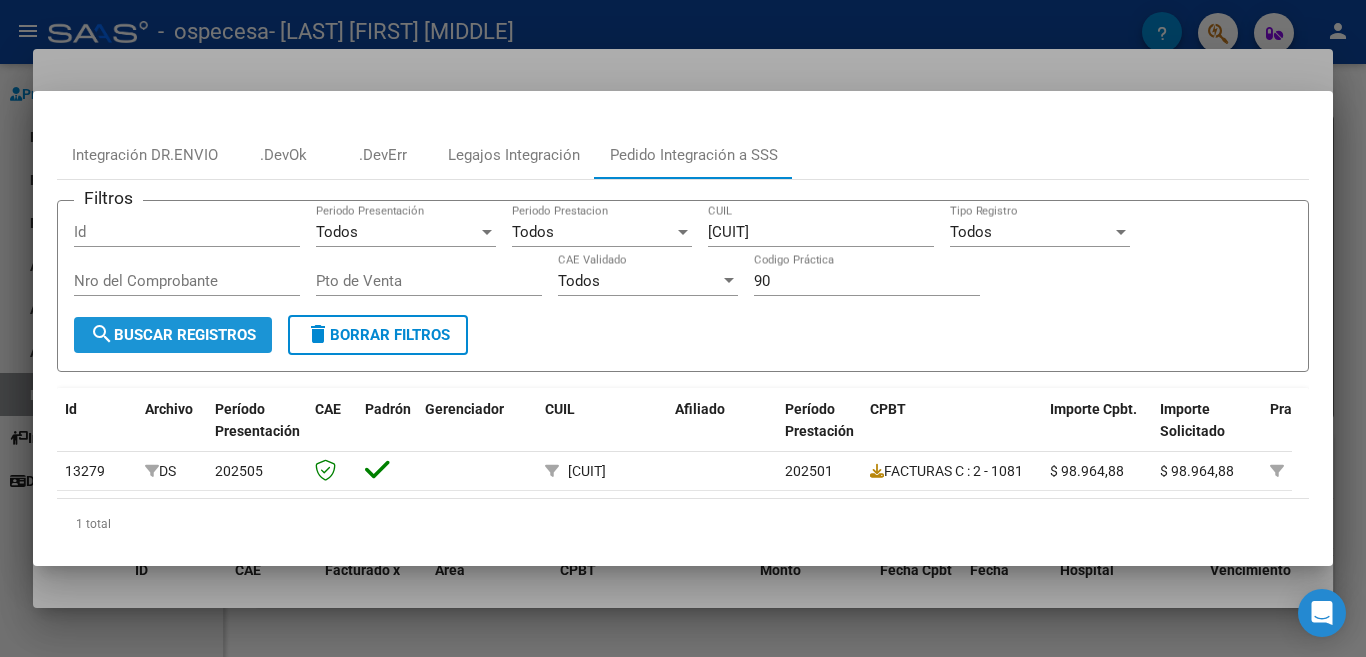 click on "search  Buscar Registros" at bounding box center (173, 335) 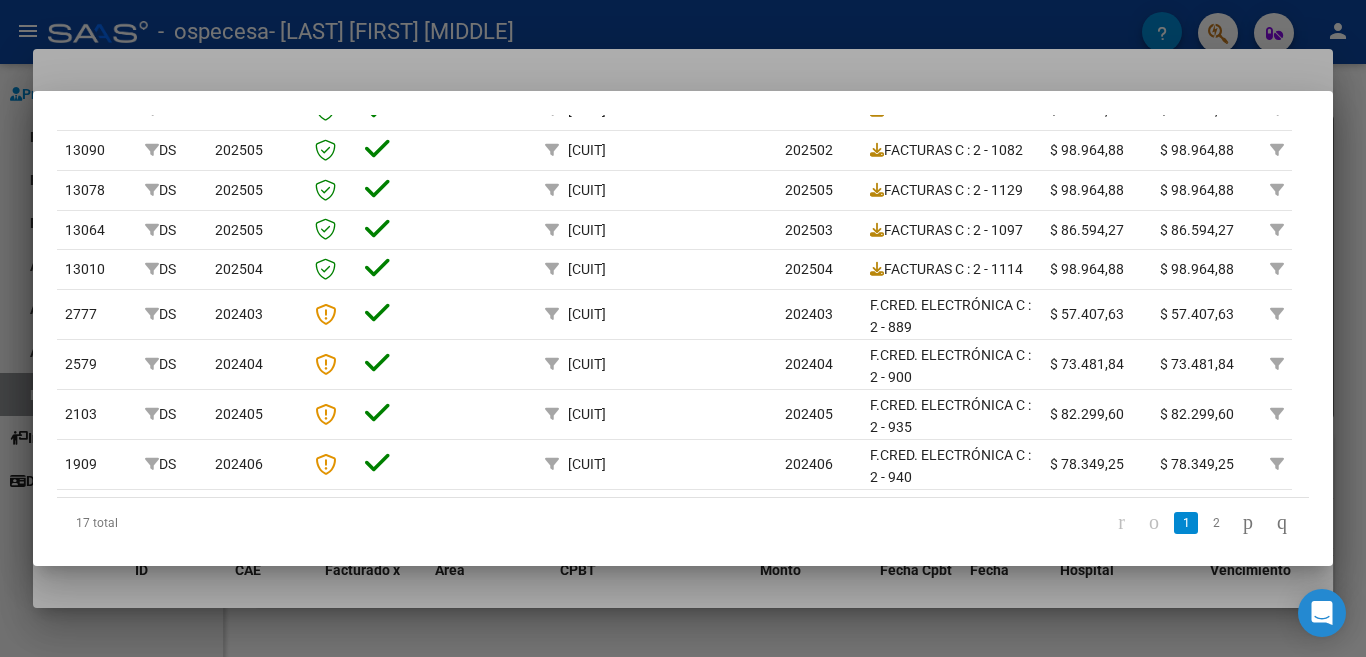 scroll, scrollTop: 500, scrollLeft: 0, axis: vertical 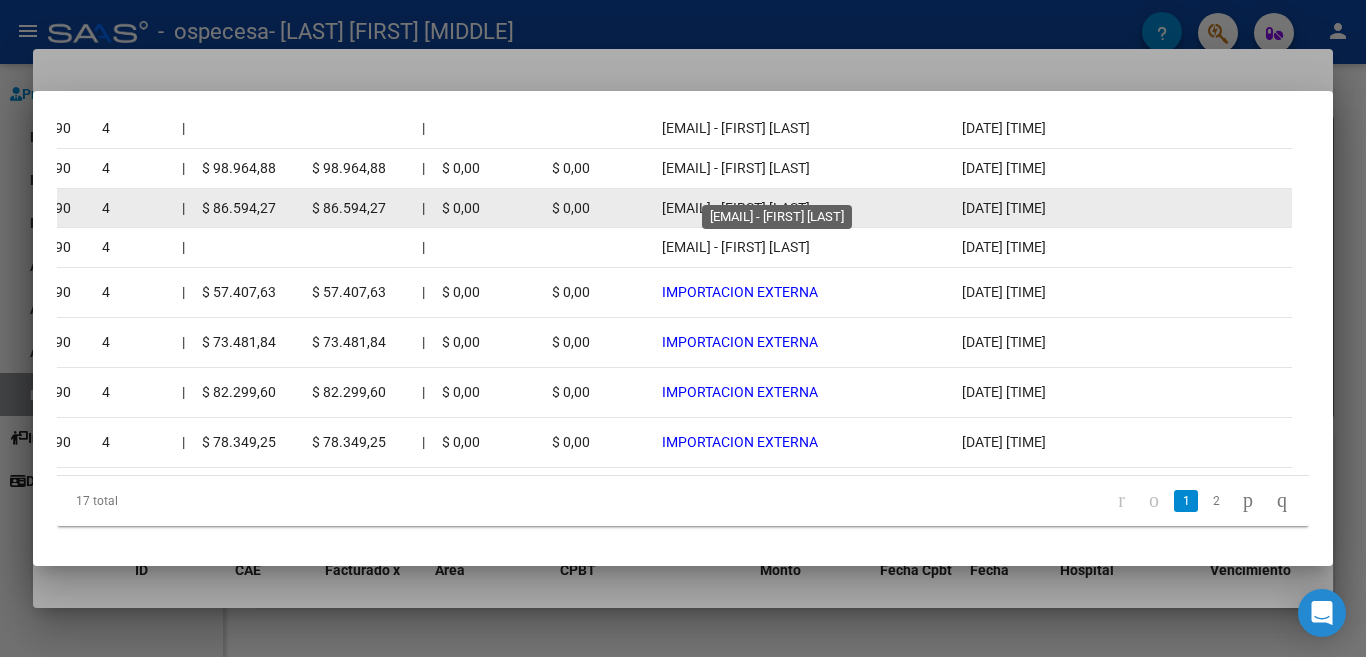 click on "[EMAIL] - [FIRST] [LAST]" 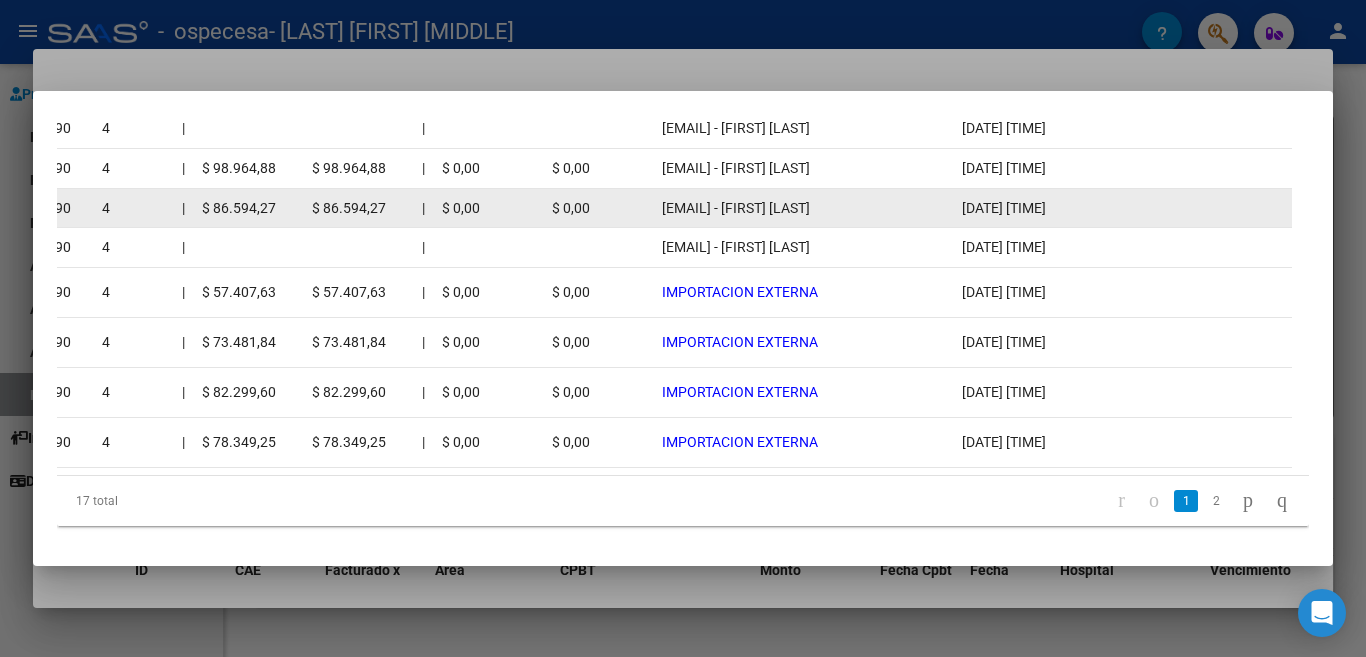 click on "[EMAIL] - [FIRST] [LAST]" 